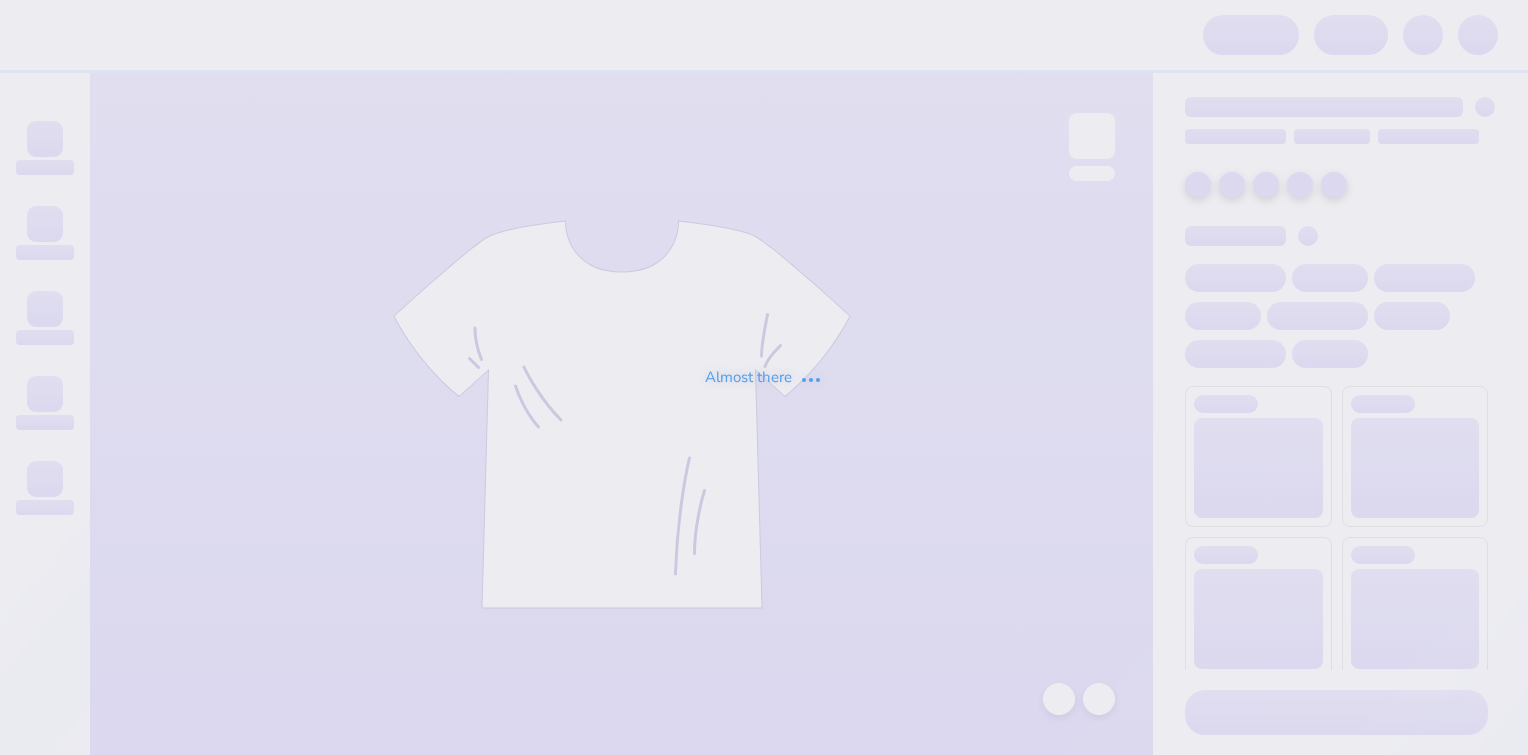 scroll, scrollTop: 0, scrollLeft: 0, axis: both 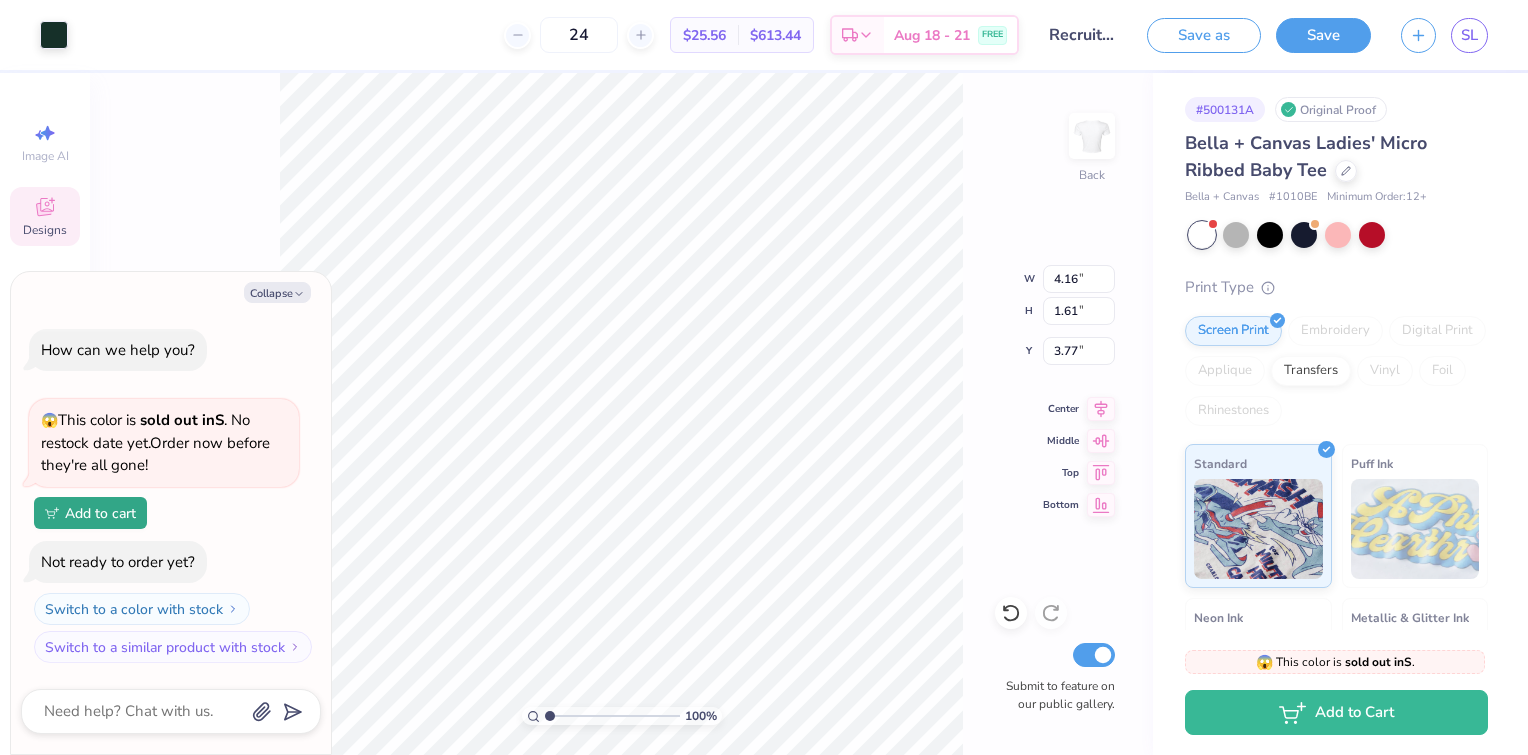 type on "x" 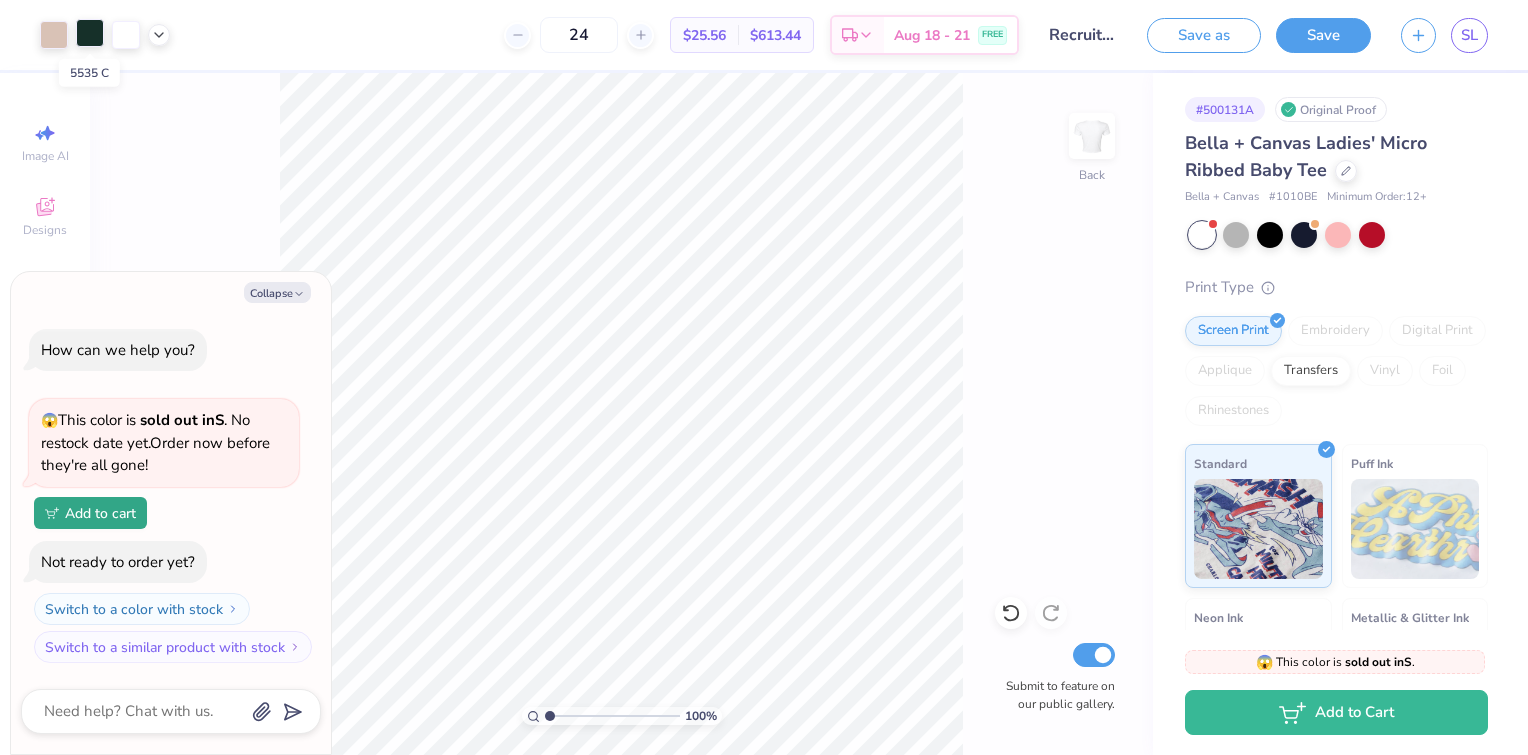 click at bounding box center (90, 33) 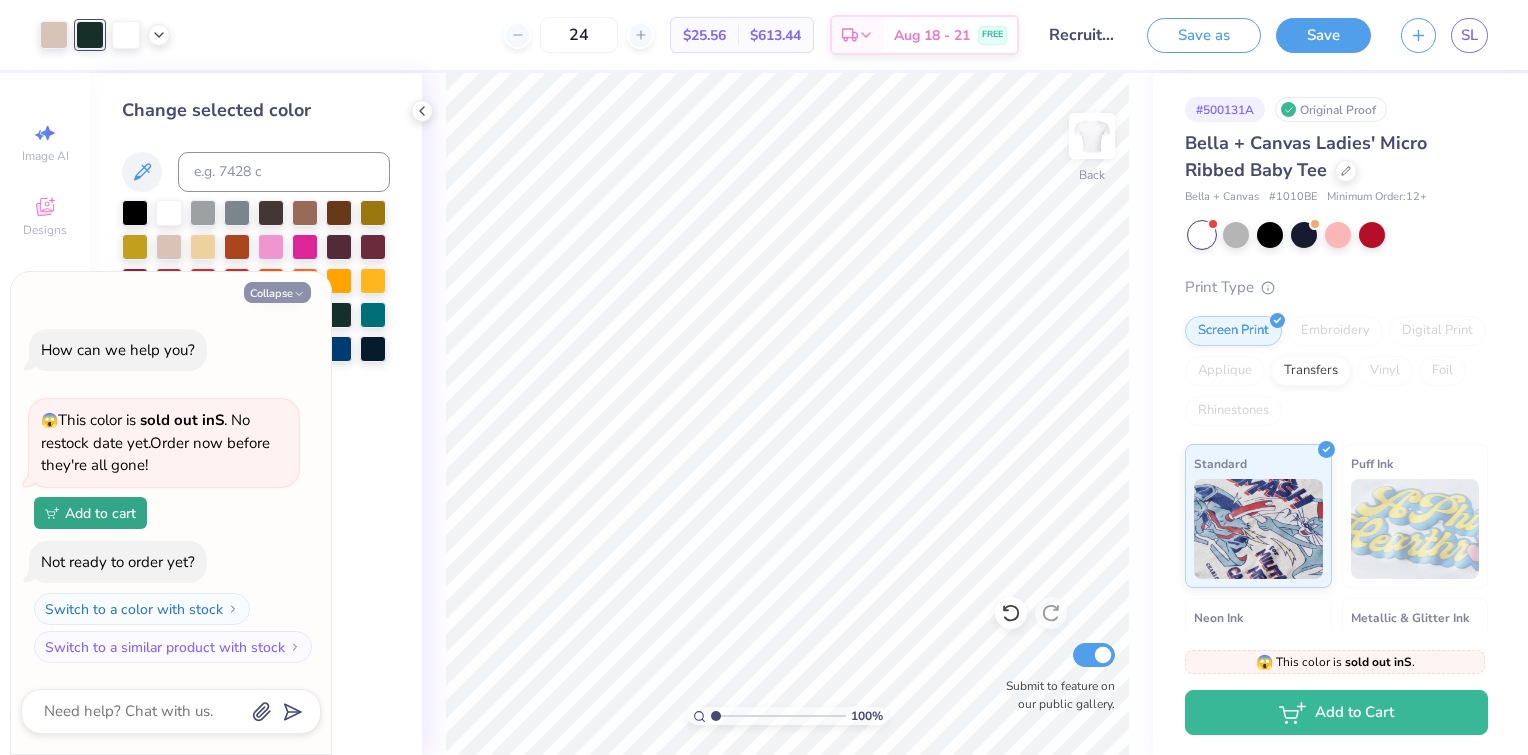 click on "Collapse" at bounding box center (277, 292) 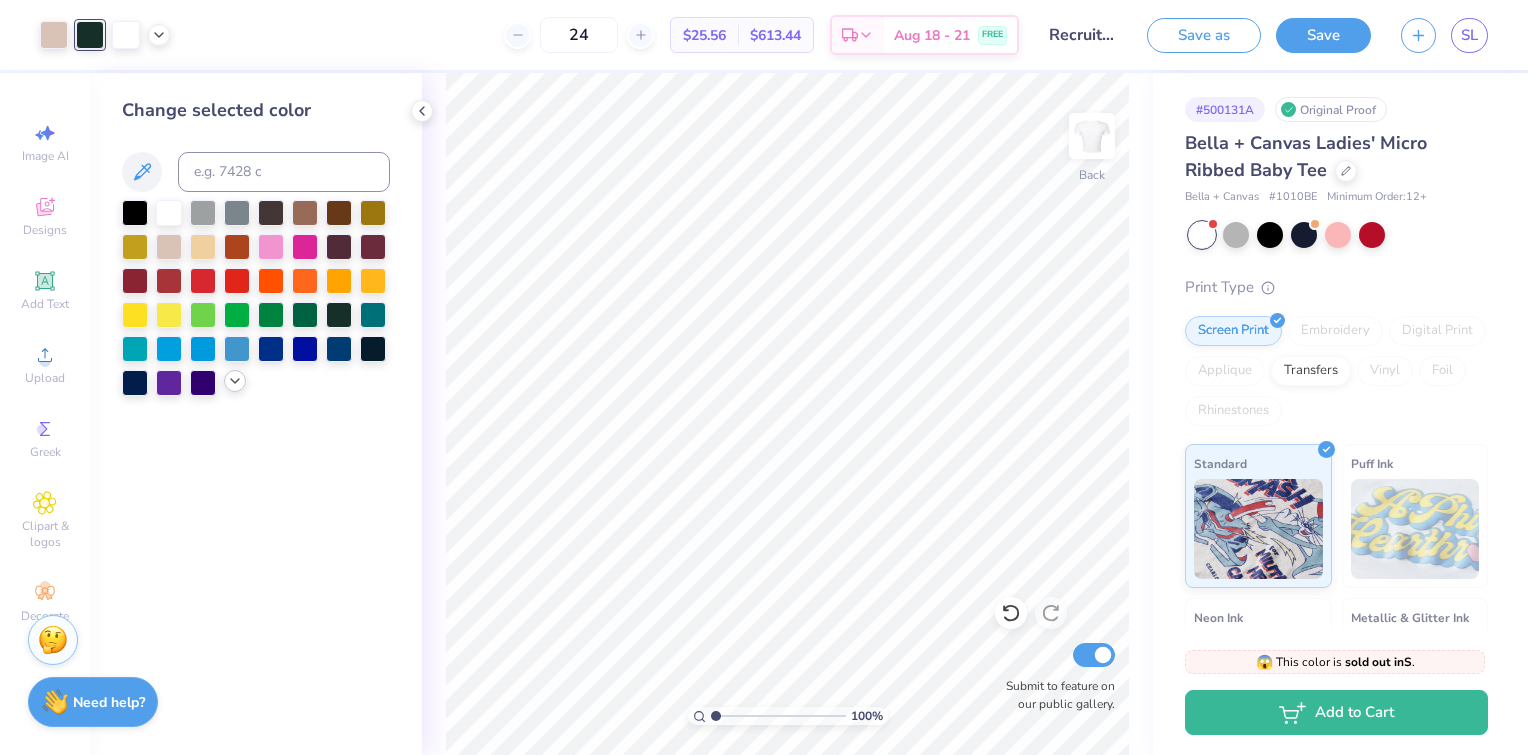 click 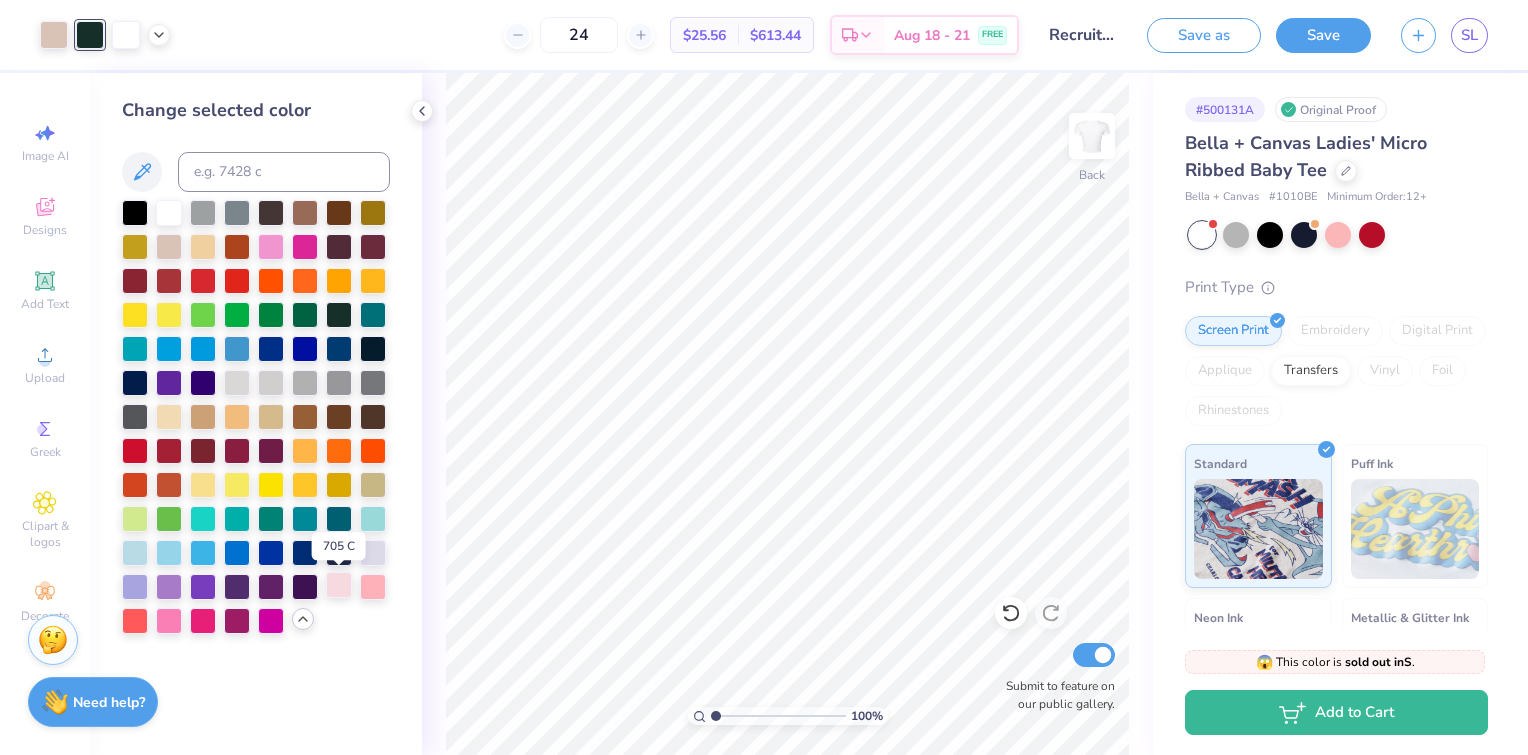 click at bounding box center (339, 585) 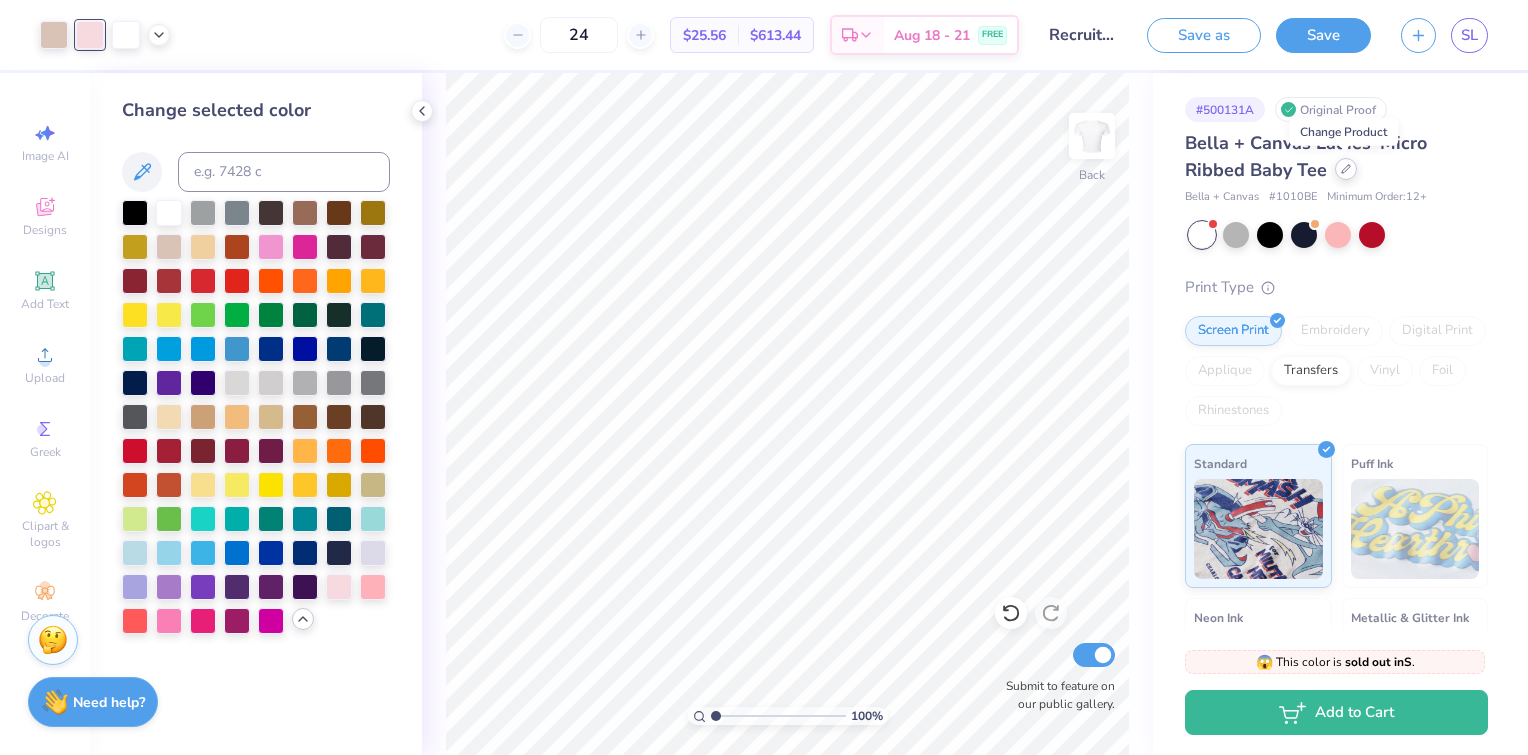 click 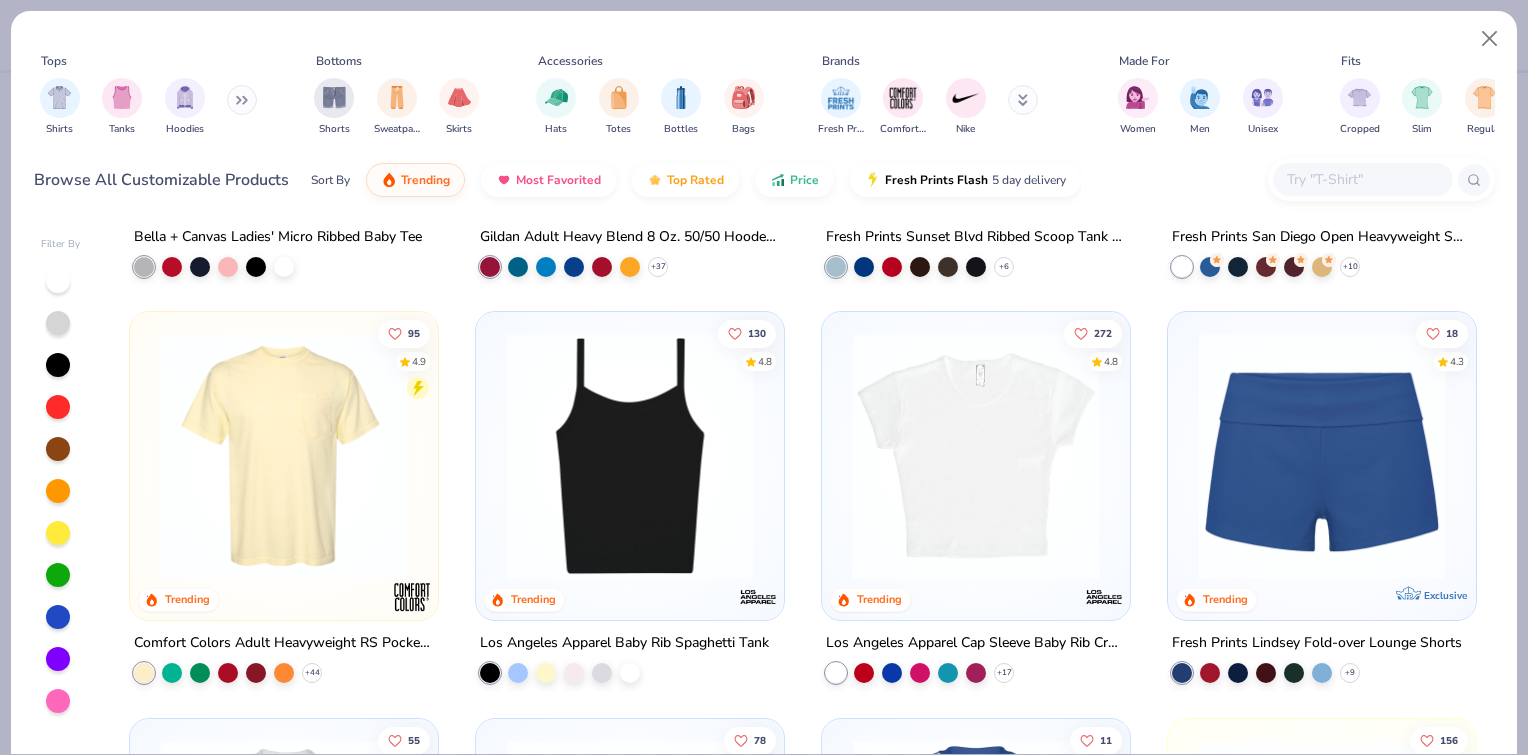 scroll, scrollTop: 1140, scrollLeft: 0, axis: vertical 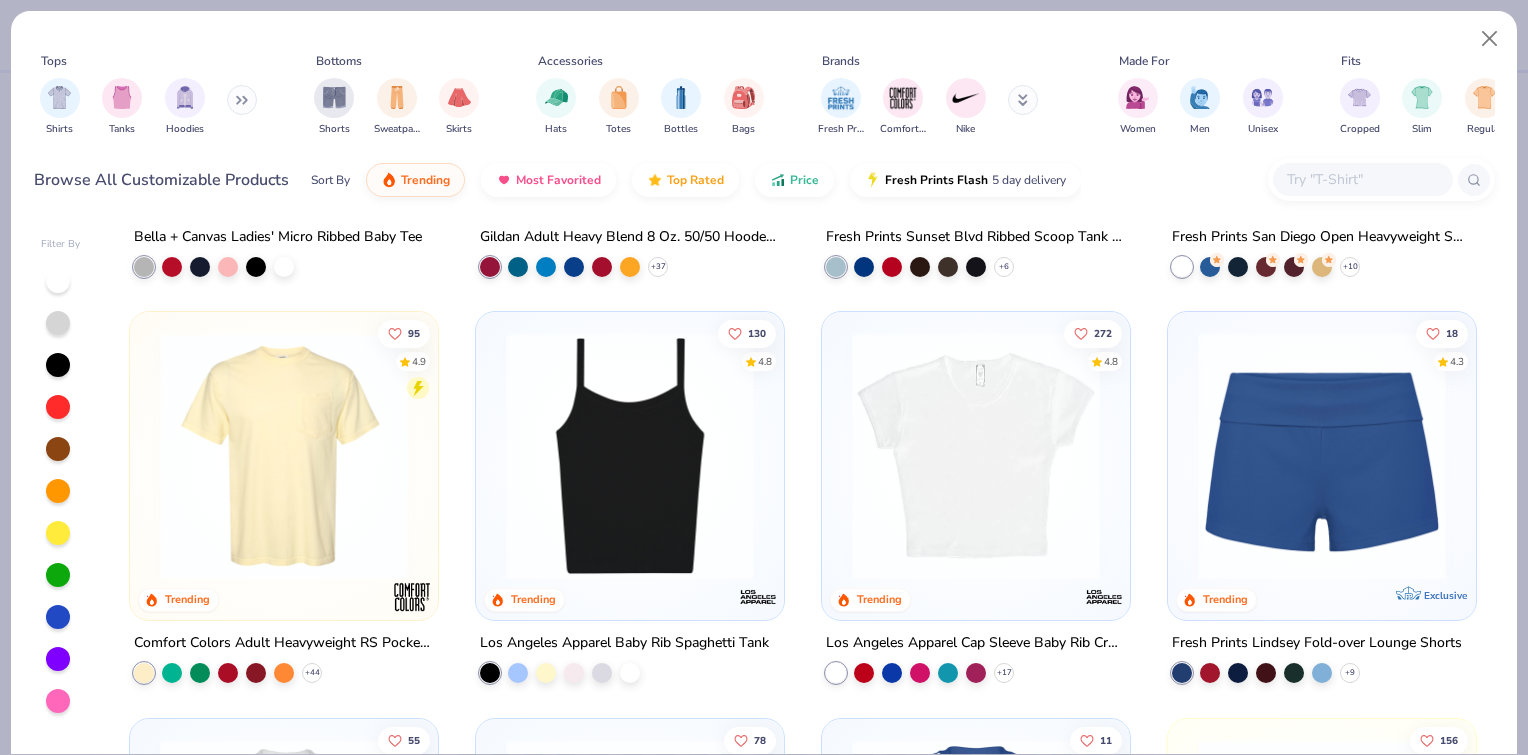 click on "Los Angeles Apparel Cap Sleeve Baby Rib Crop Top" at bounding box center [976, 643] 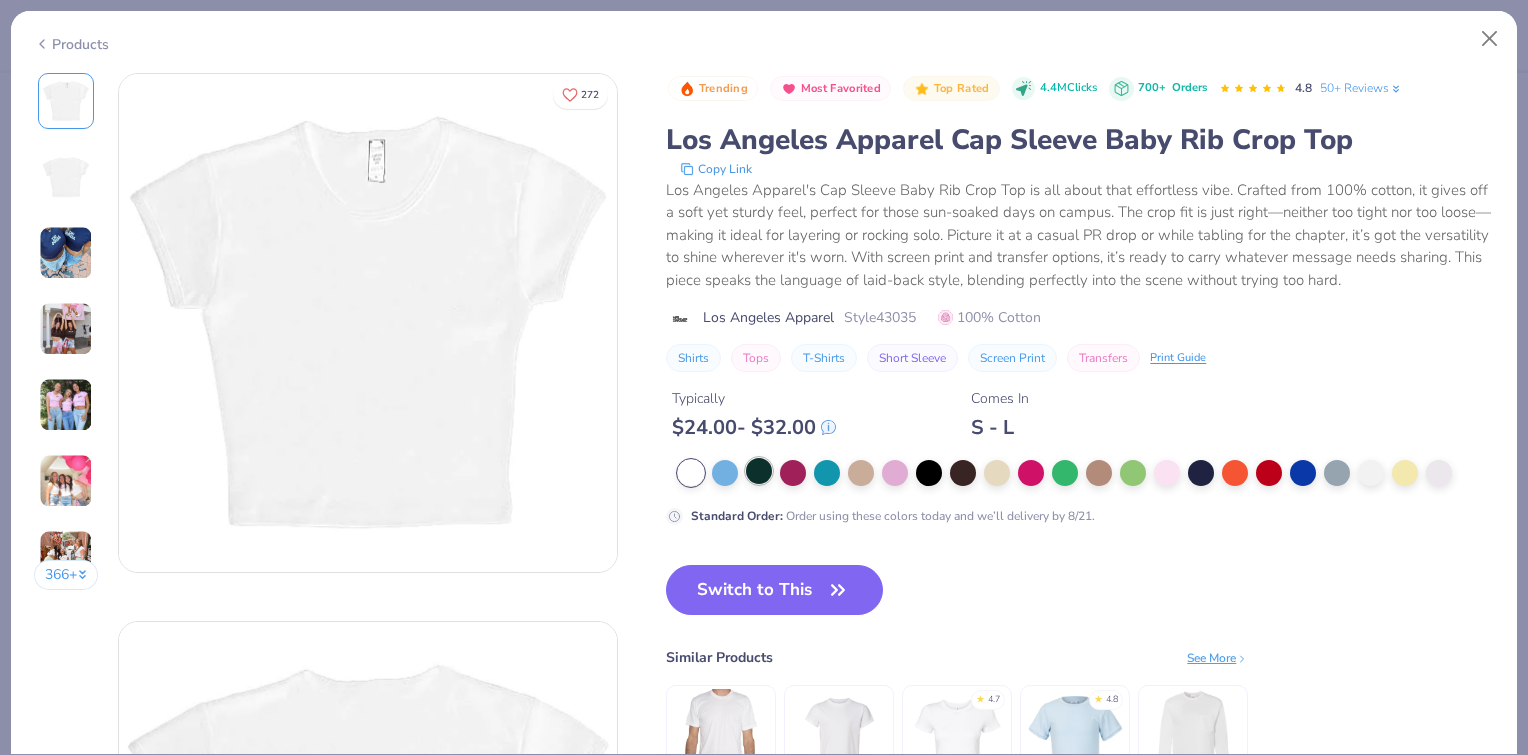 click at bounding box center [759, 471] 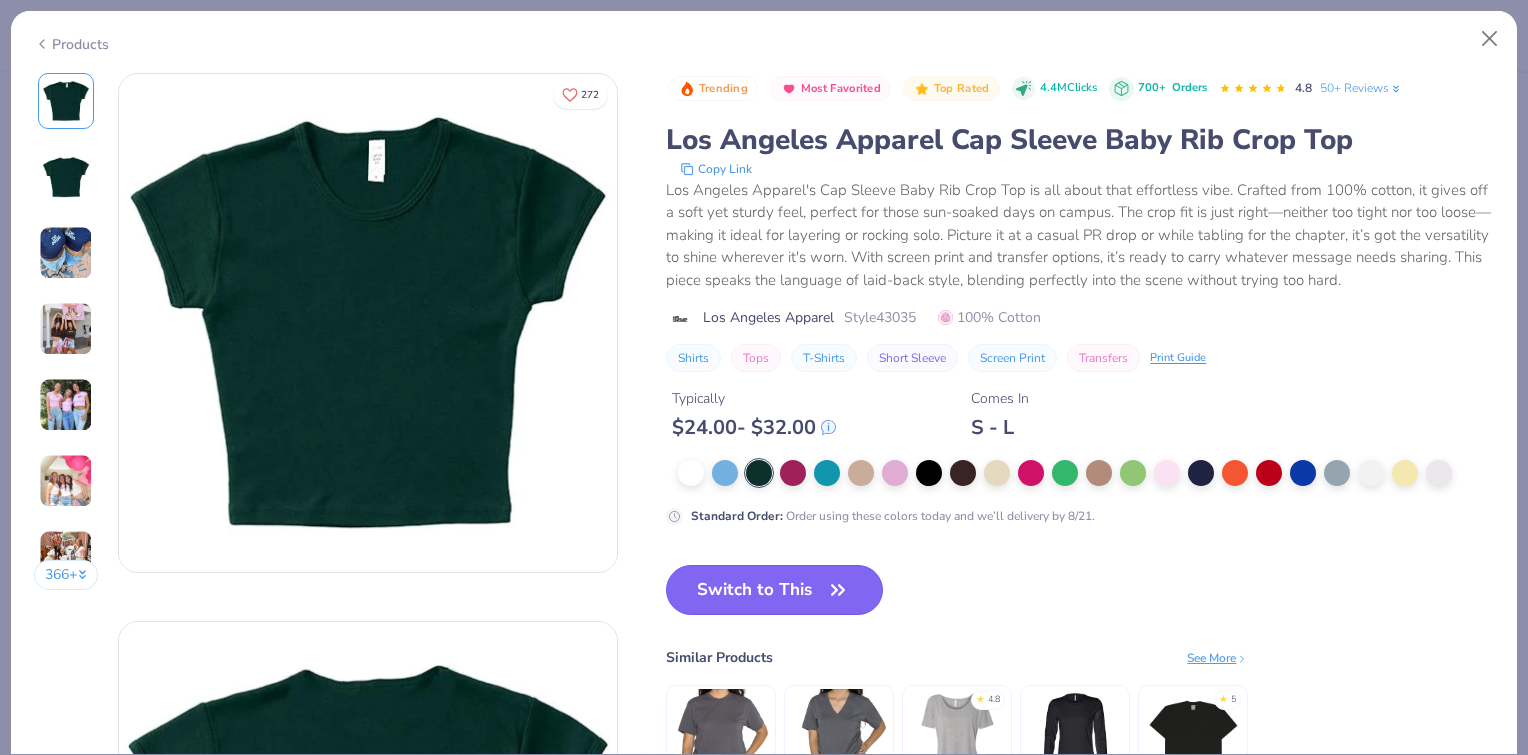 click on "Switch to This" at bounding box center (774, 590) 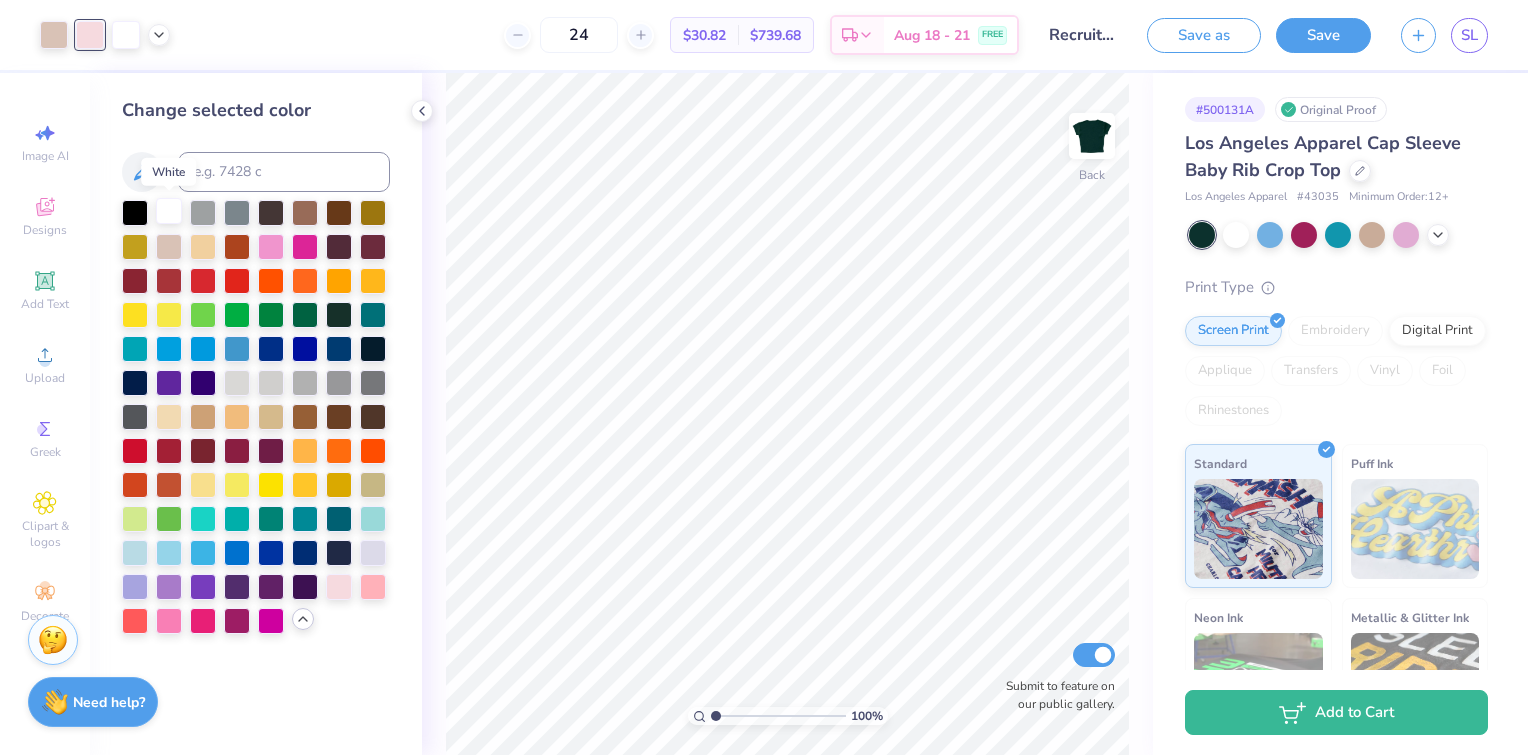 click at bounding box center [169, 211] 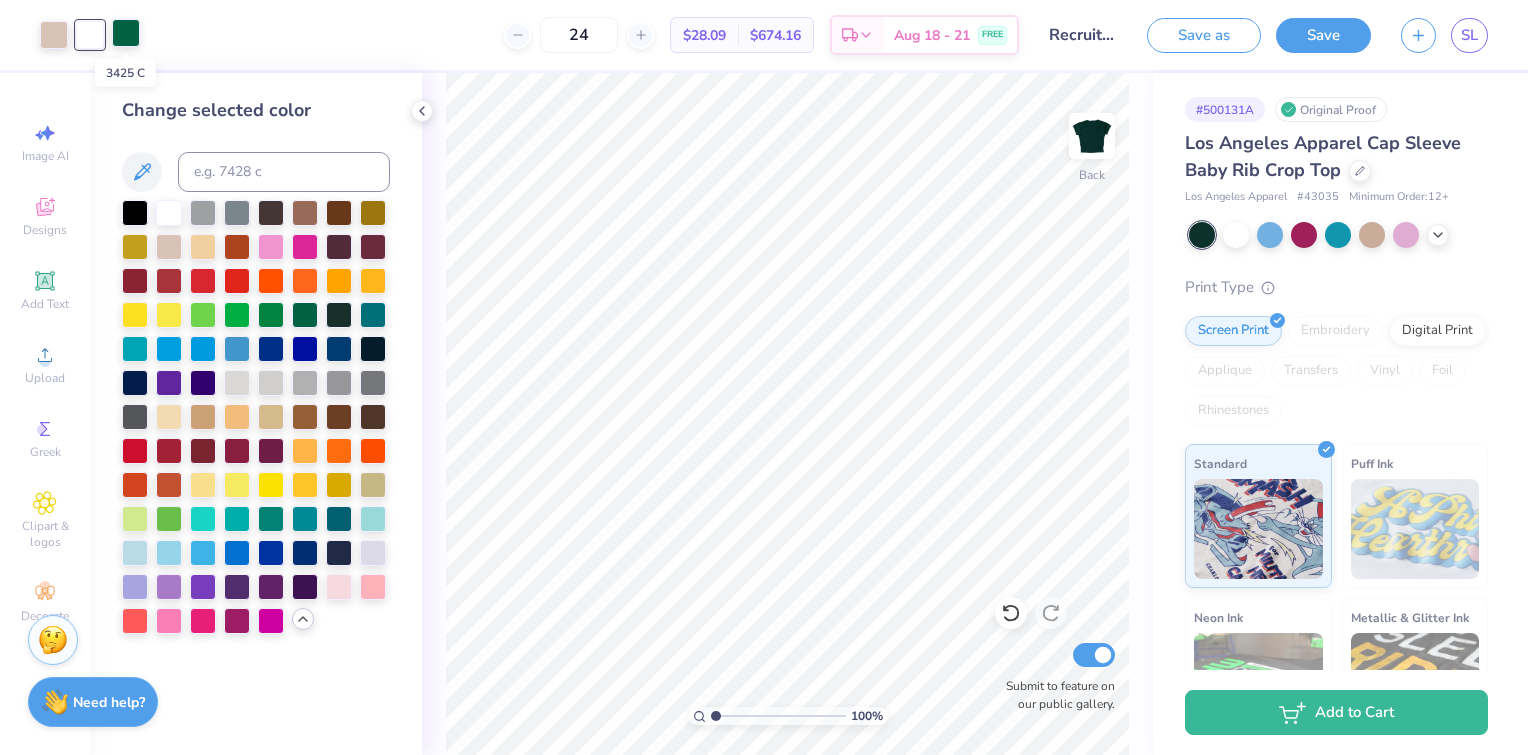 click at bounding box center (126, 33) 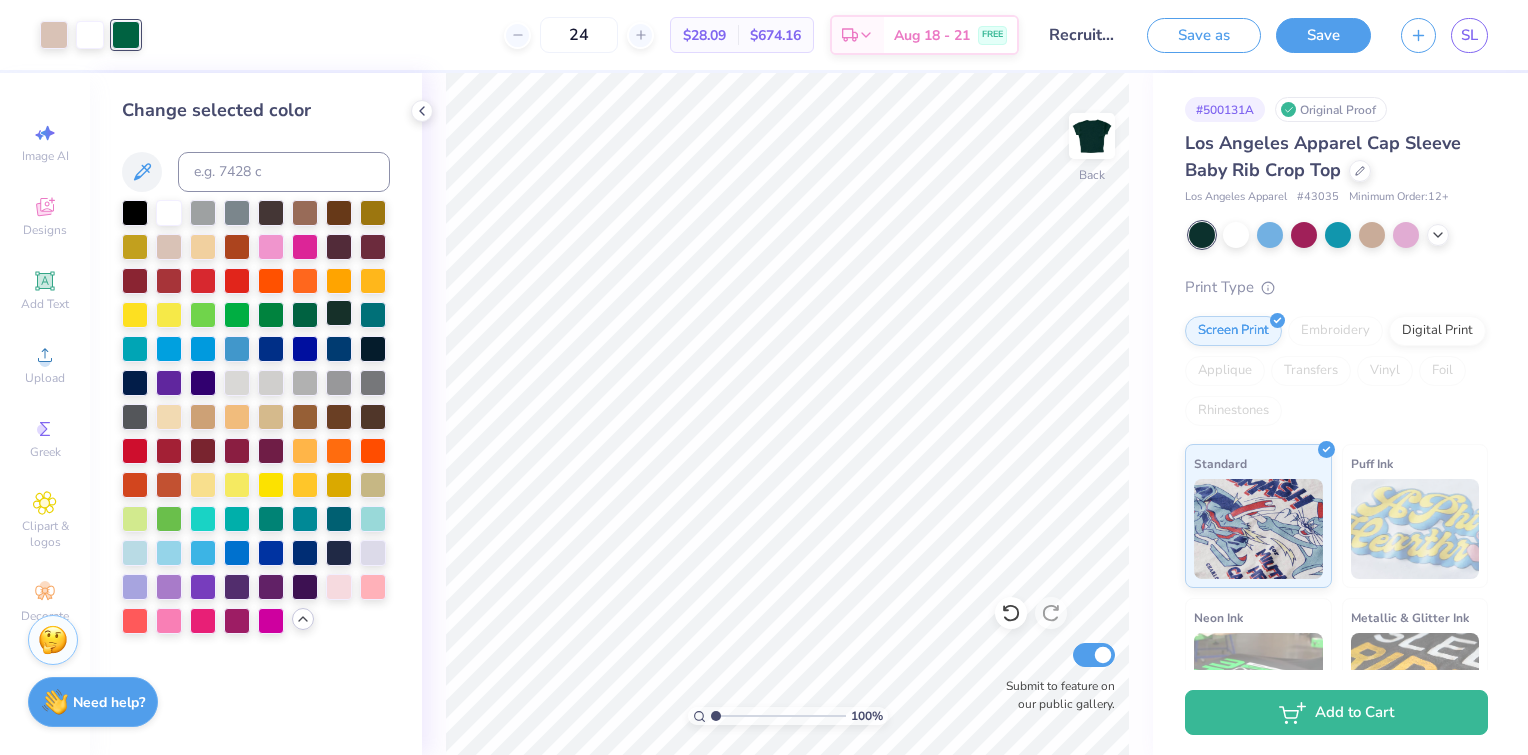 click at bounding box center [339, 313] 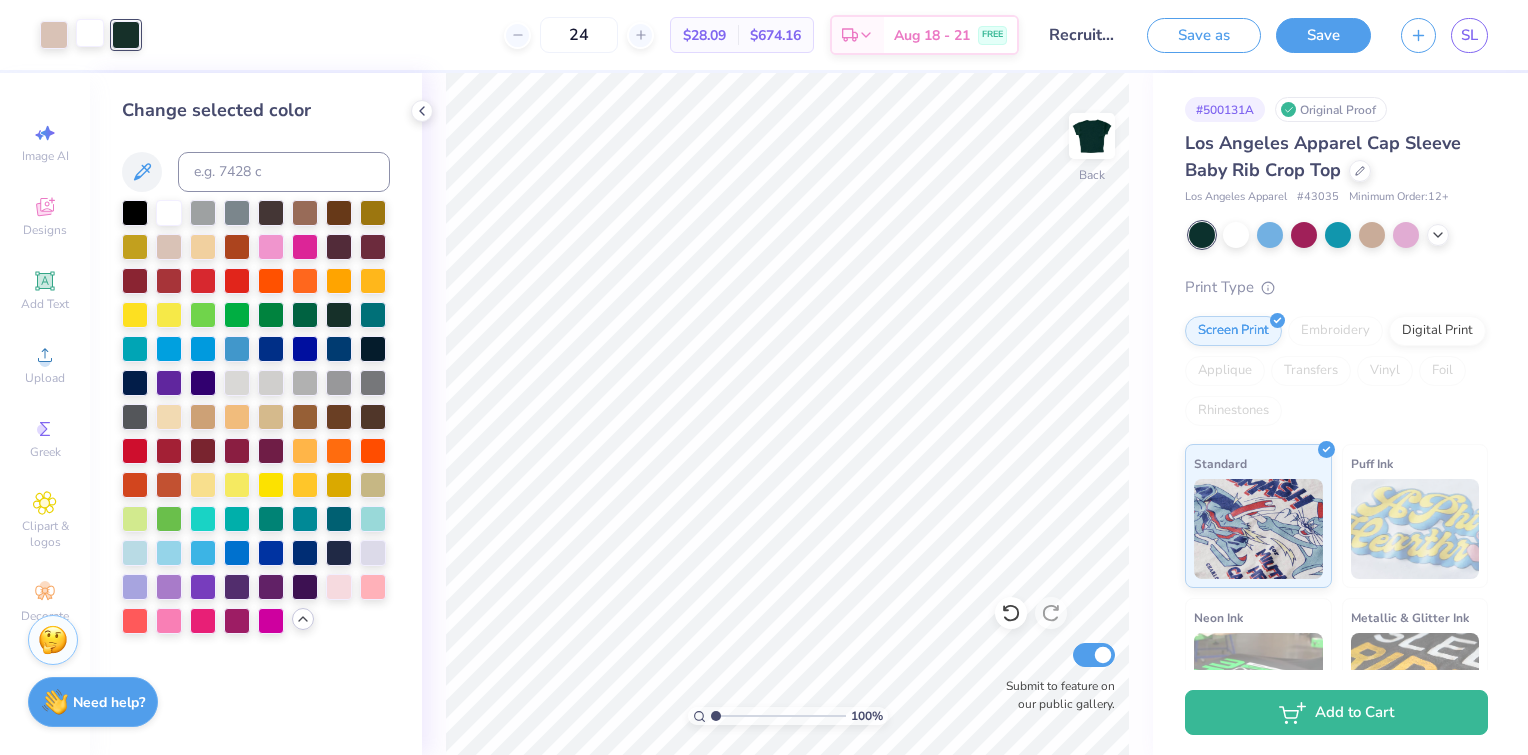 click at bounding box center [90, 33] 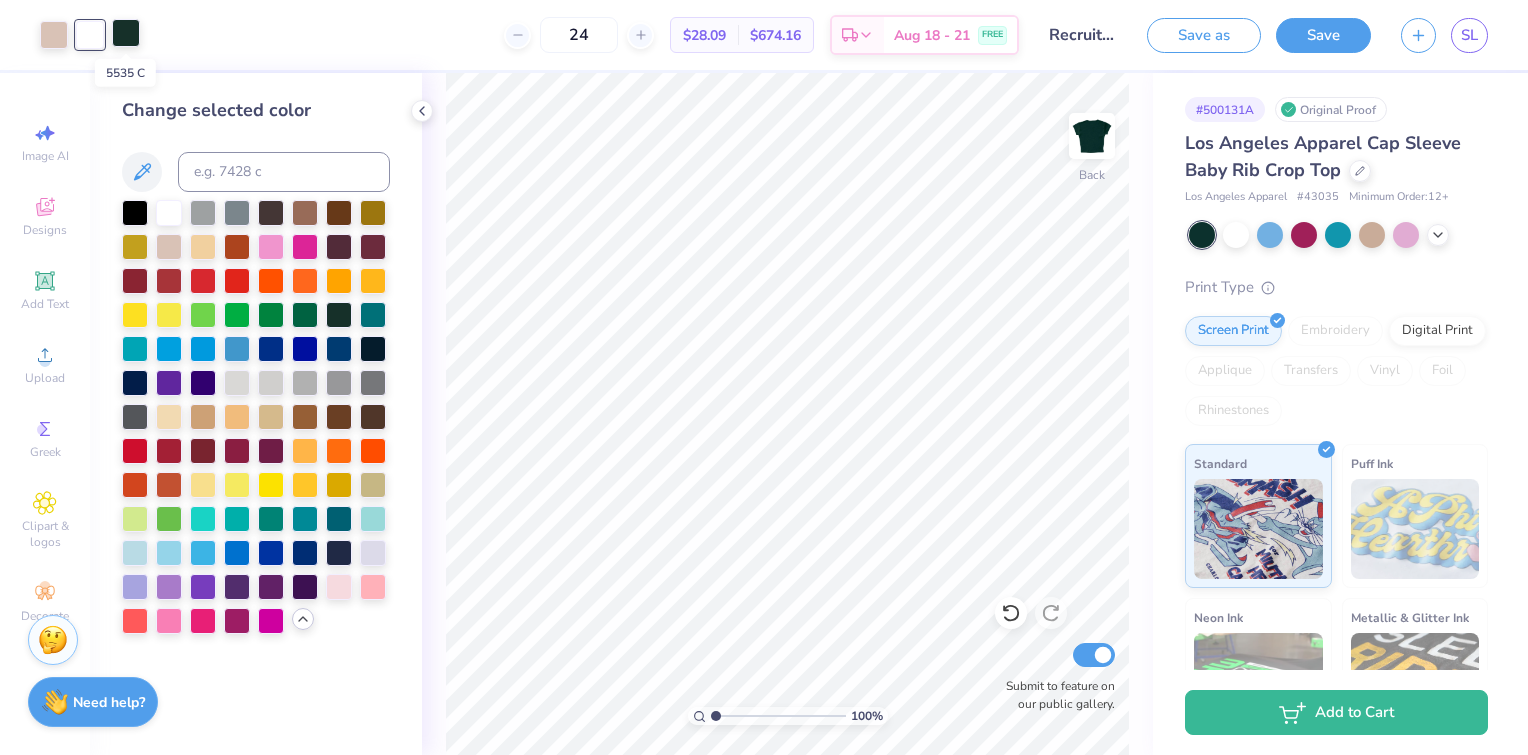 click at bounding box center [126, 33] 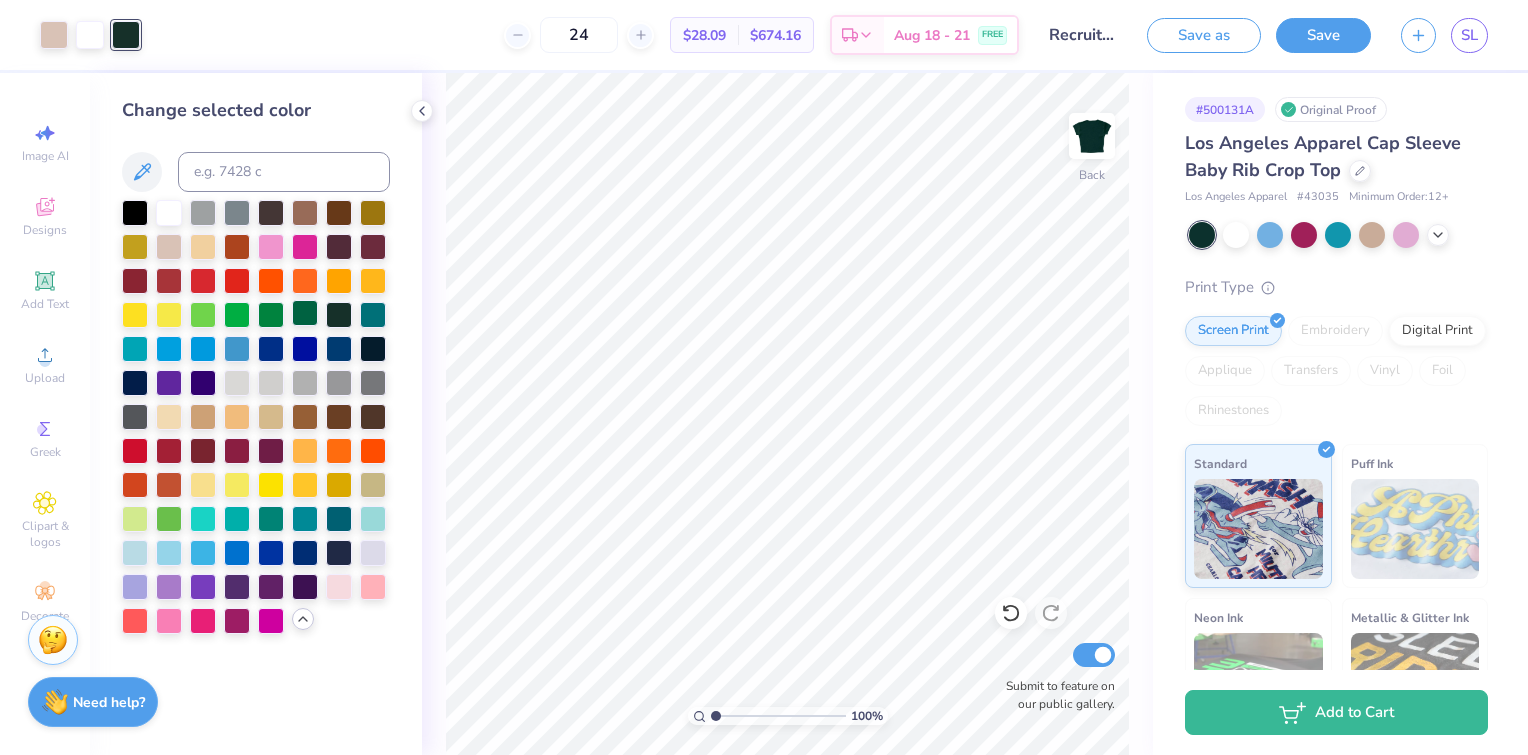 click at bounding box center (305, 313) 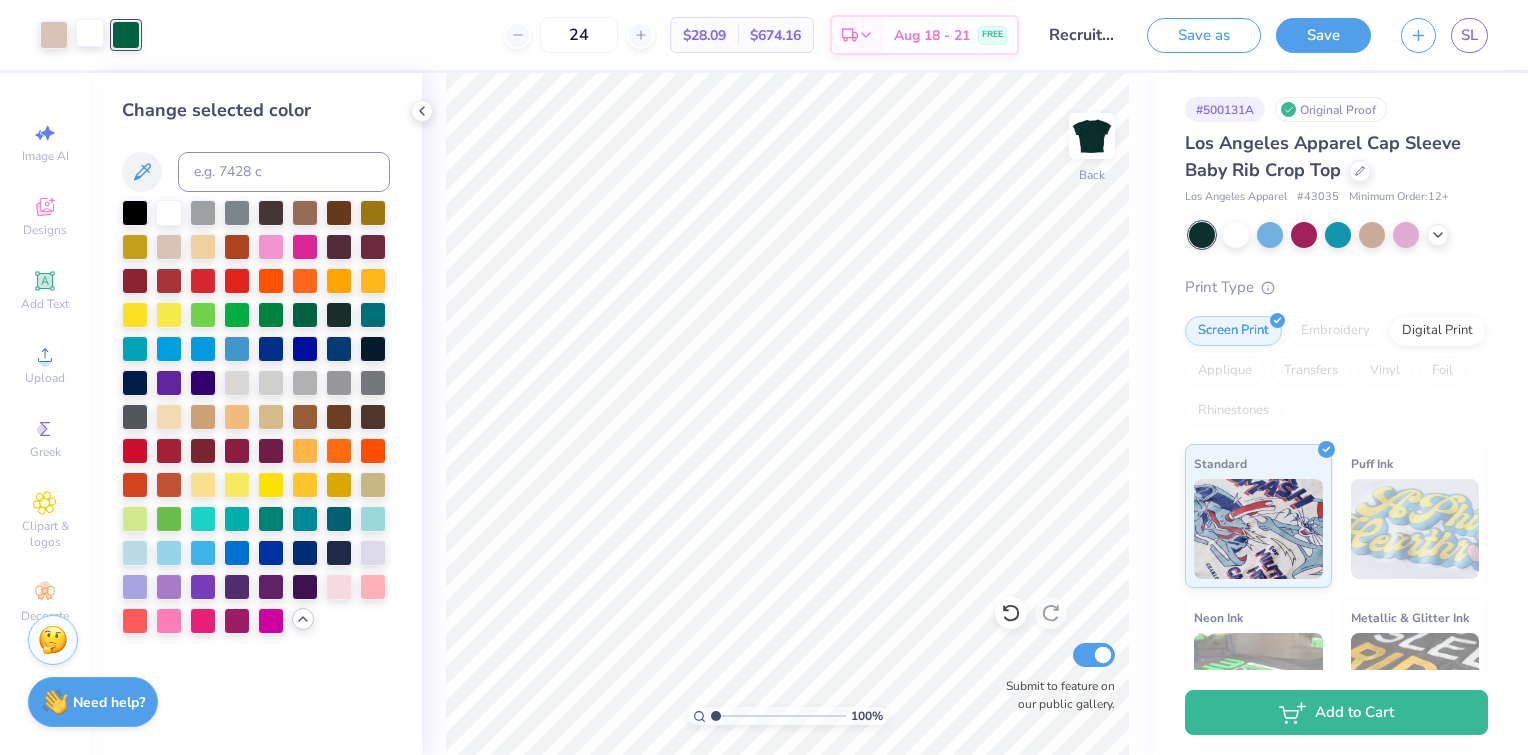click at bounding box center [90, 33] 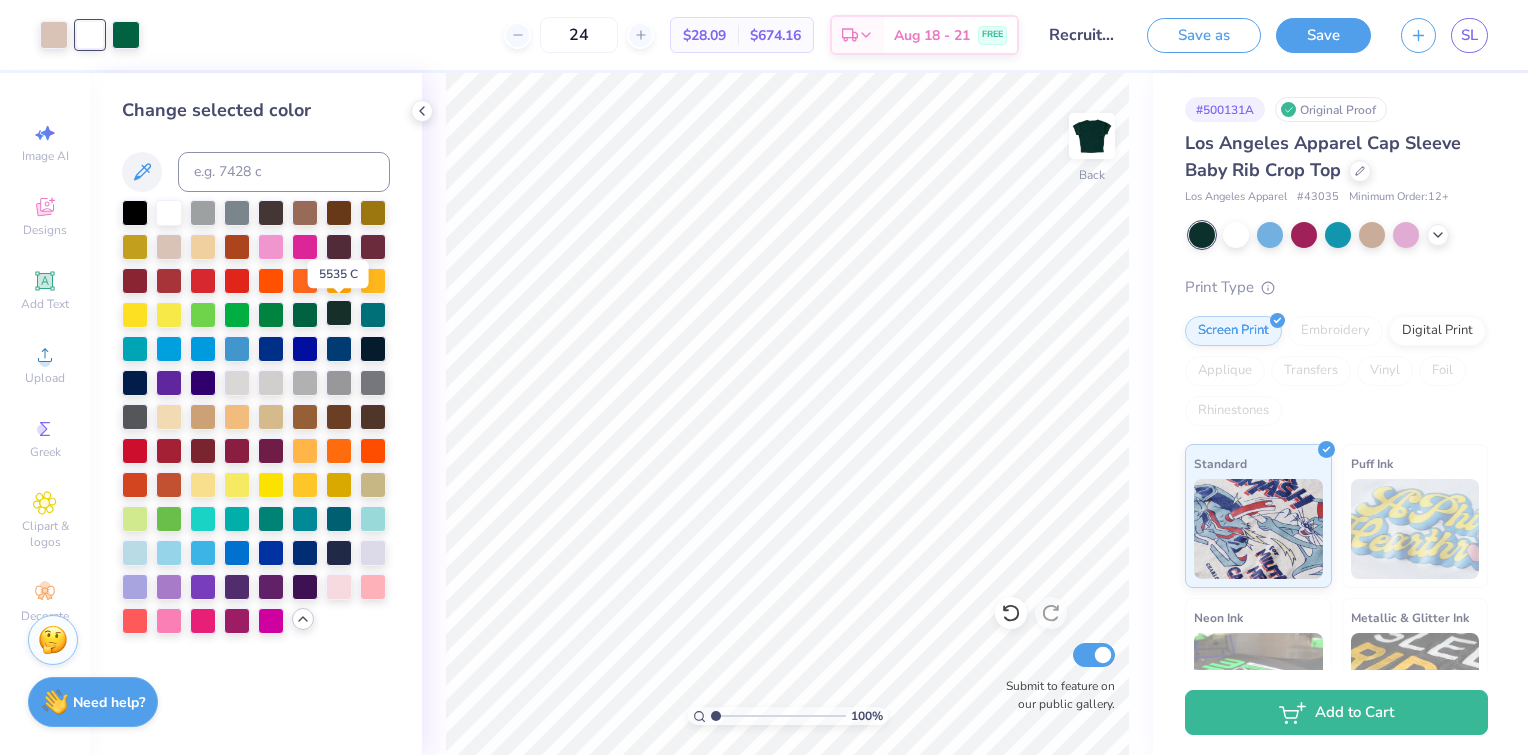 click at bounding box center [339, 313] 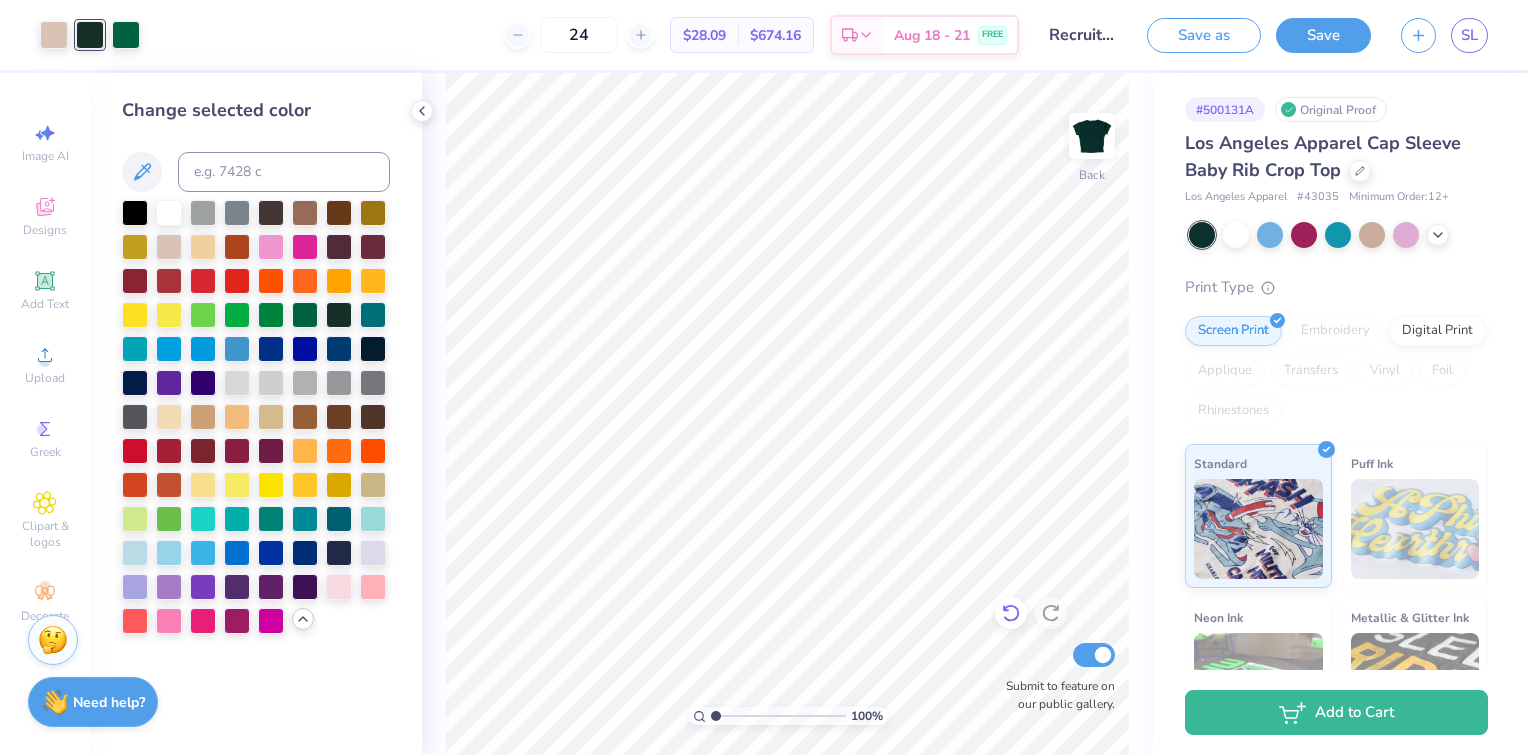 click 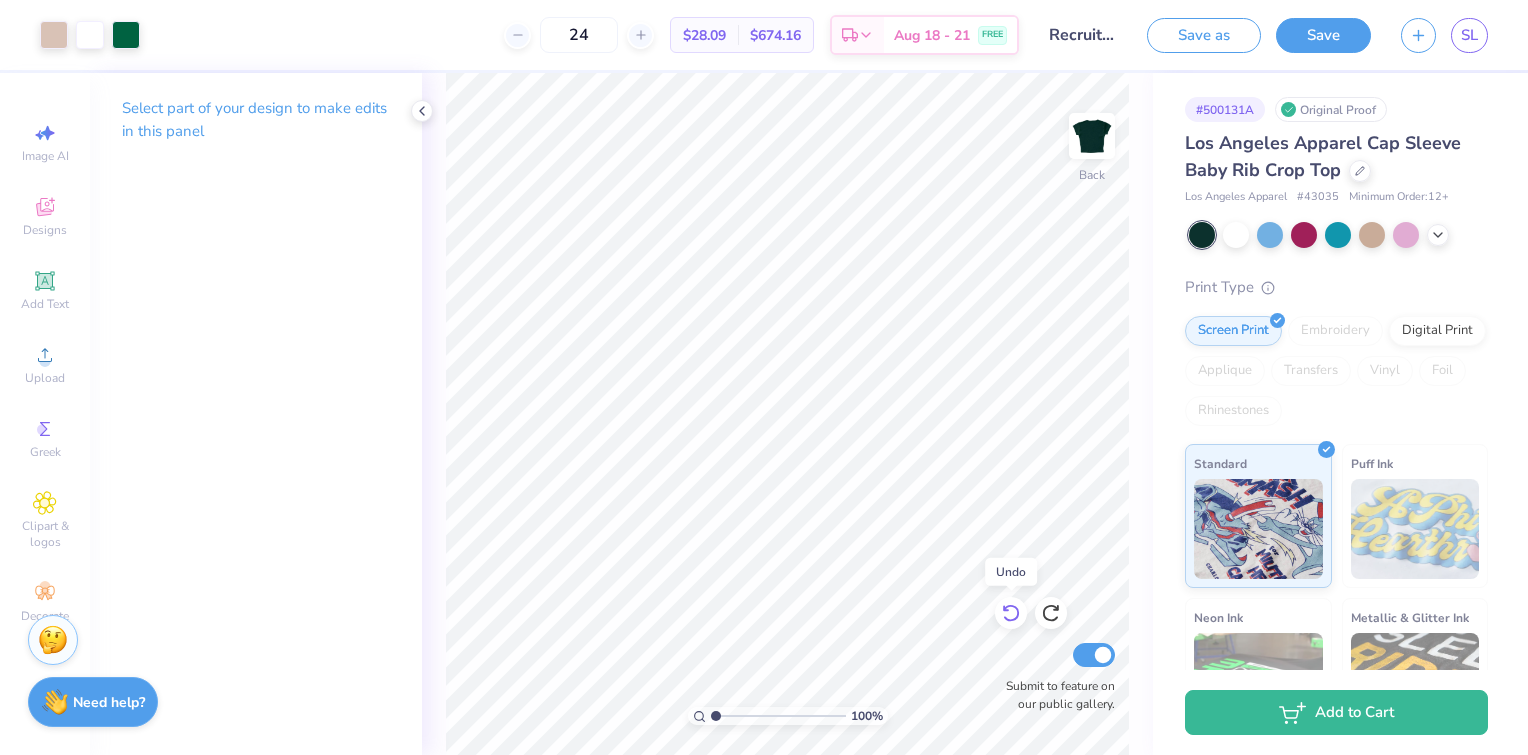 click 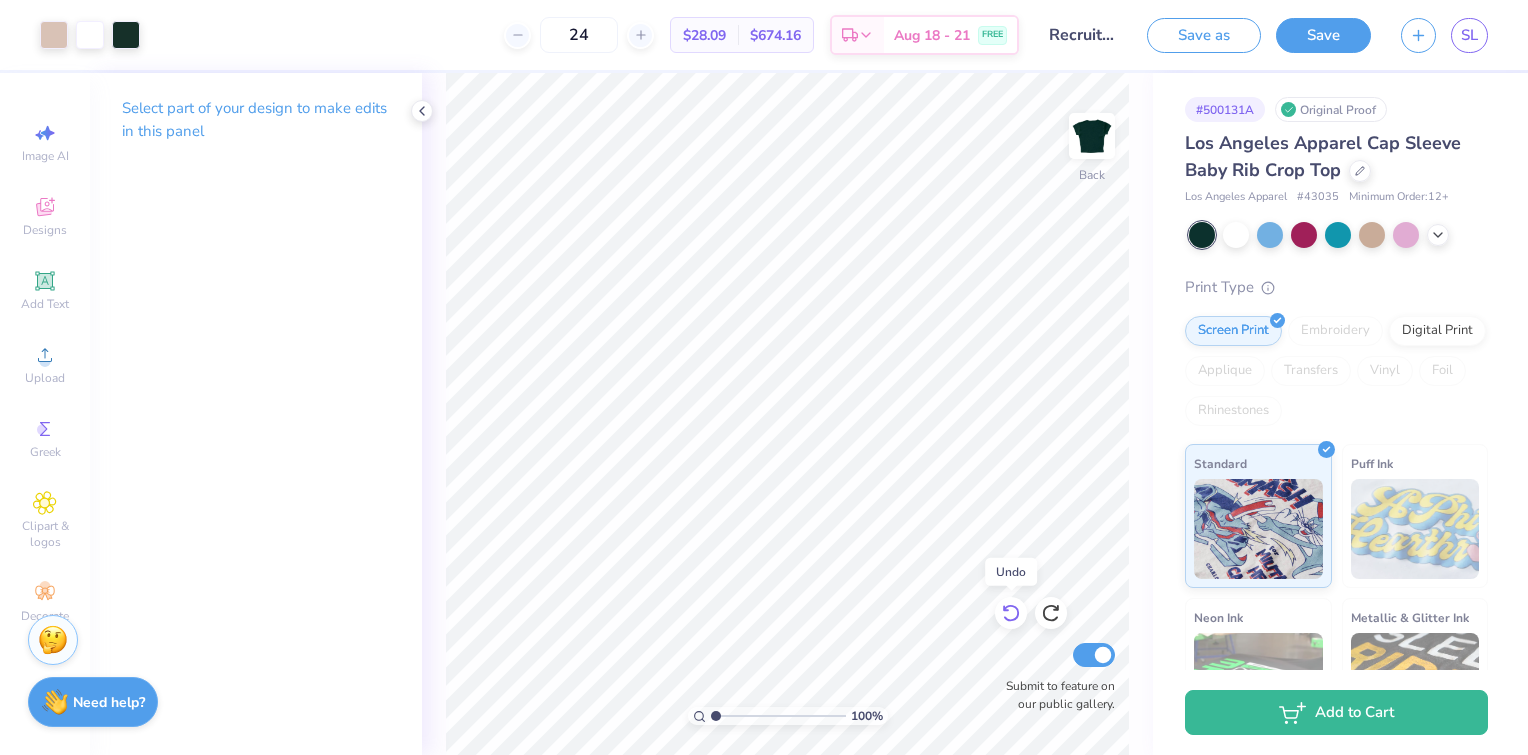 click 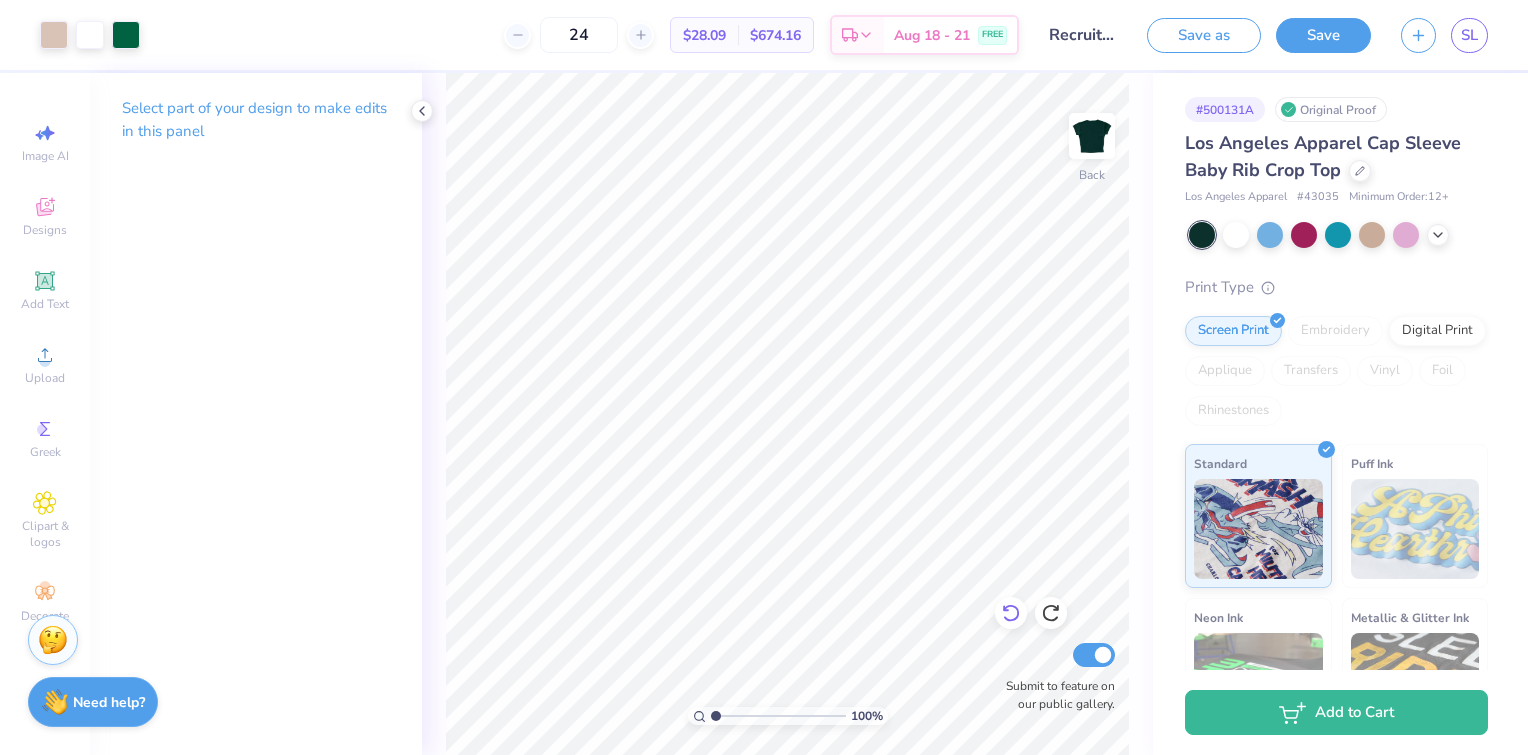 click 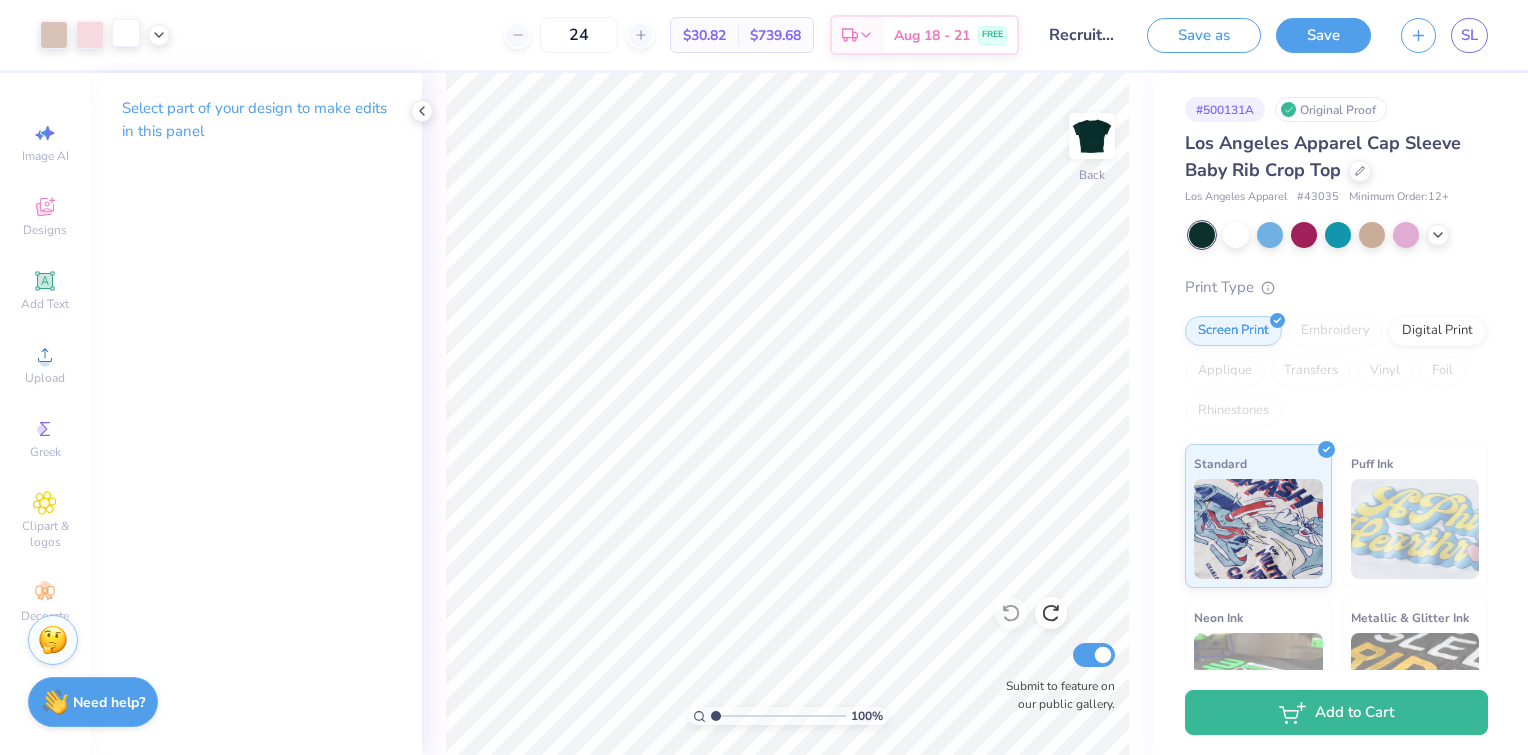 click at bounding box center [126, 33] 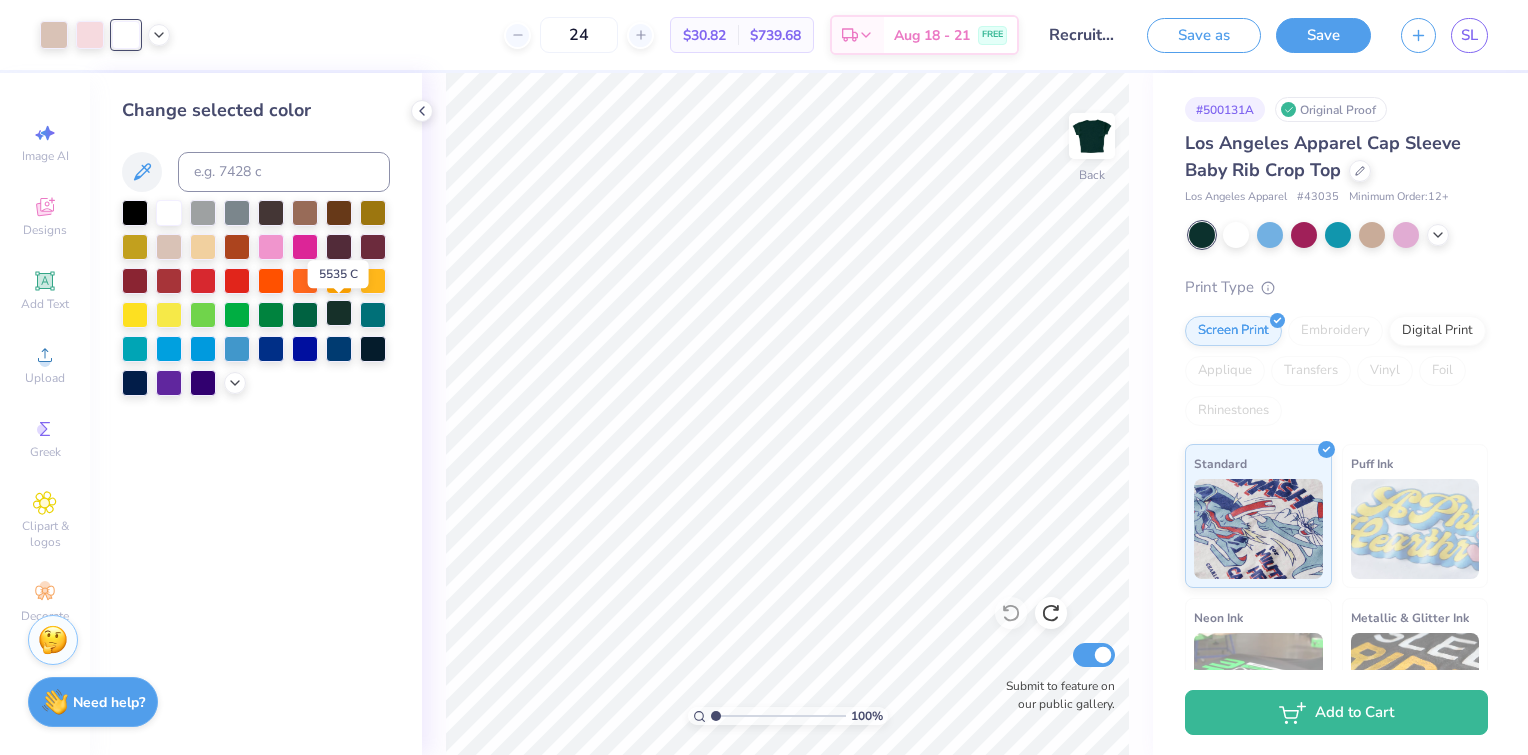click at bounding box center [339, 313] 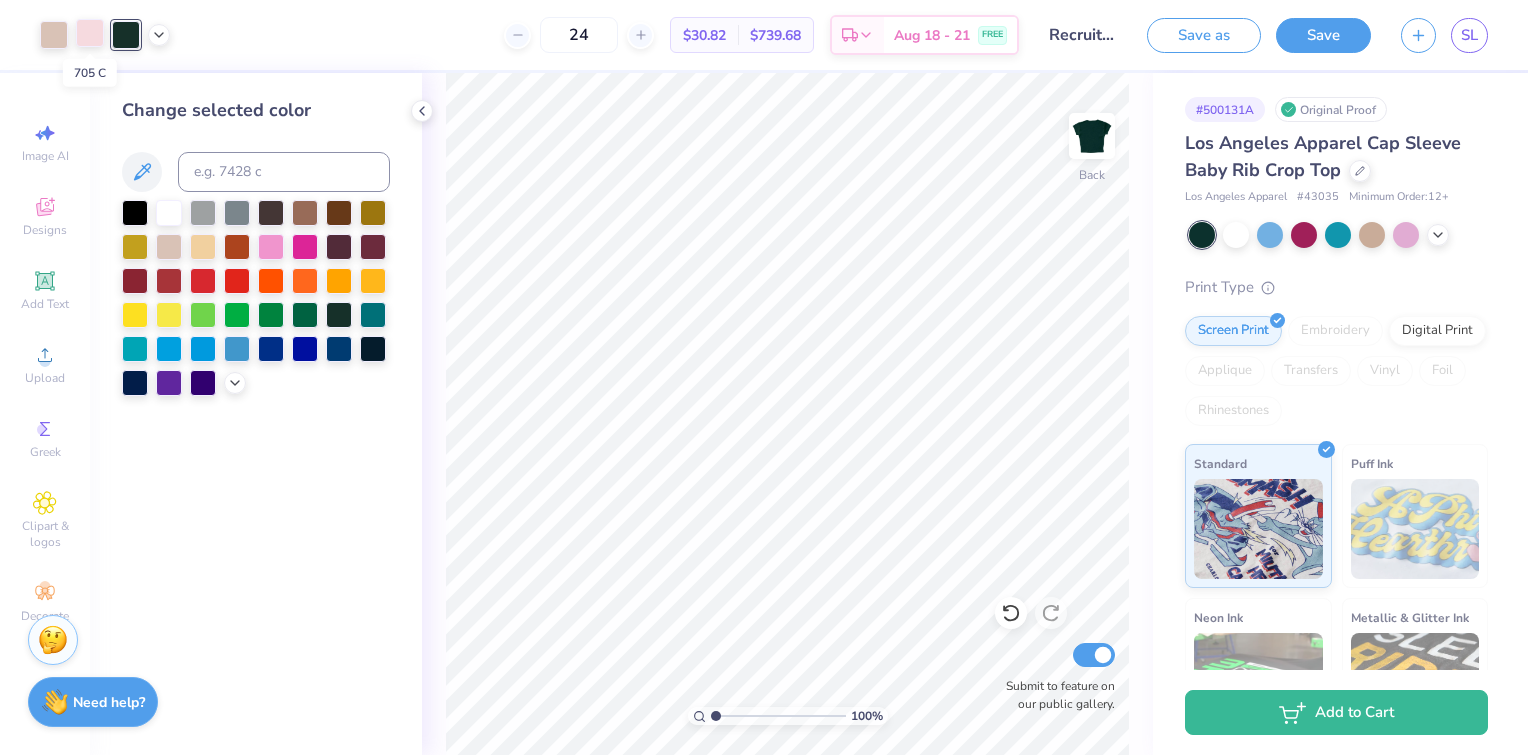 click at bounding box center [90, 33] 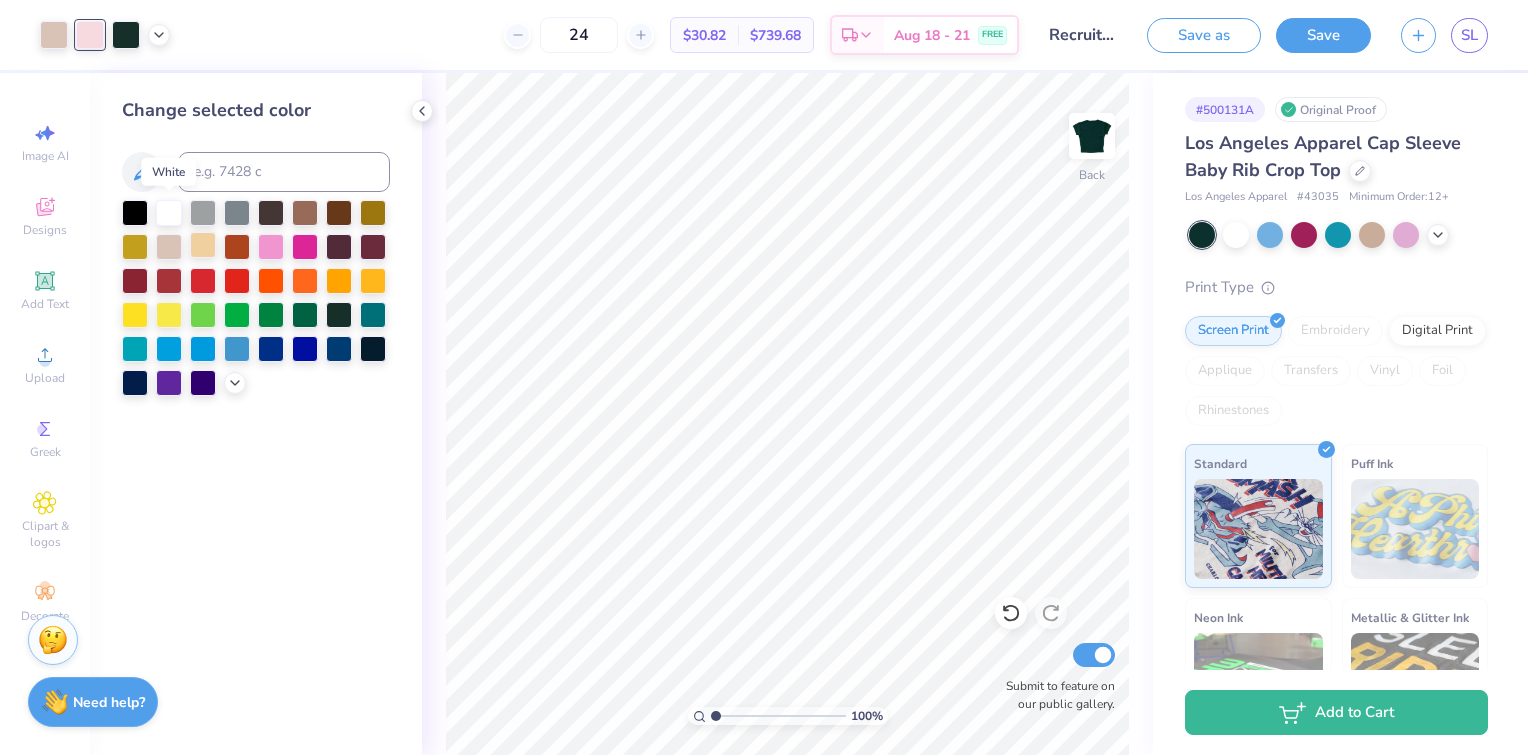 click at bounding box center [169, 213] 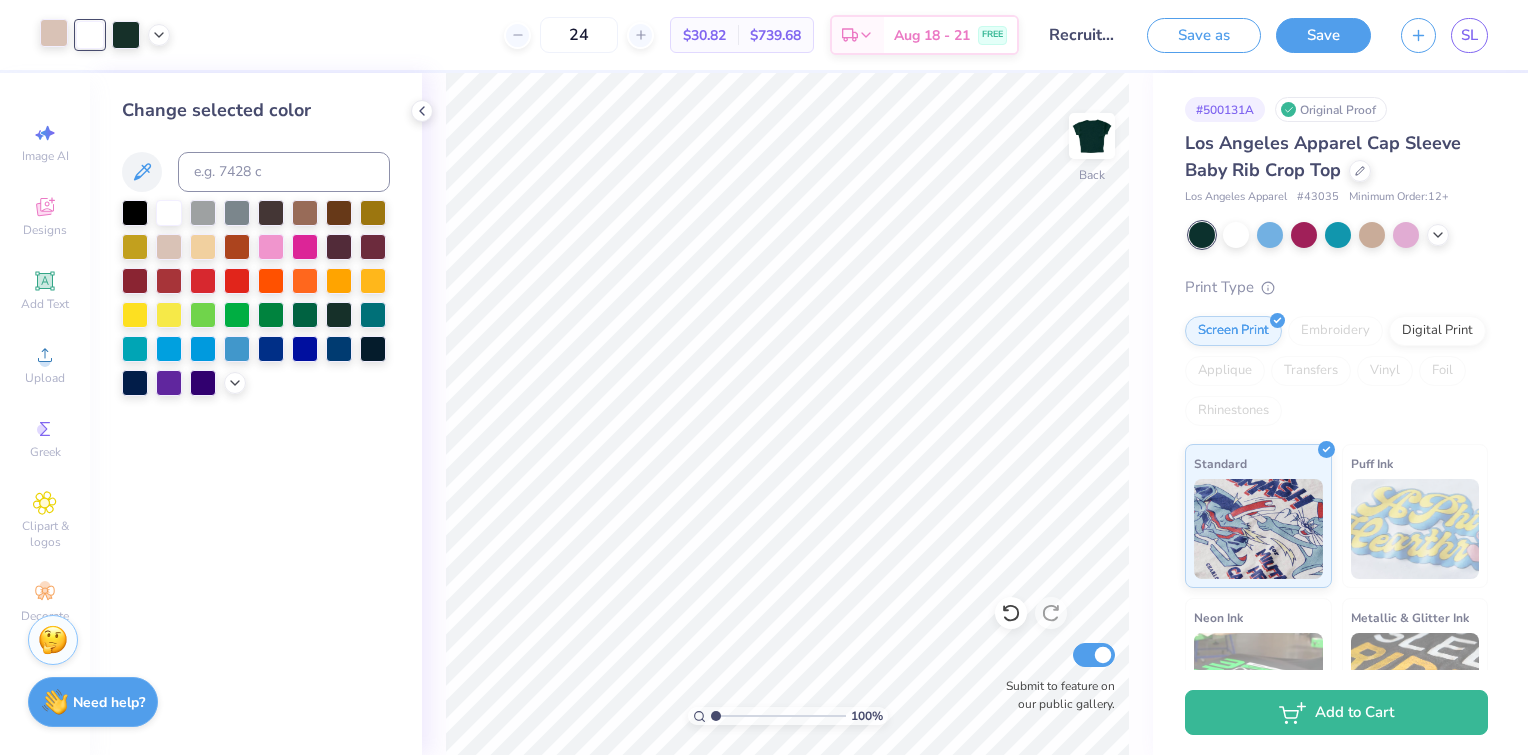 click at bounding box center (54, 33) 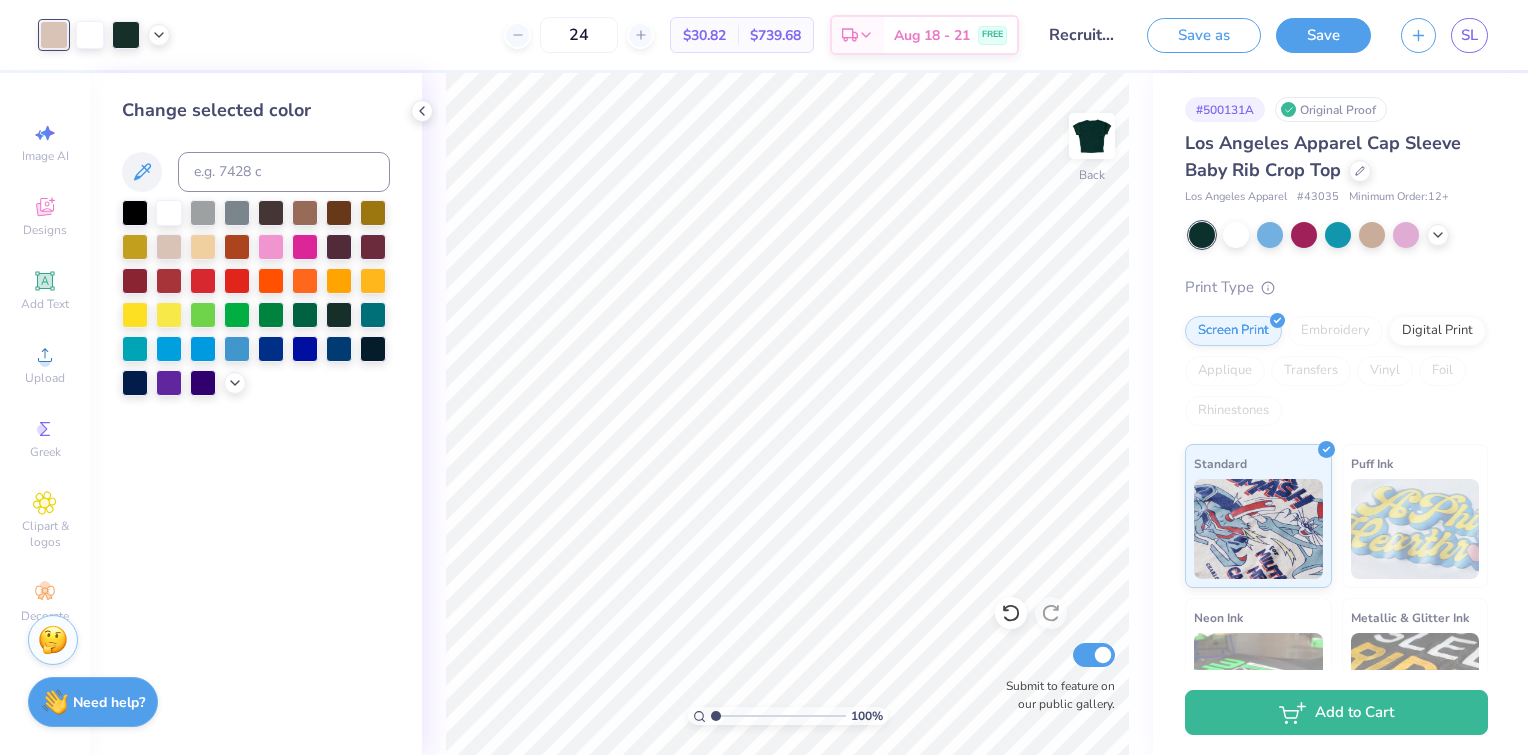 click at bounding box center [256, 298] 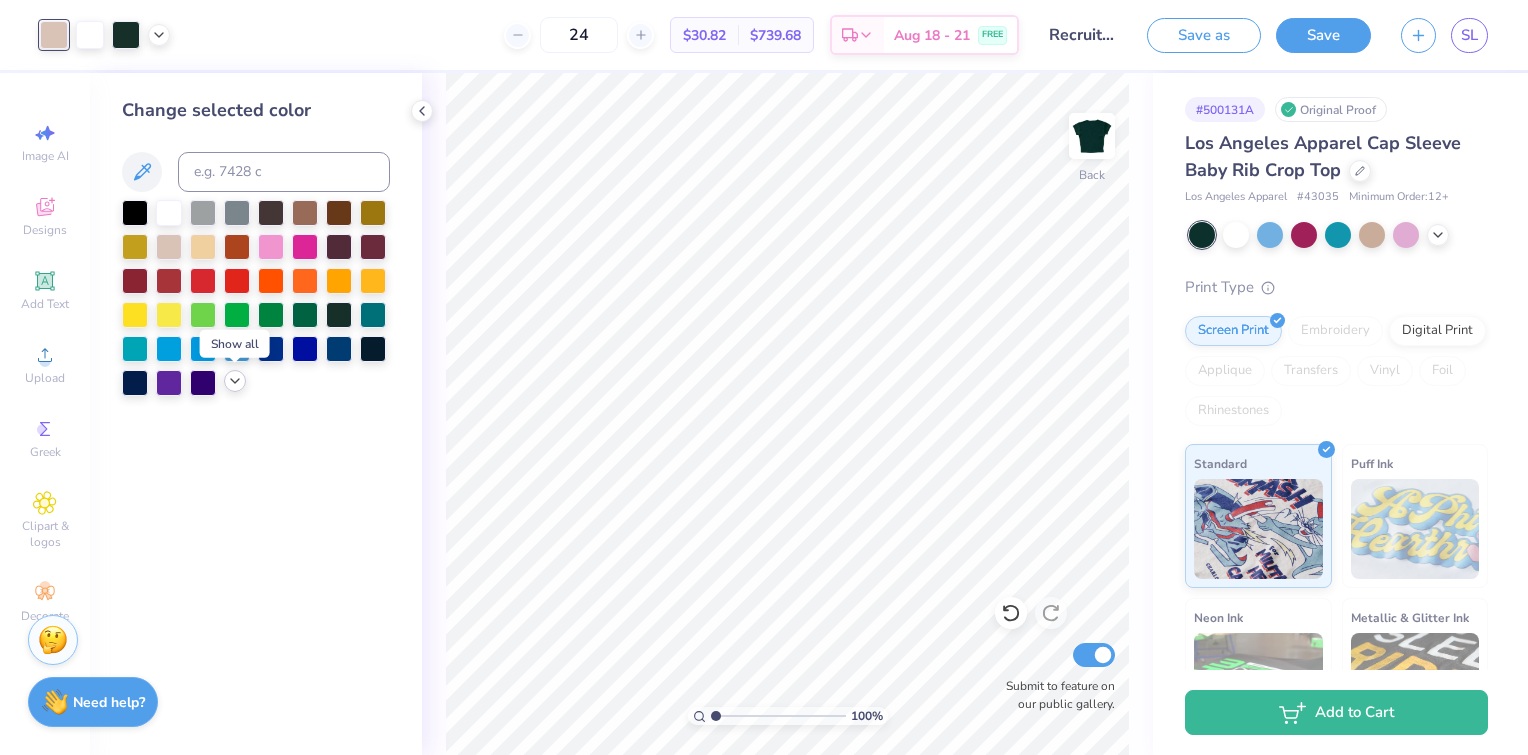 click 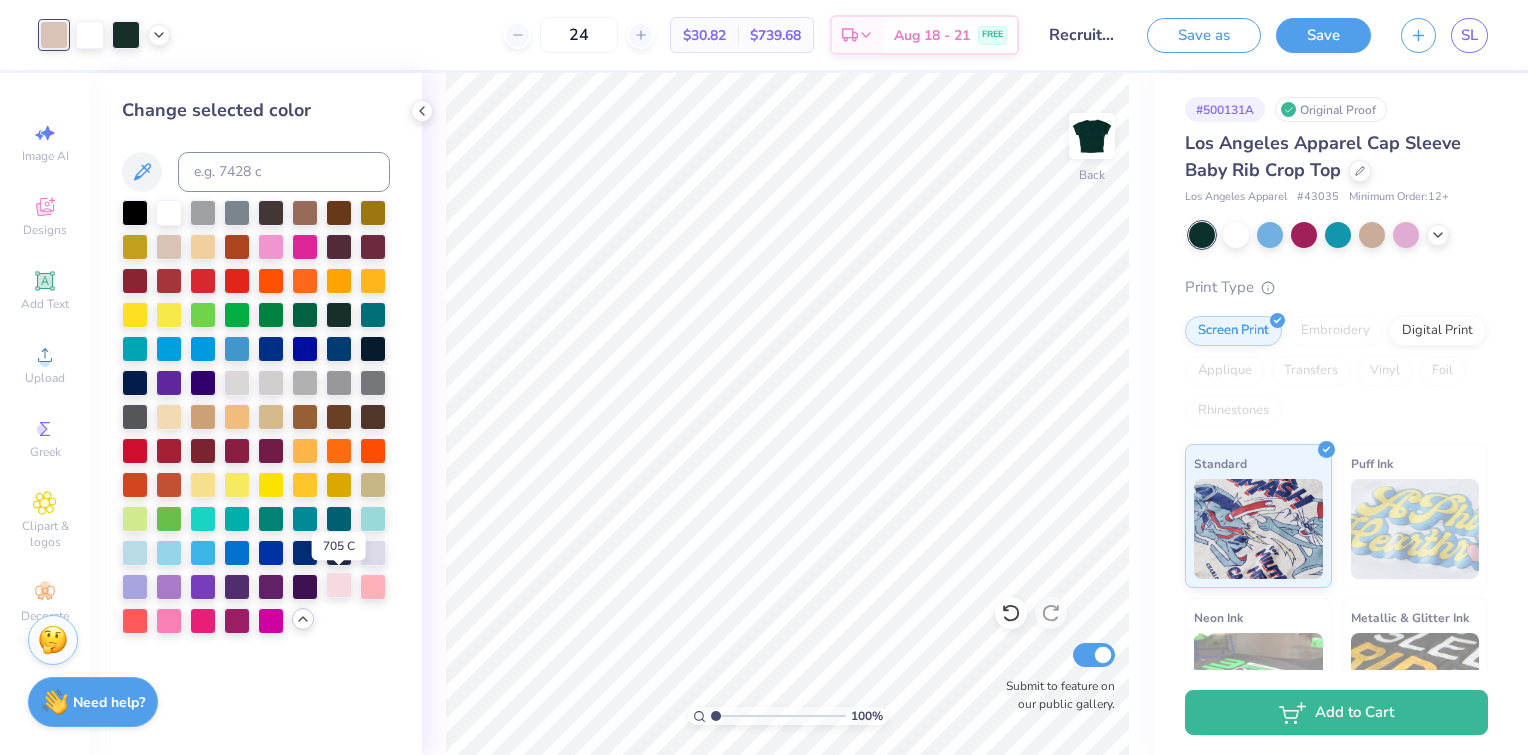 click at bounding box center (339, 585) 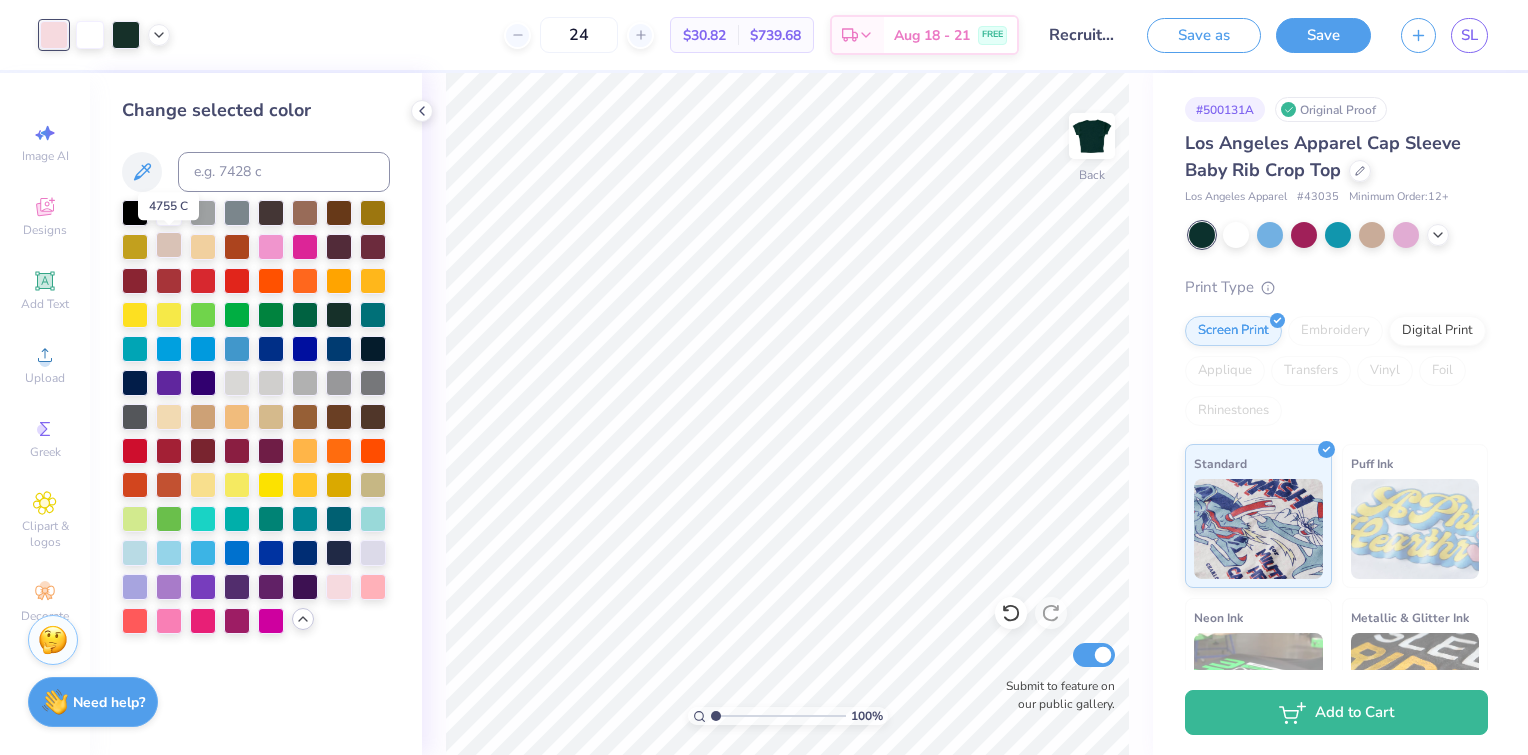 click at bounding box center [169, 245] 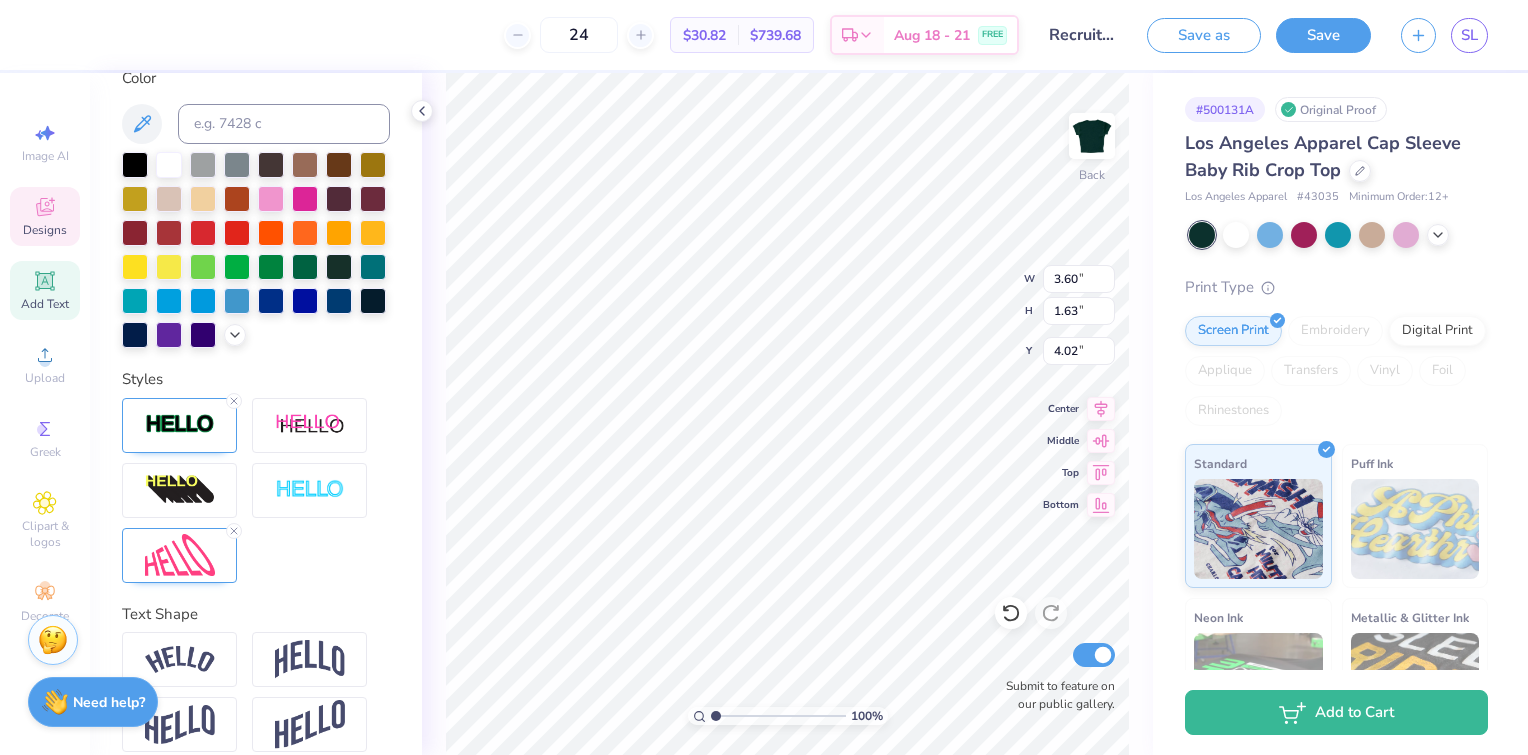 scroll, scrollTop: 518, scrollLeft: 0, axis: vertical 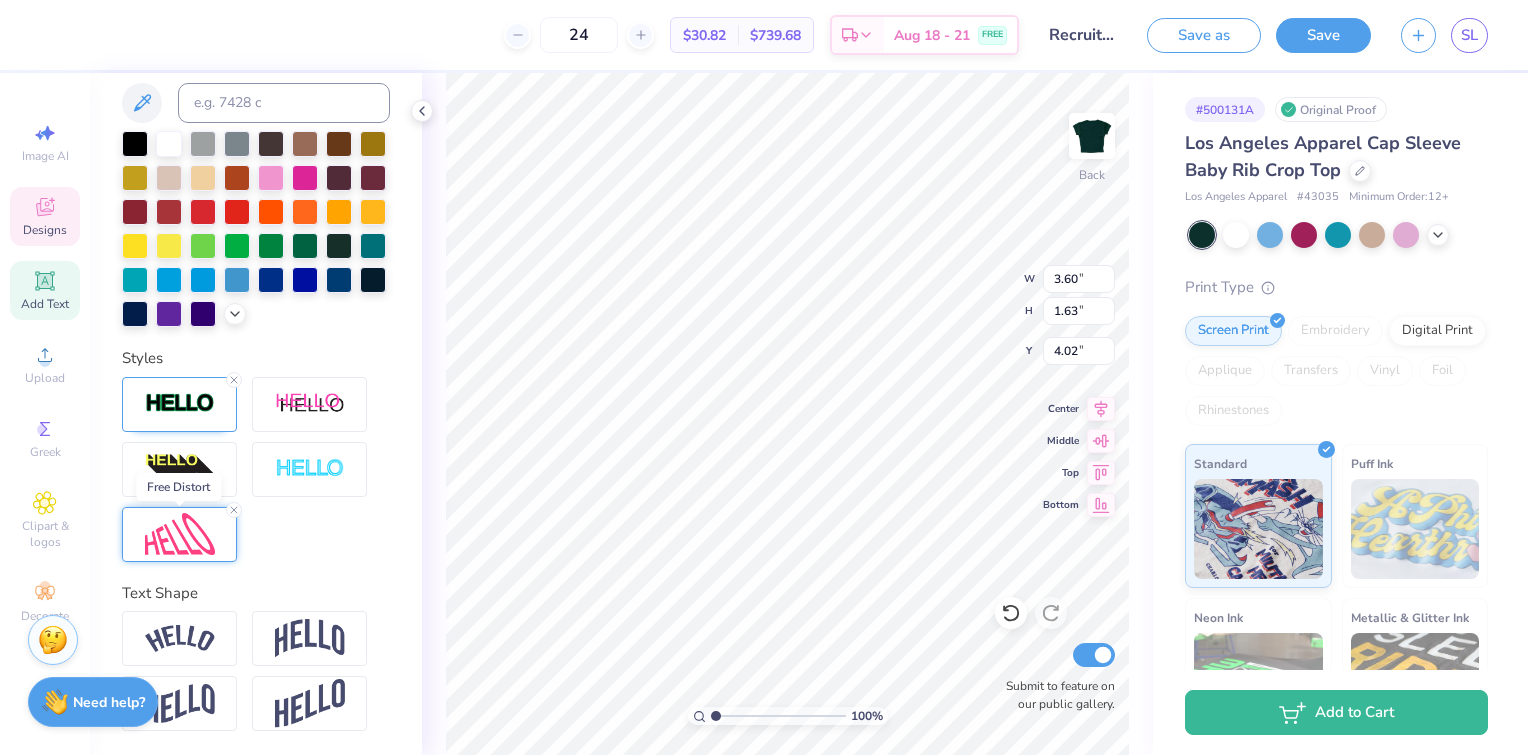click at bounding box center (180, 534) 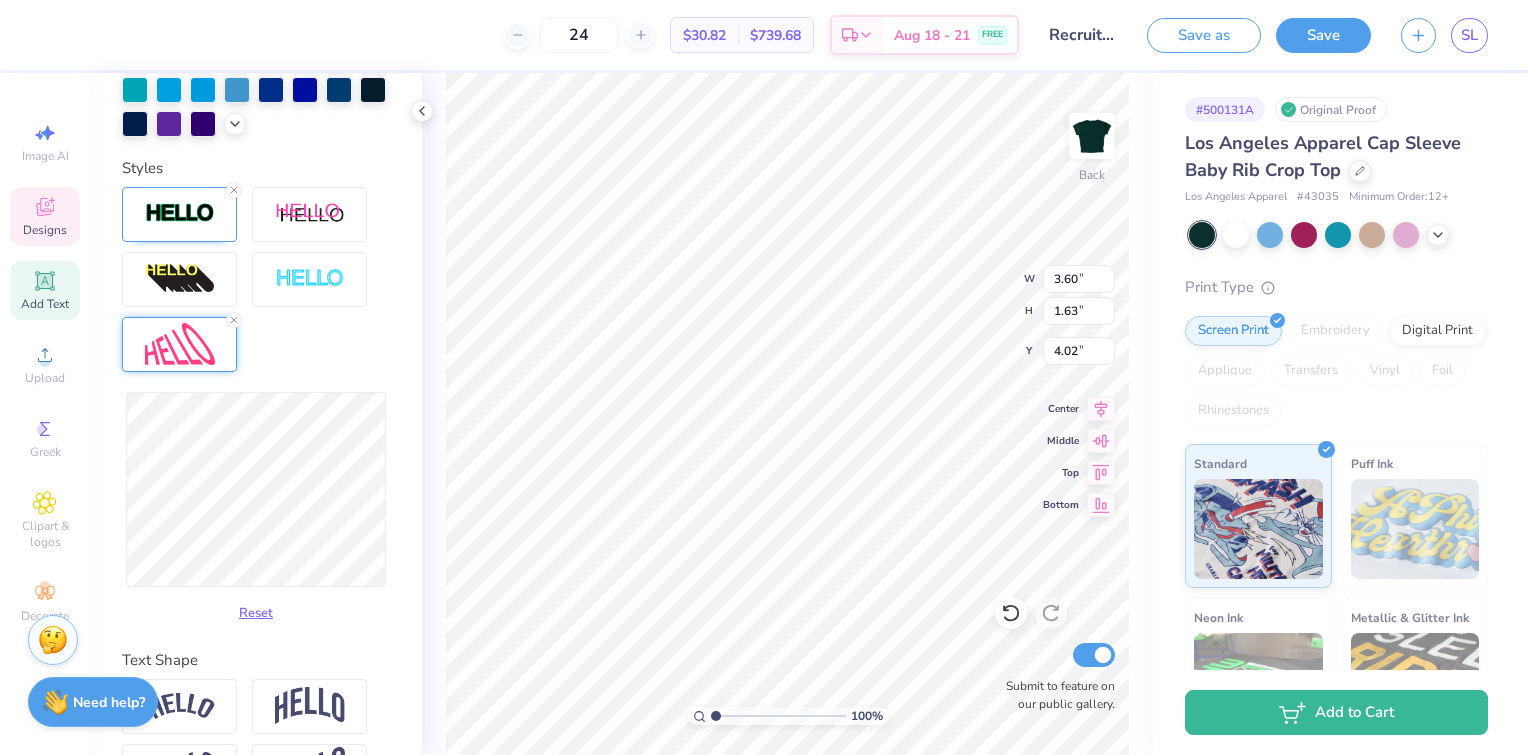scroll, scrollTop: 677, scrollLeft: 0, axis: vertical 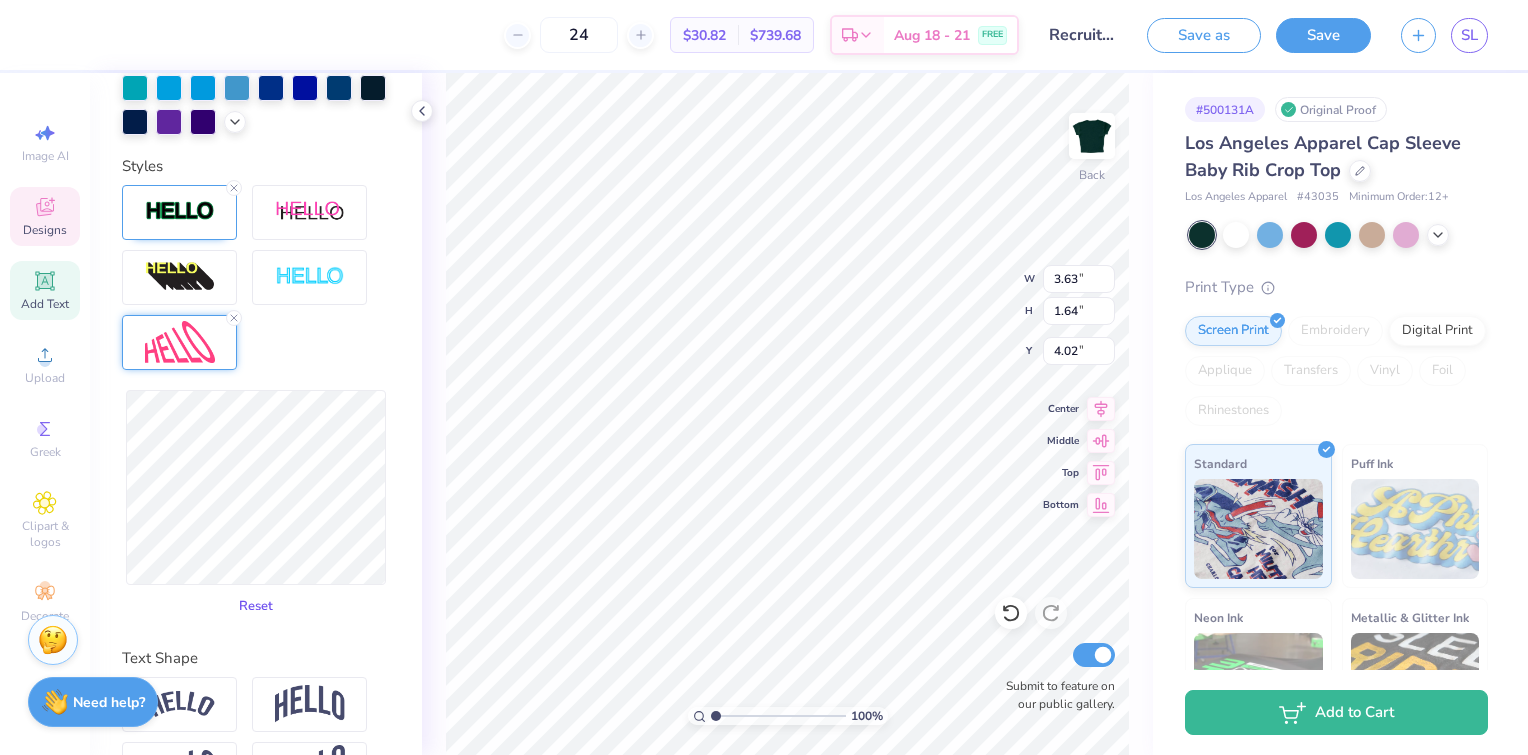 type on "3.63" 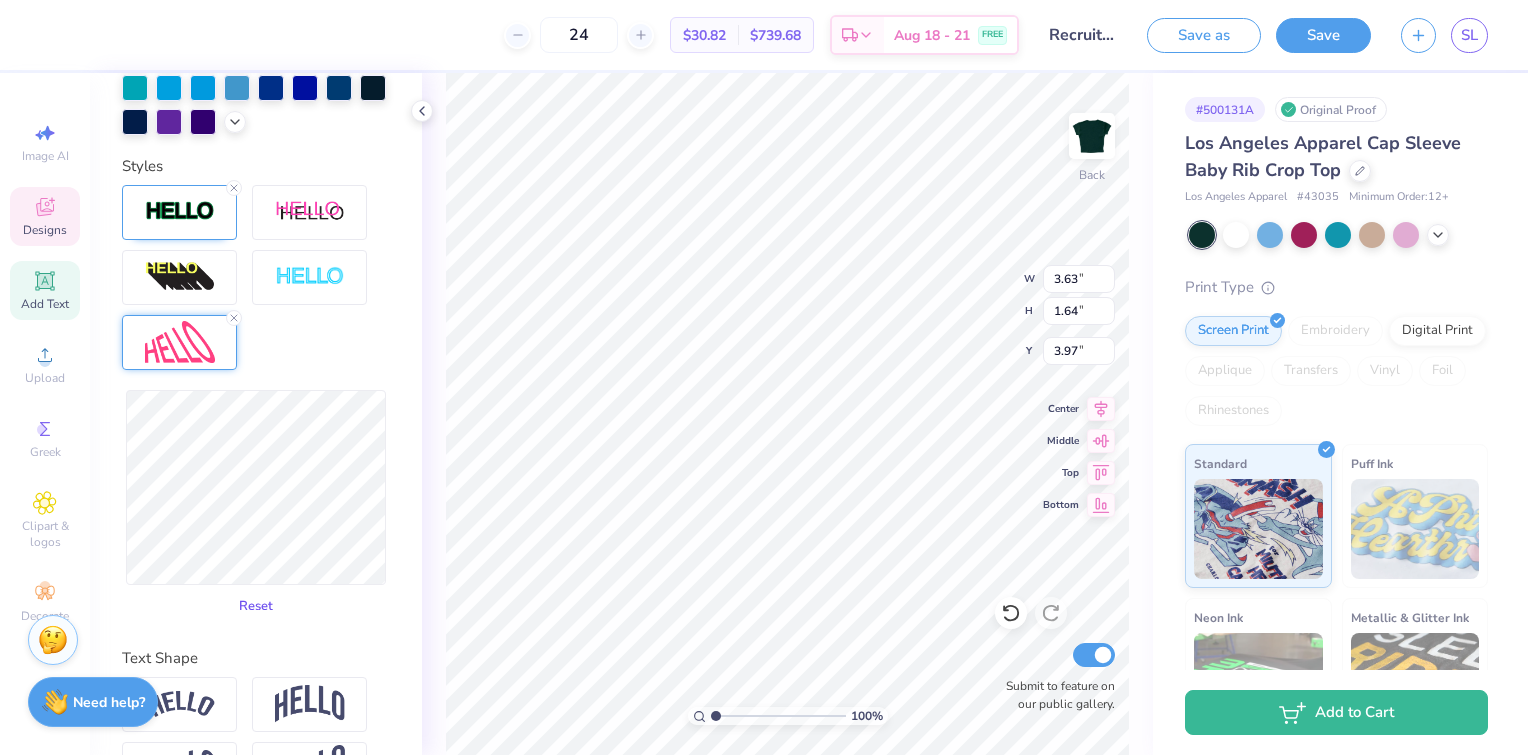 type on "1.74" 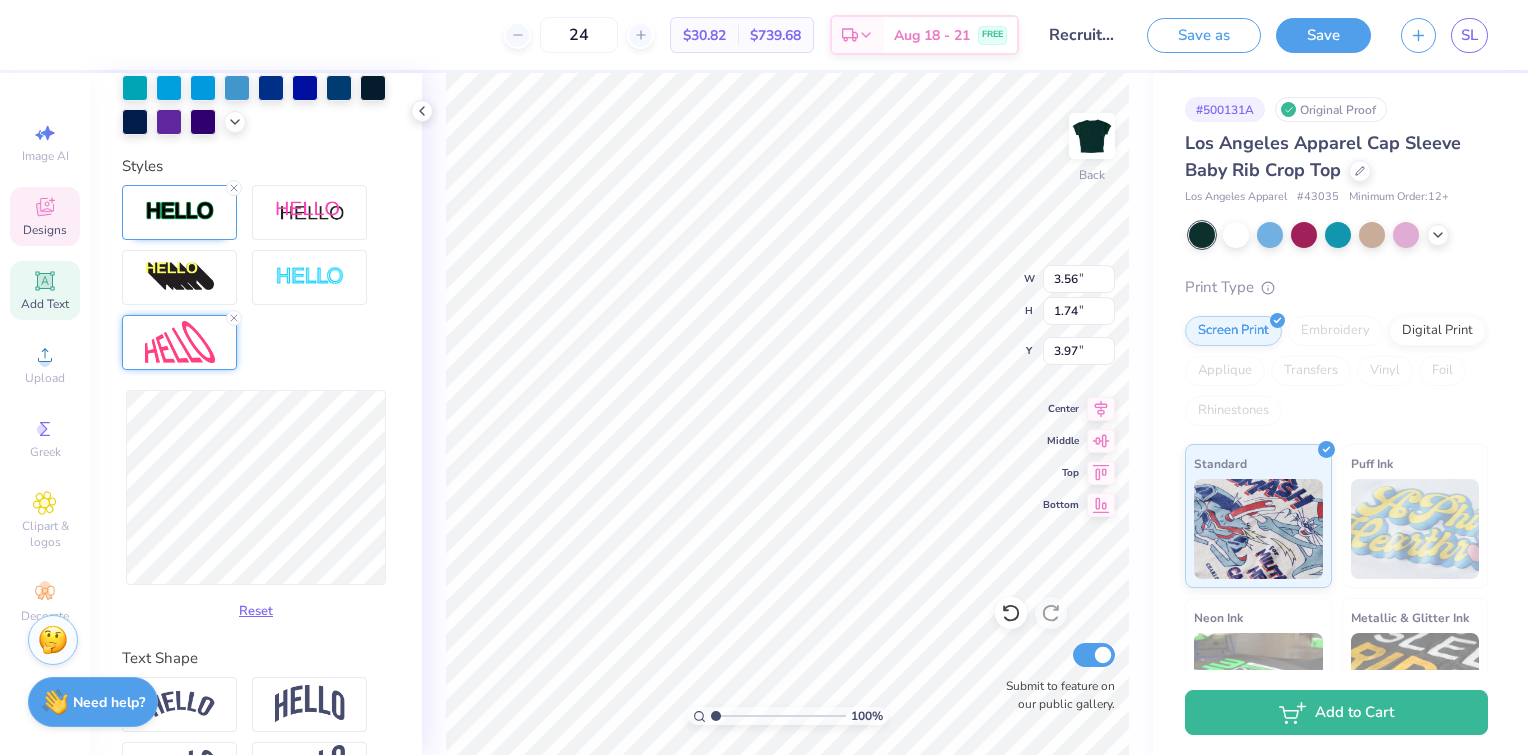type on "3.53" 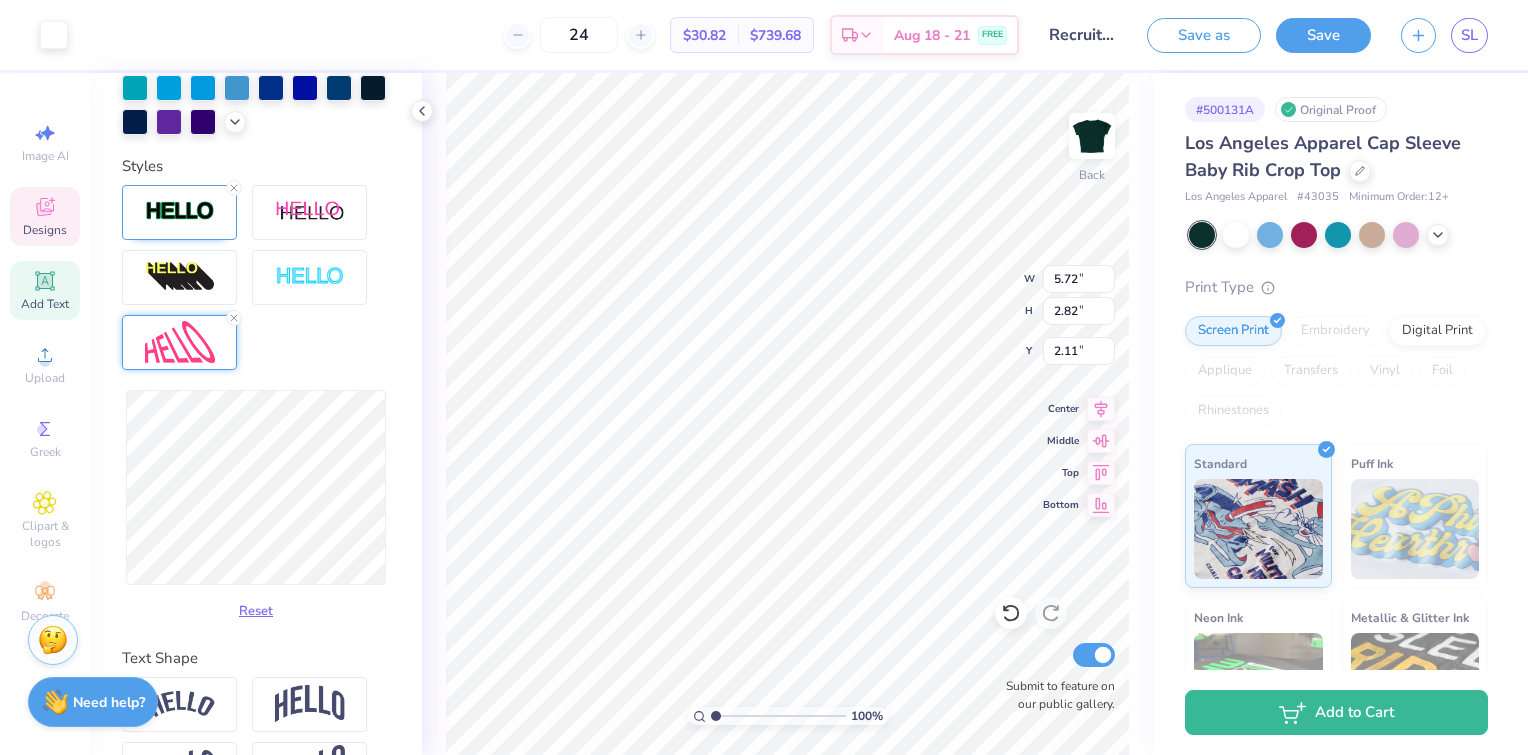 type on "3.56" 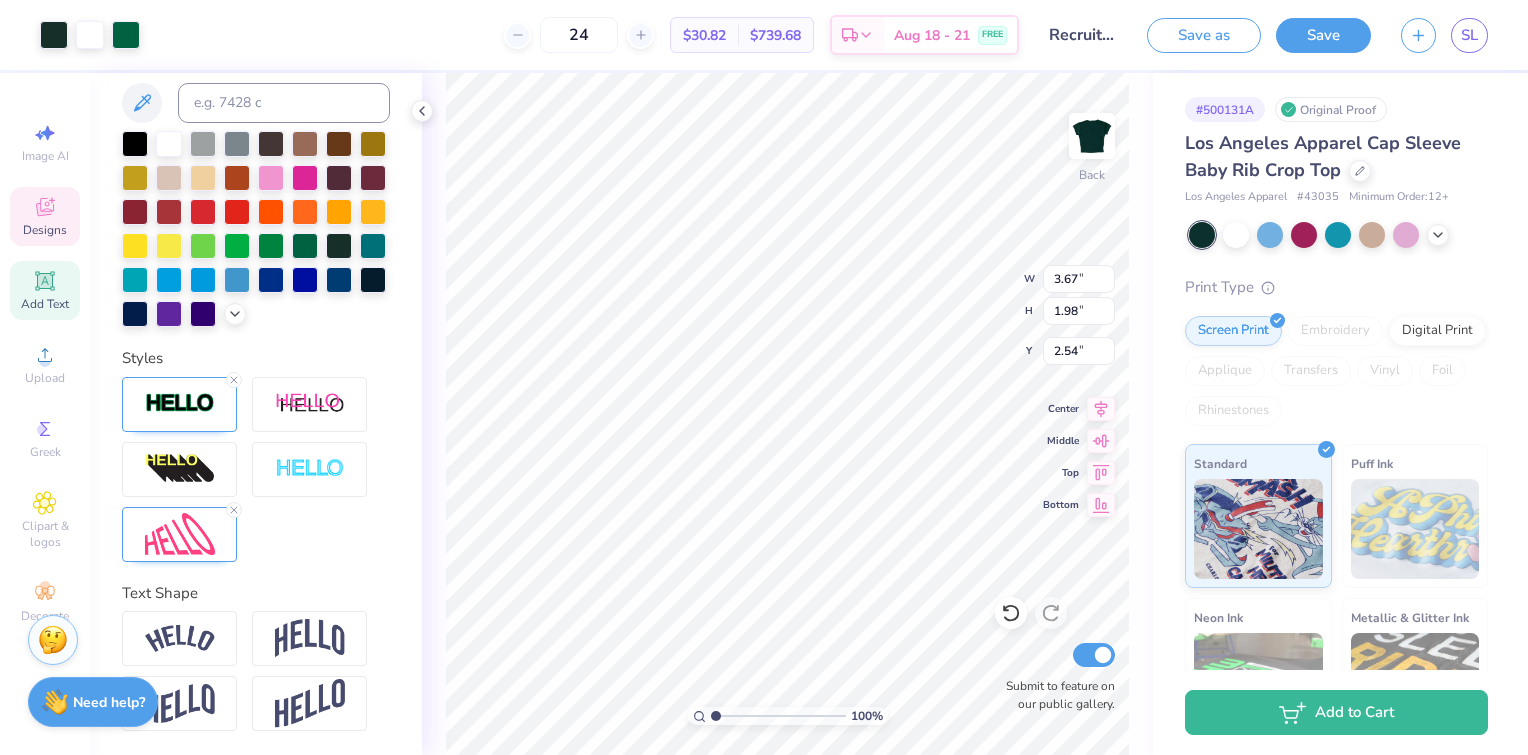 scroll, scrollTop: 518, scrollLeft: 0, axis: vertical 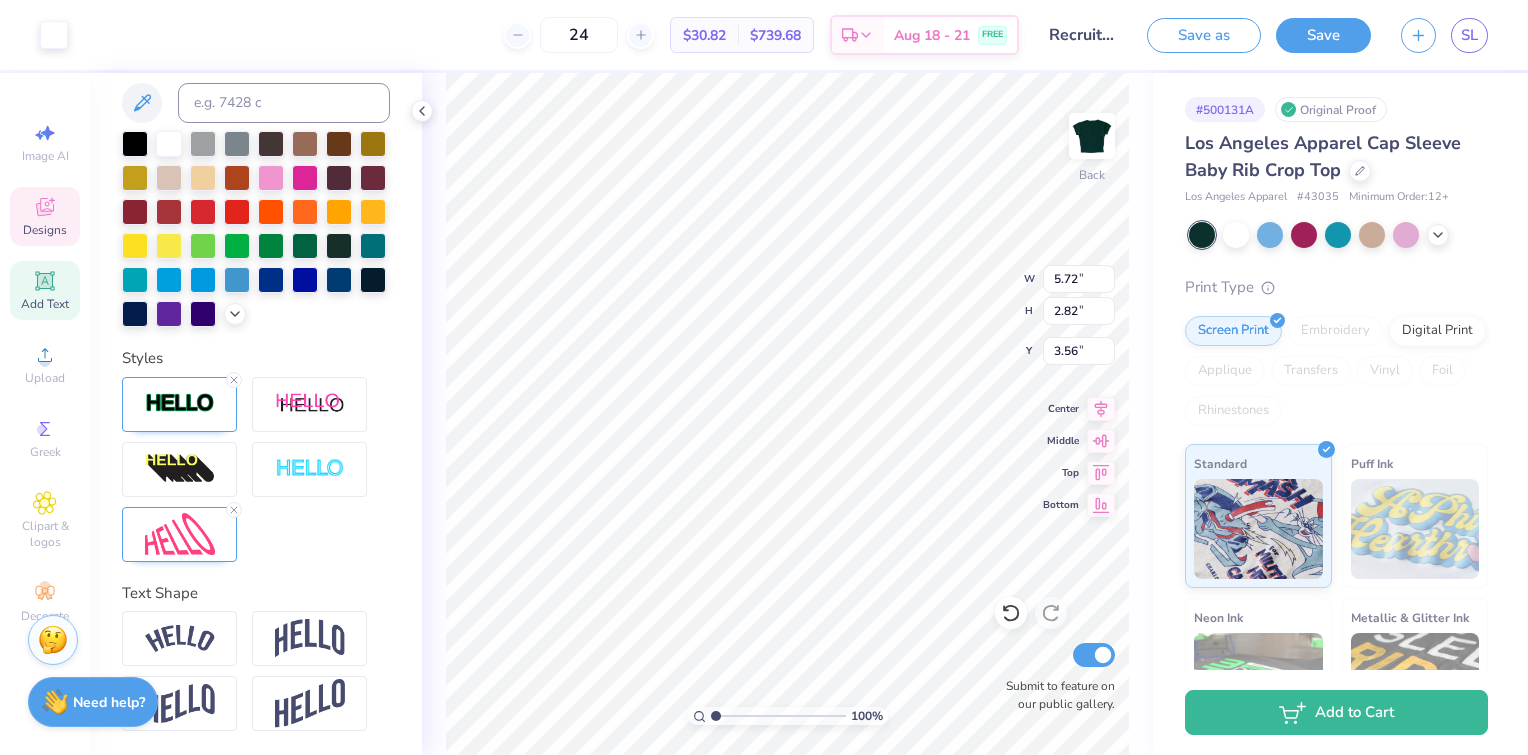 type on "5.72" 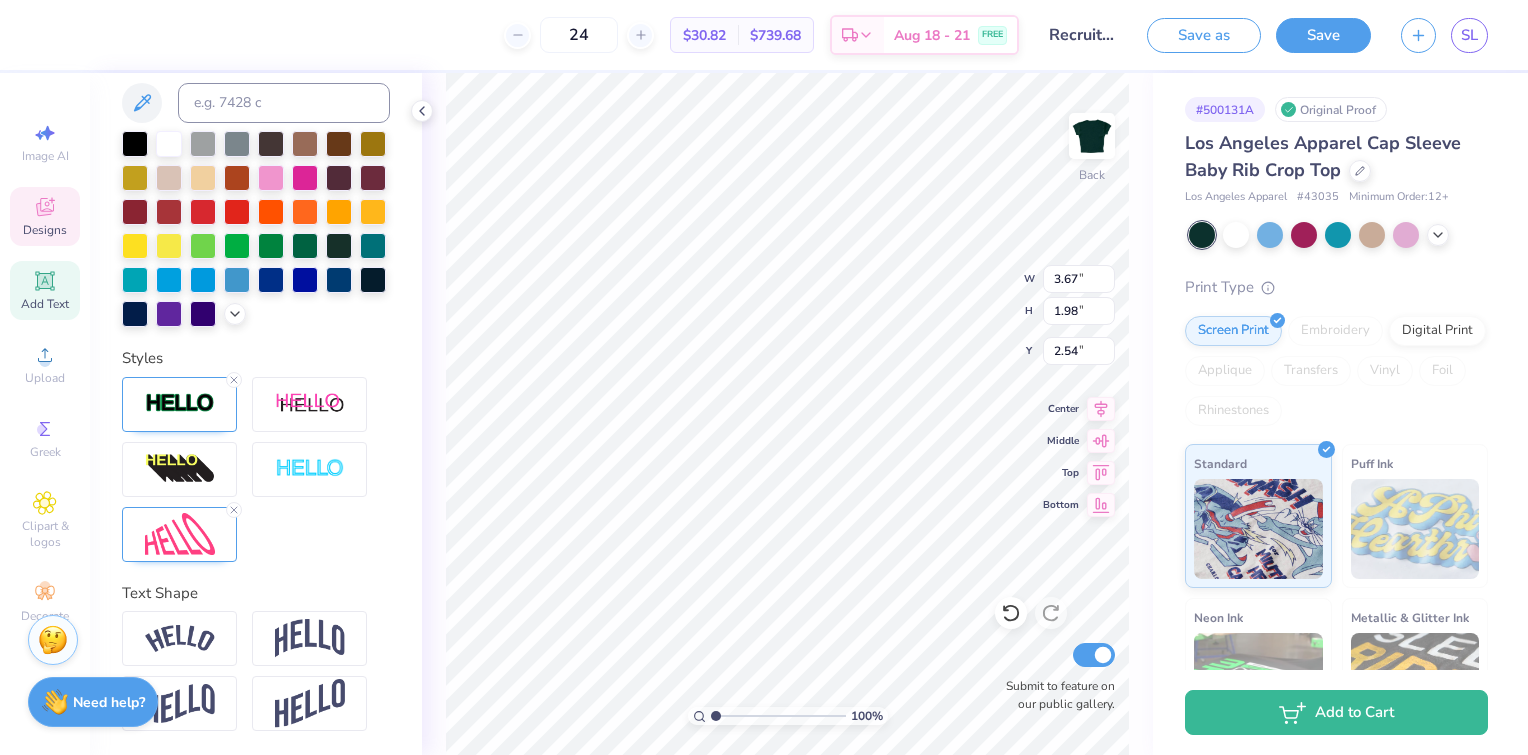 scroll, scrollTop: 16, scrollLeft: 2, axis: both 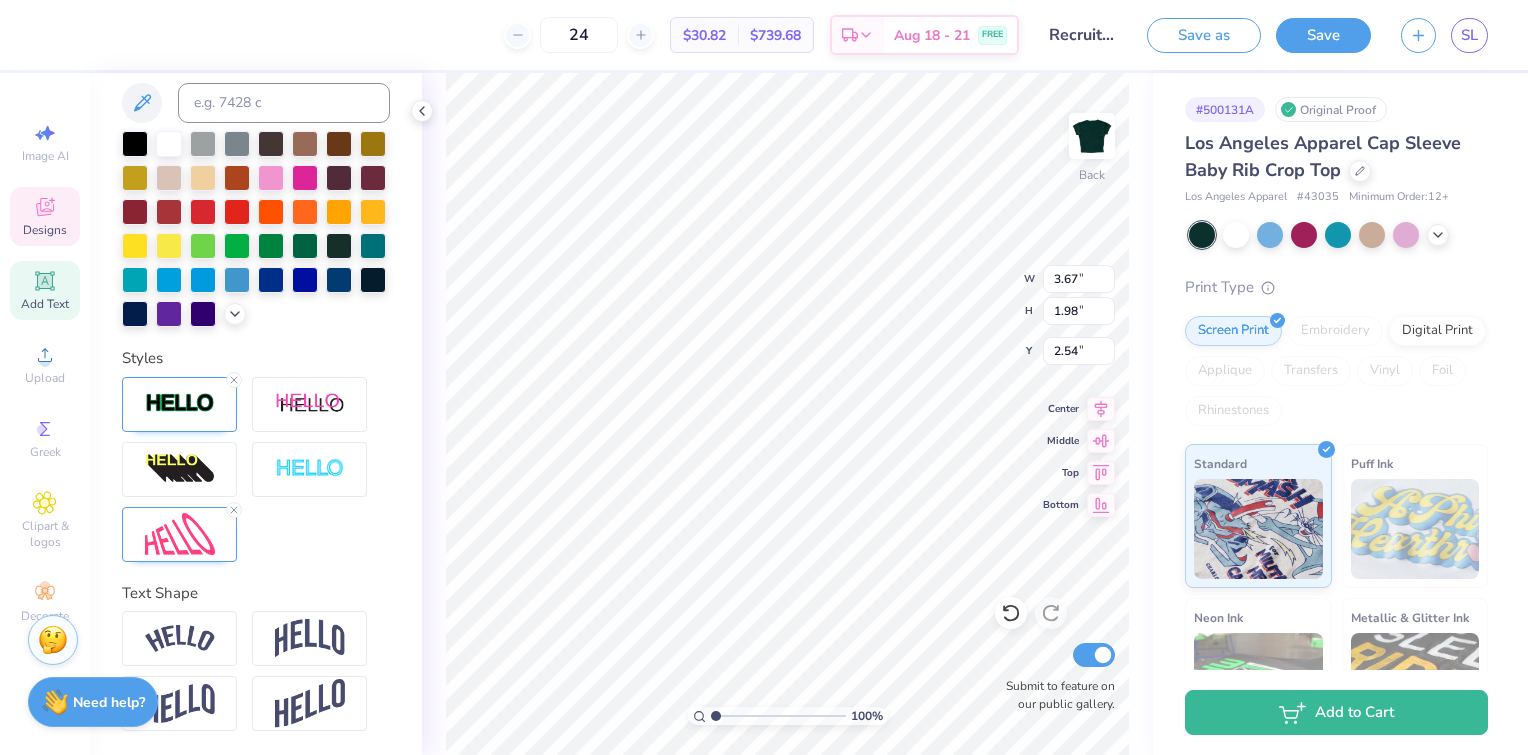 type on "5.72" 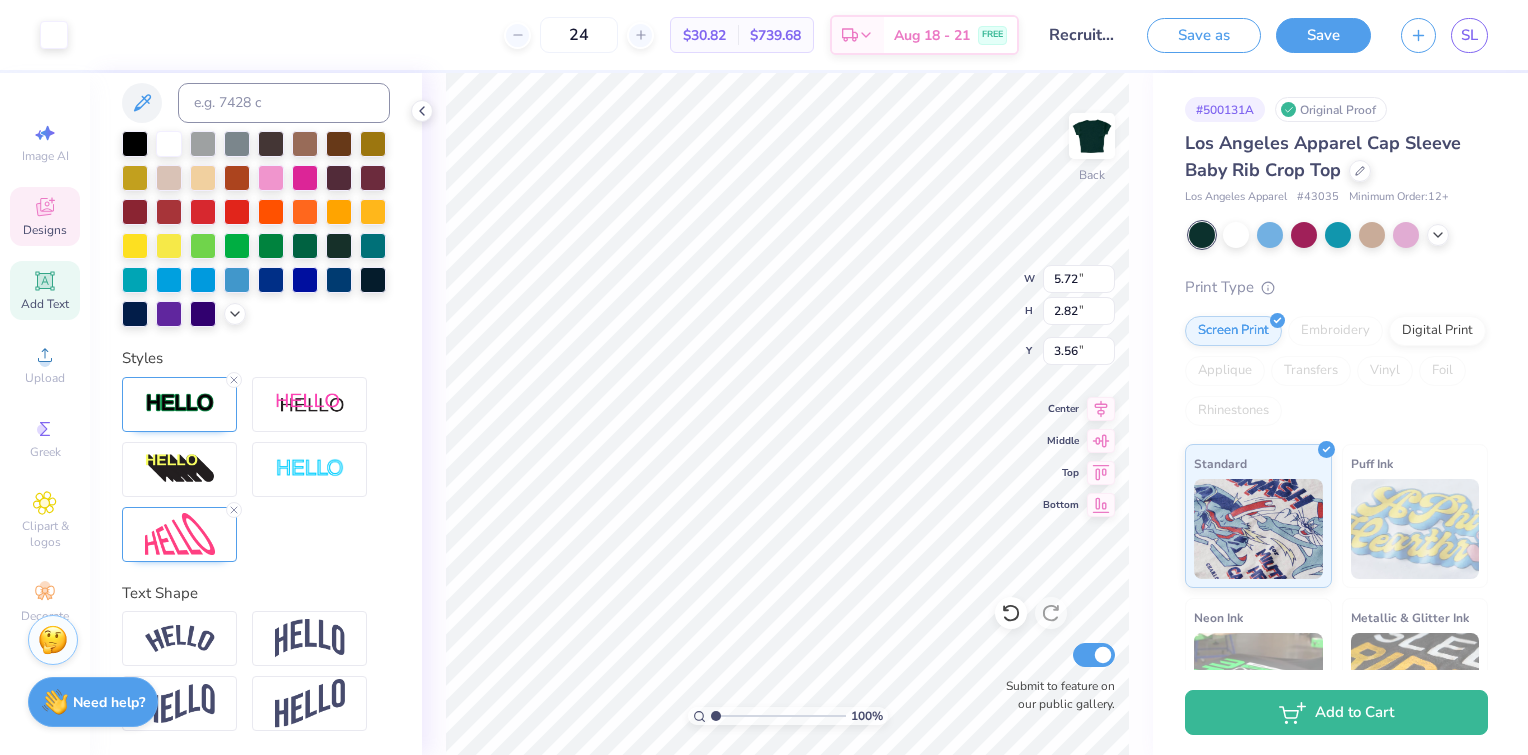 type on "3.67" 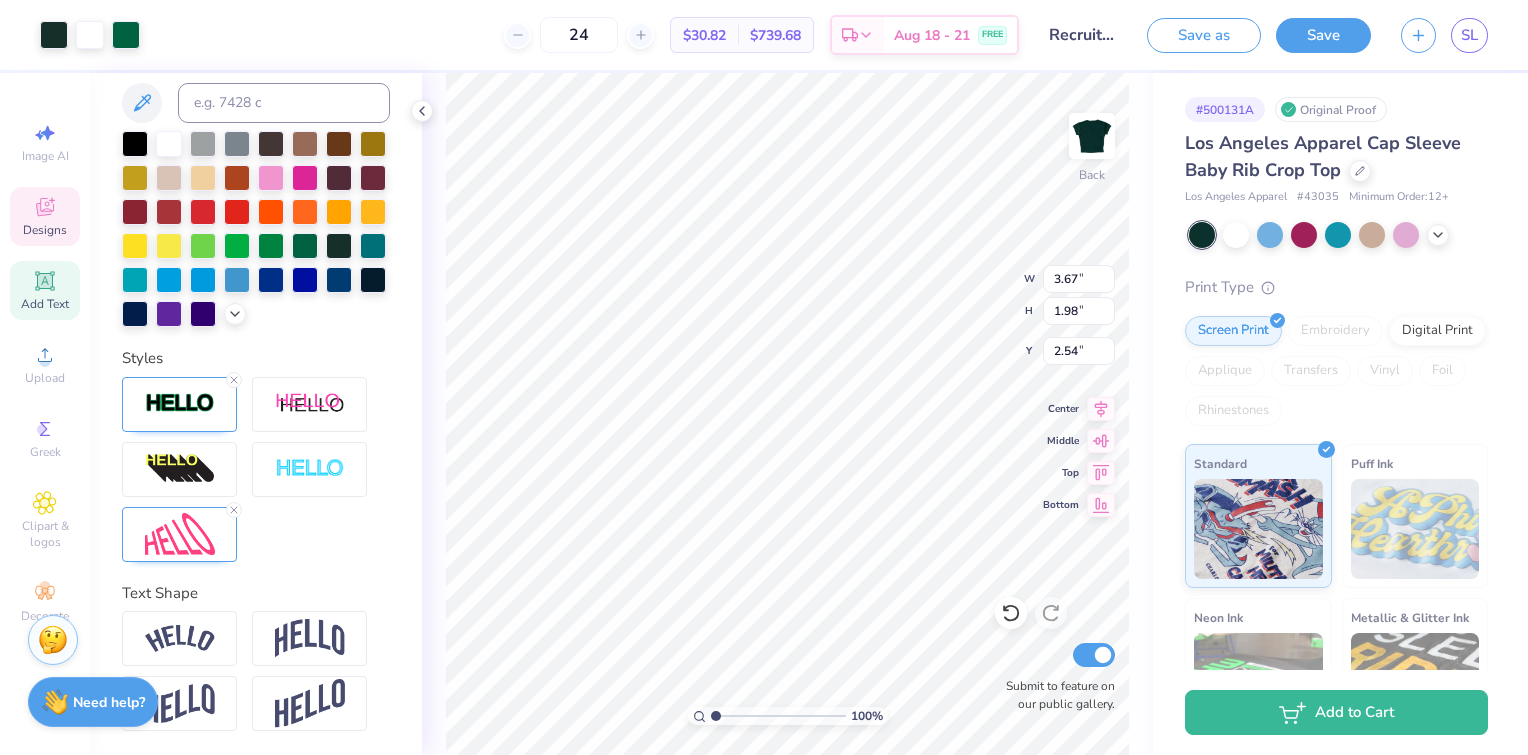 scroll, scrollTop: 16, scrollLeft: 2, axis: both 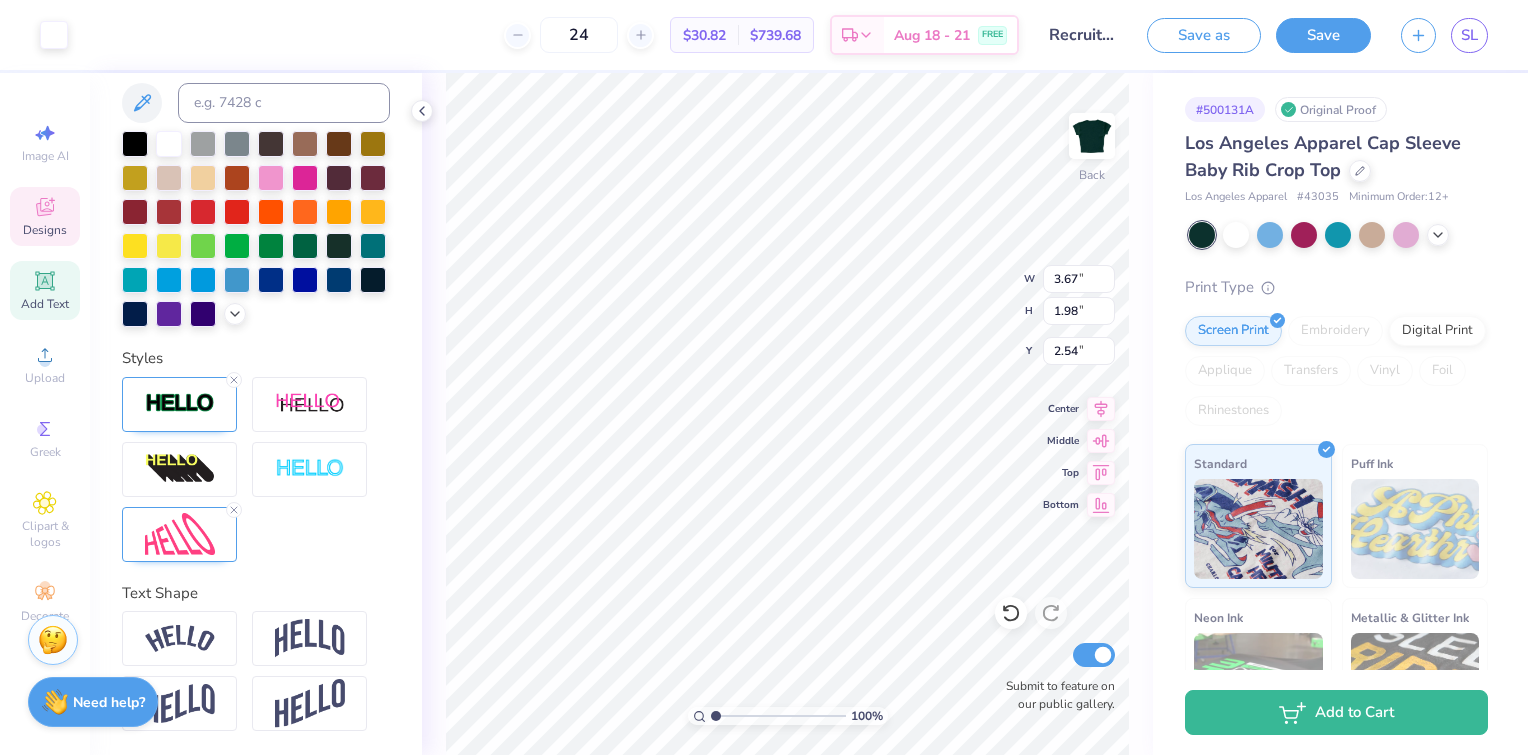 type on "5.72" 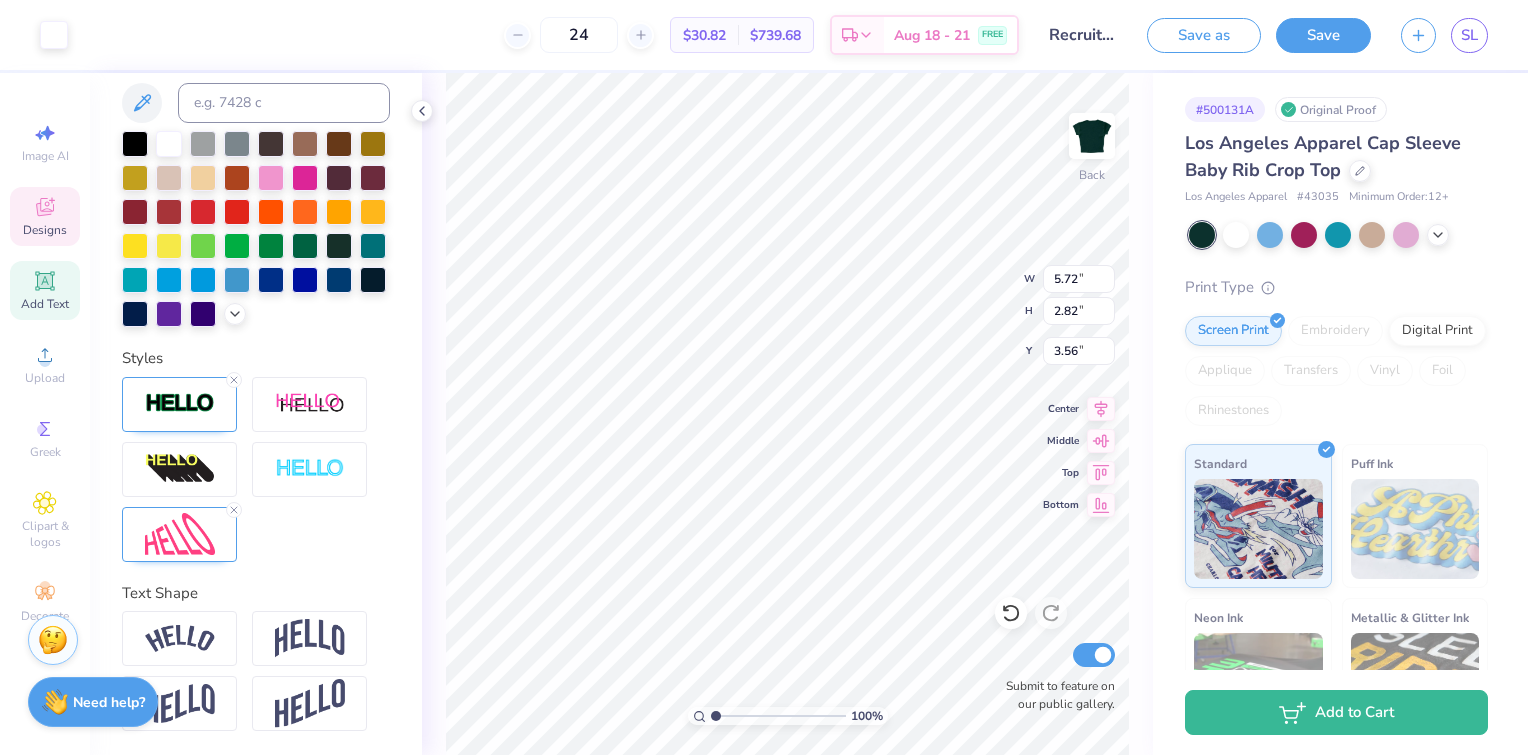 type on "3.67" 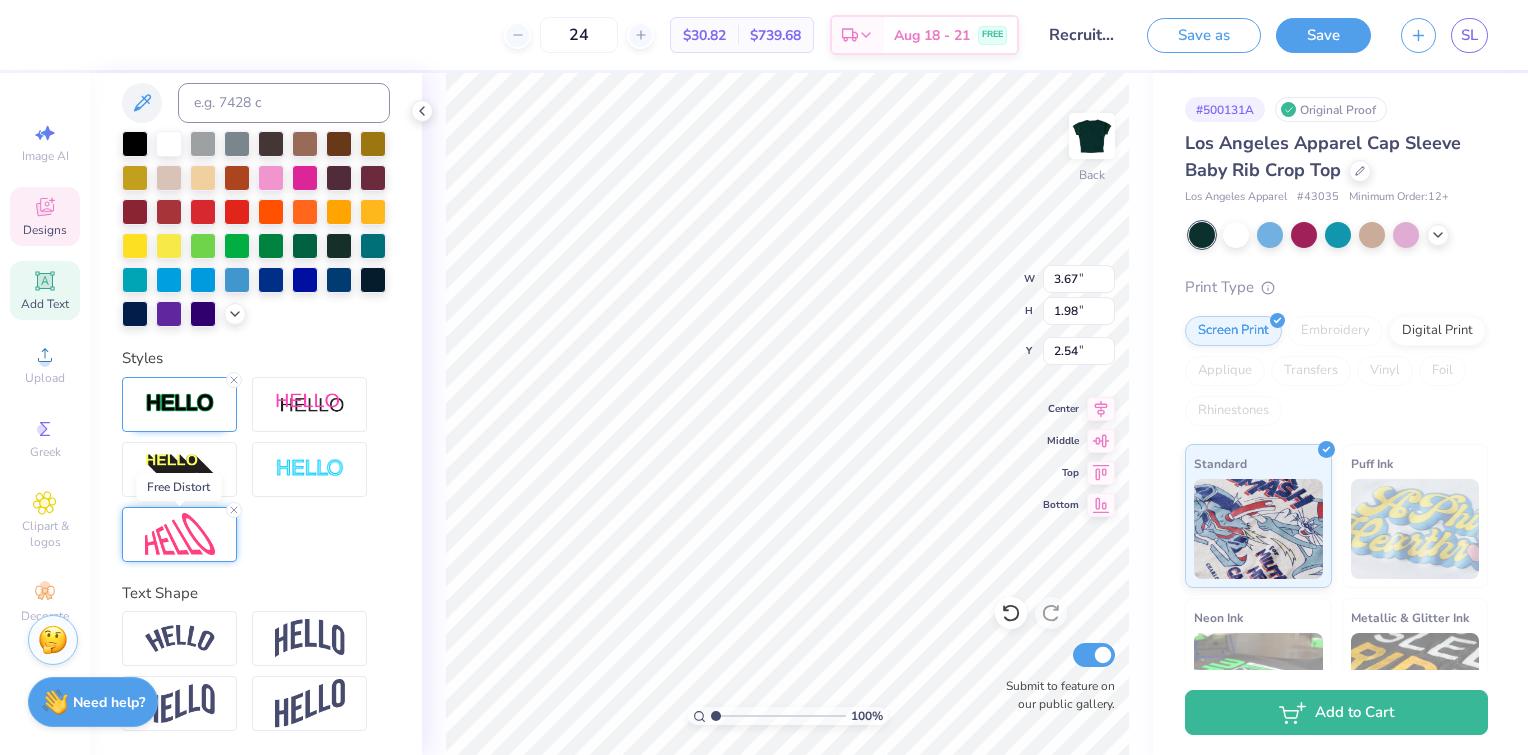 click at bounding box center (180, 534) 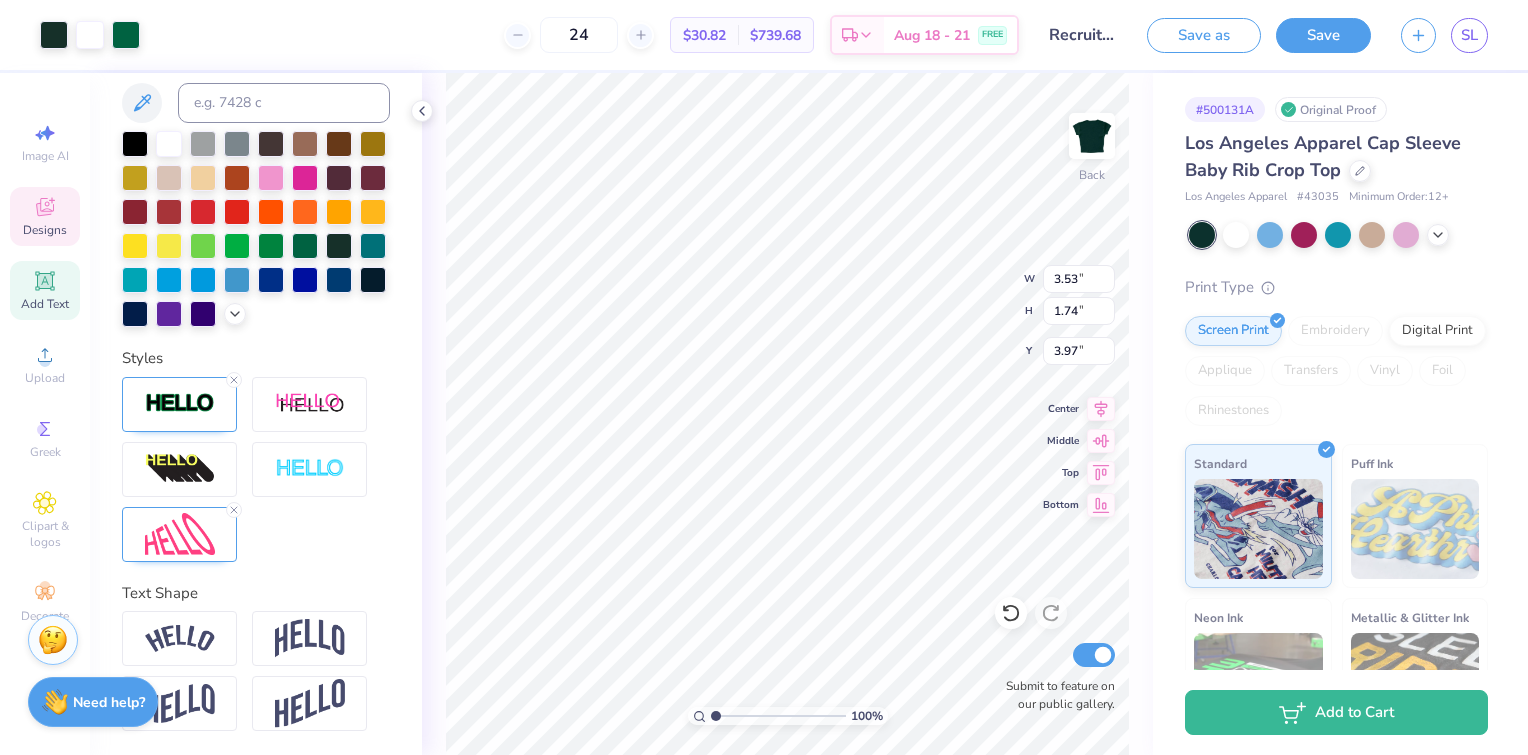 scroll, scrollTop: 518, scrollLeft: 0, axis: vertical 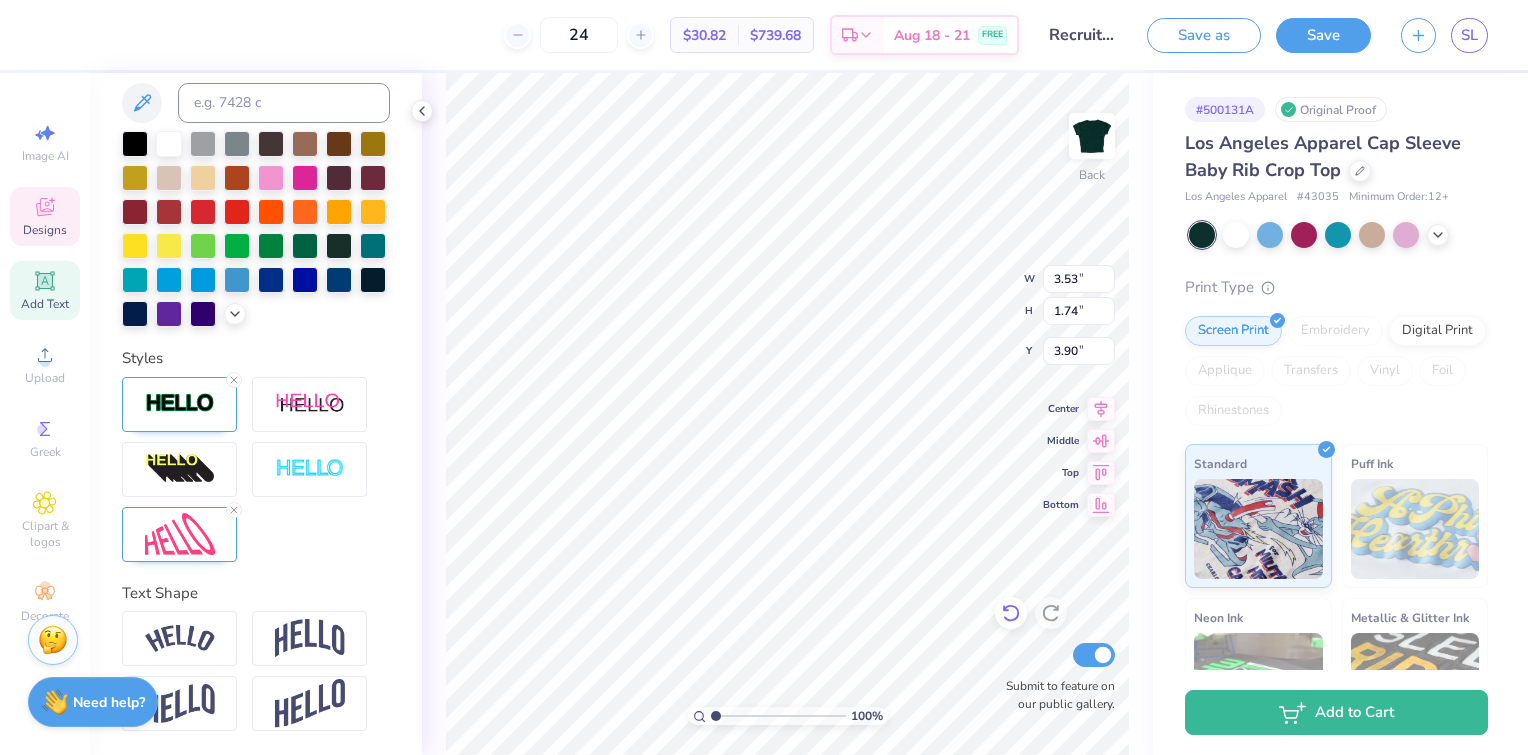 click 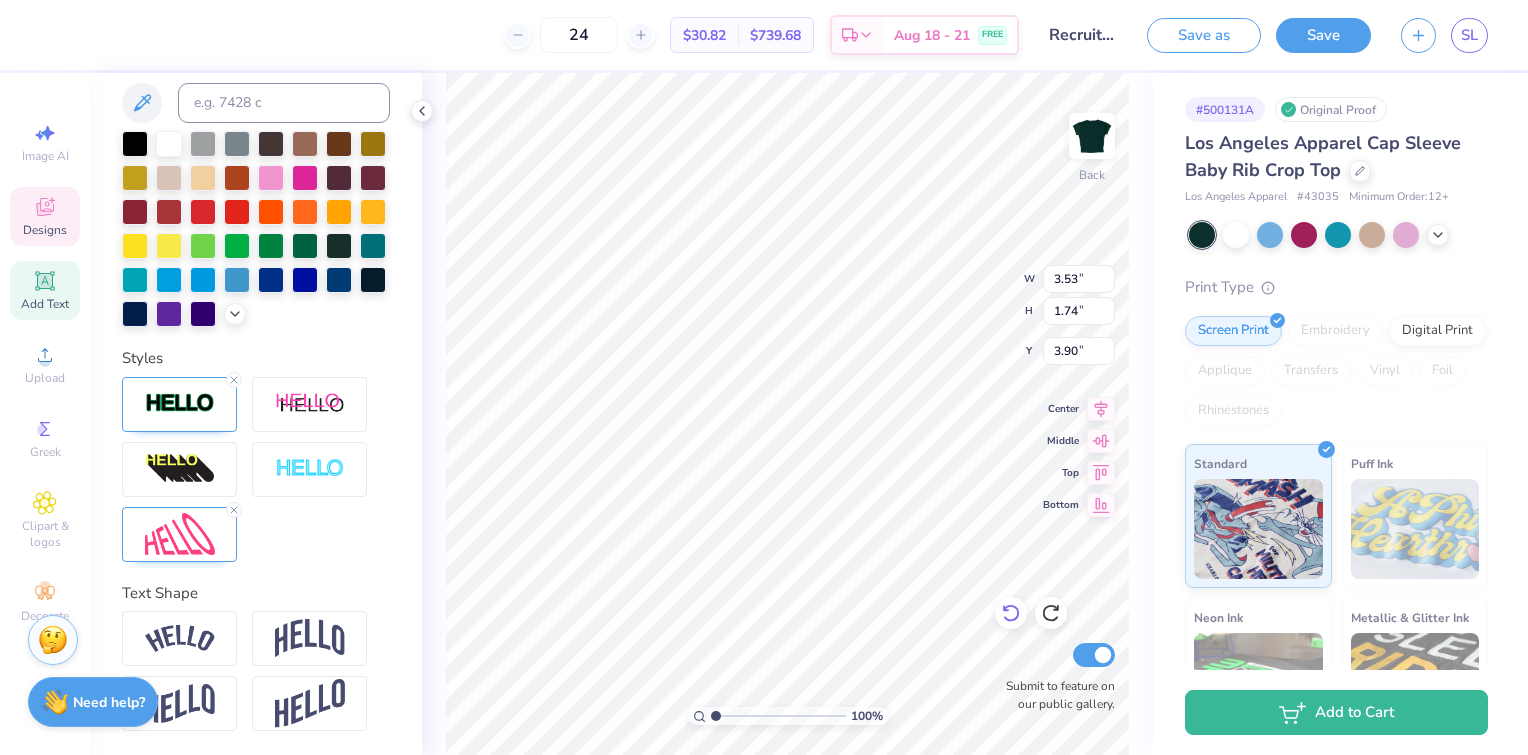 type on "3.97" 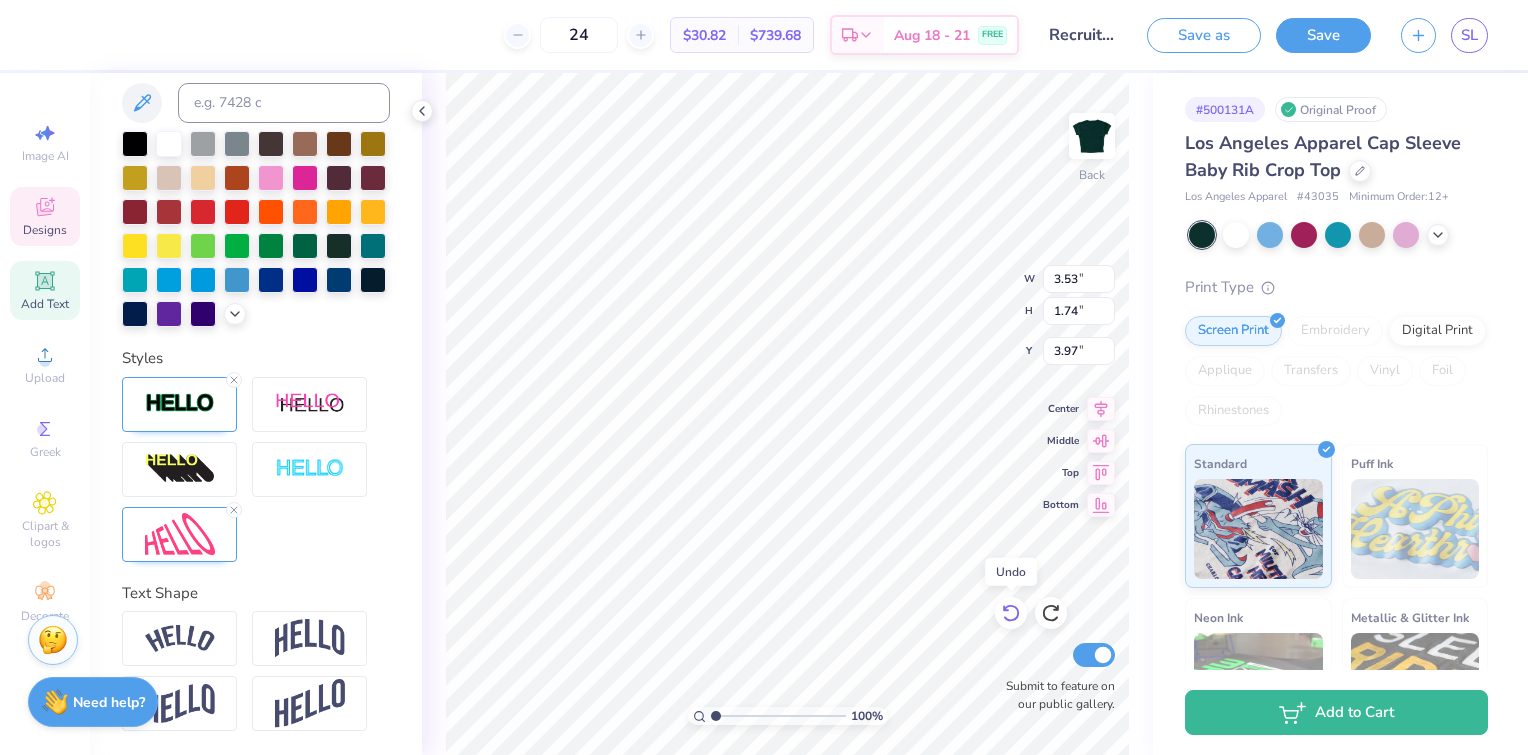 click 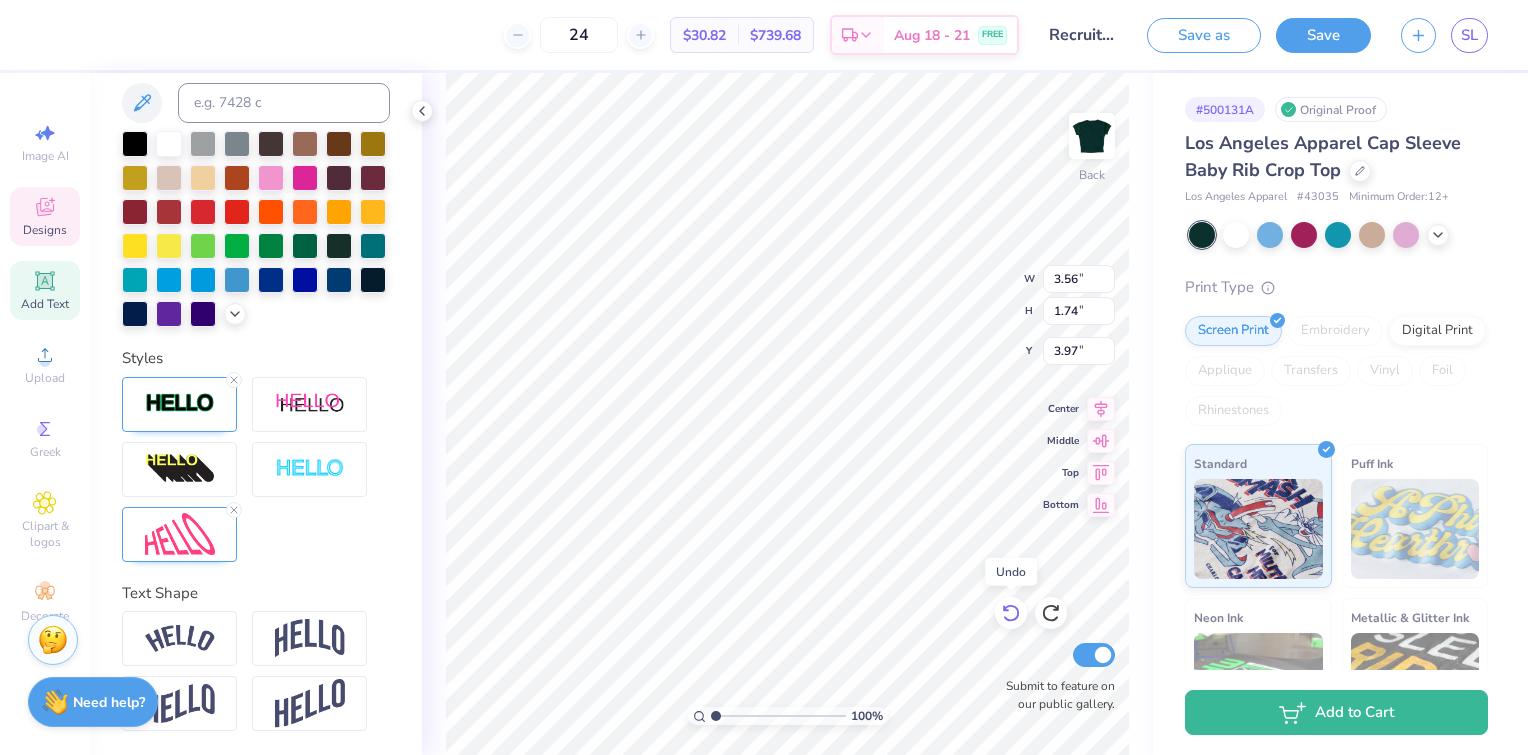 type on "3.56" 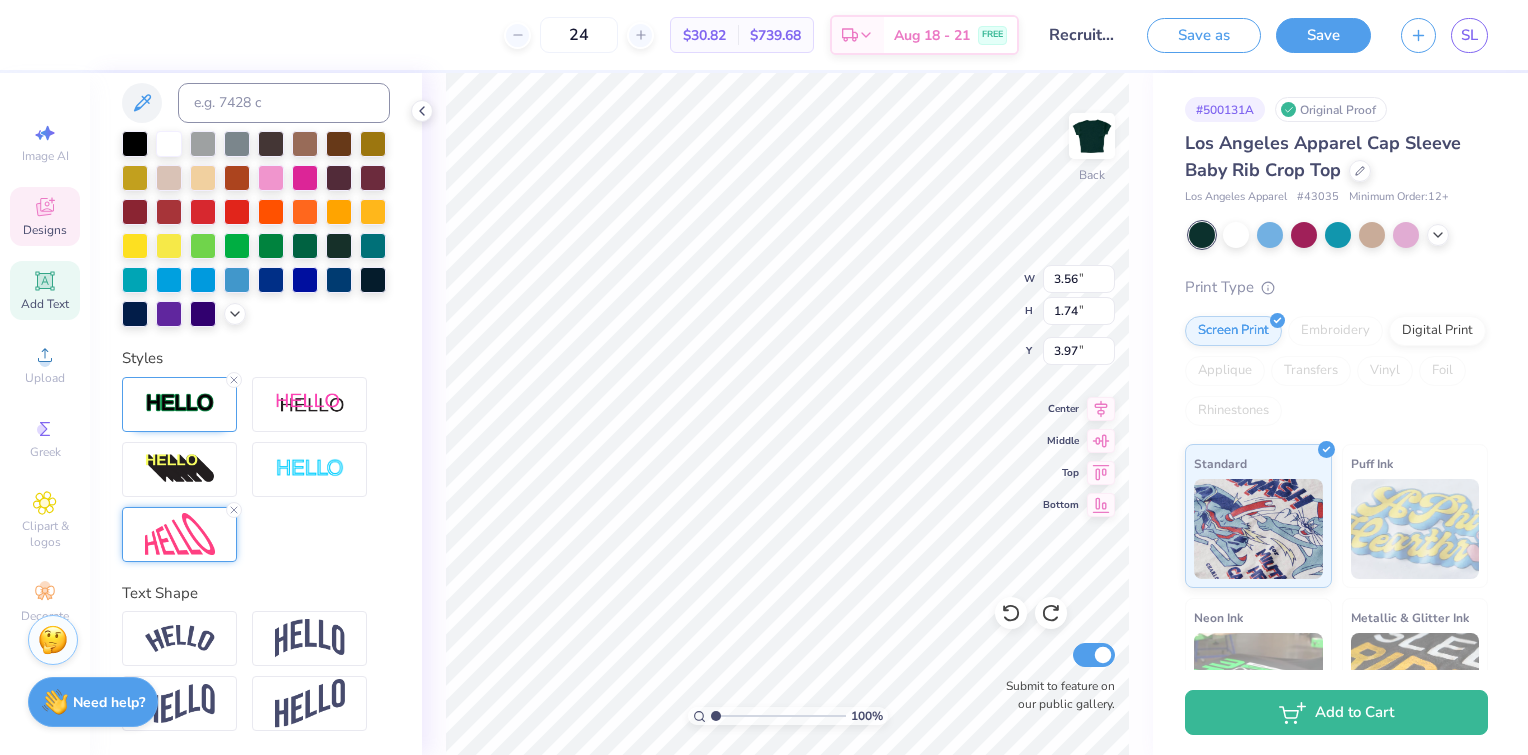 click at bounding box center [180, 534] 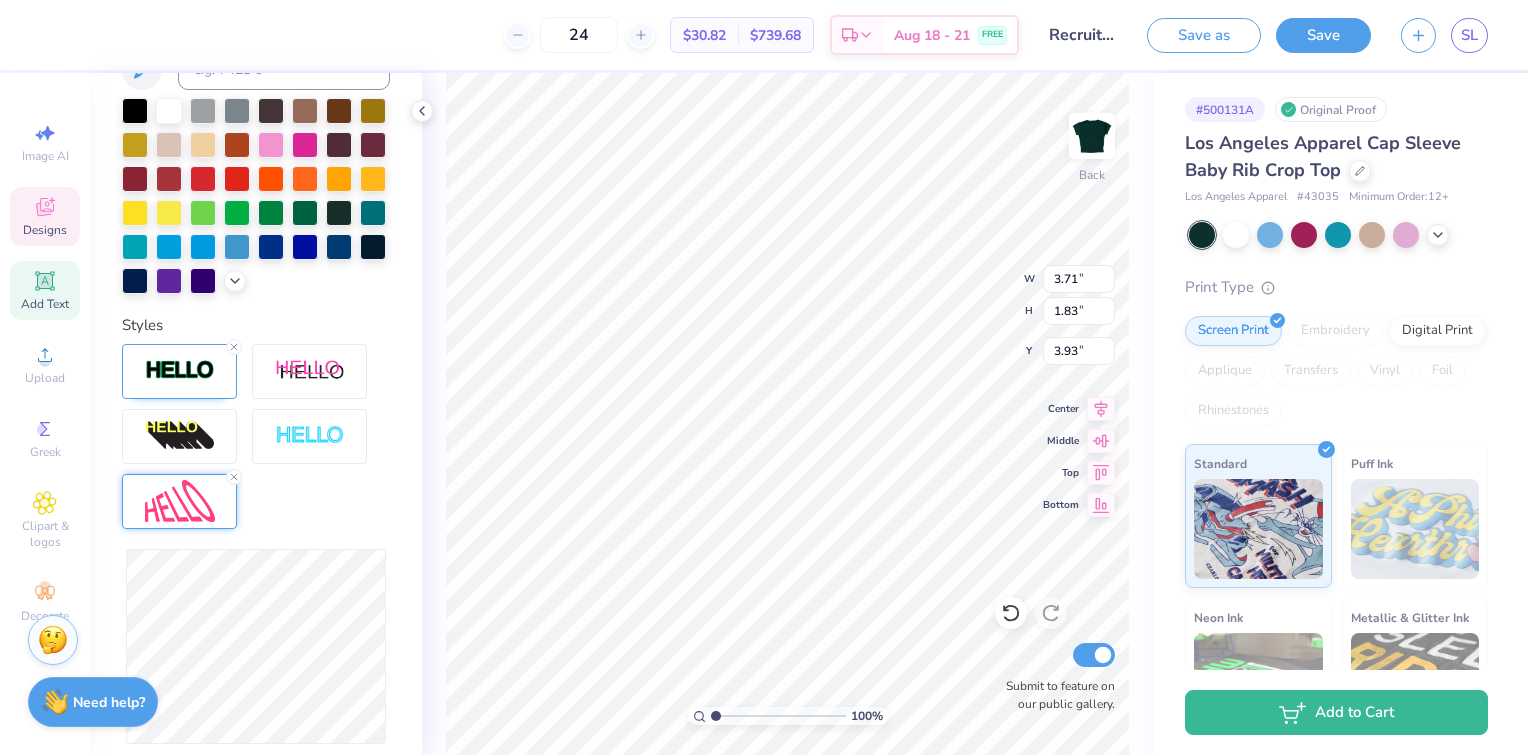 type on "3.71" 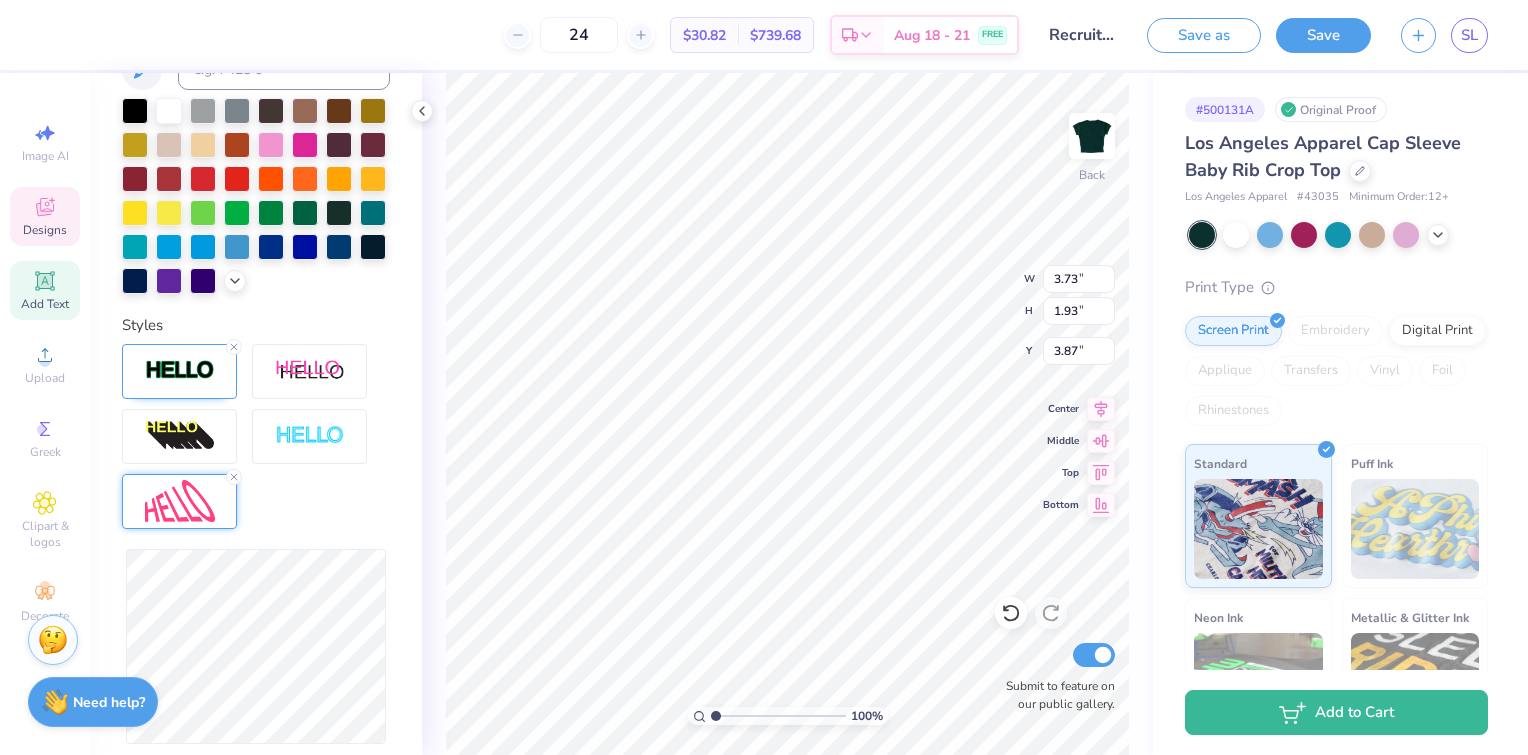 type on "3.69" 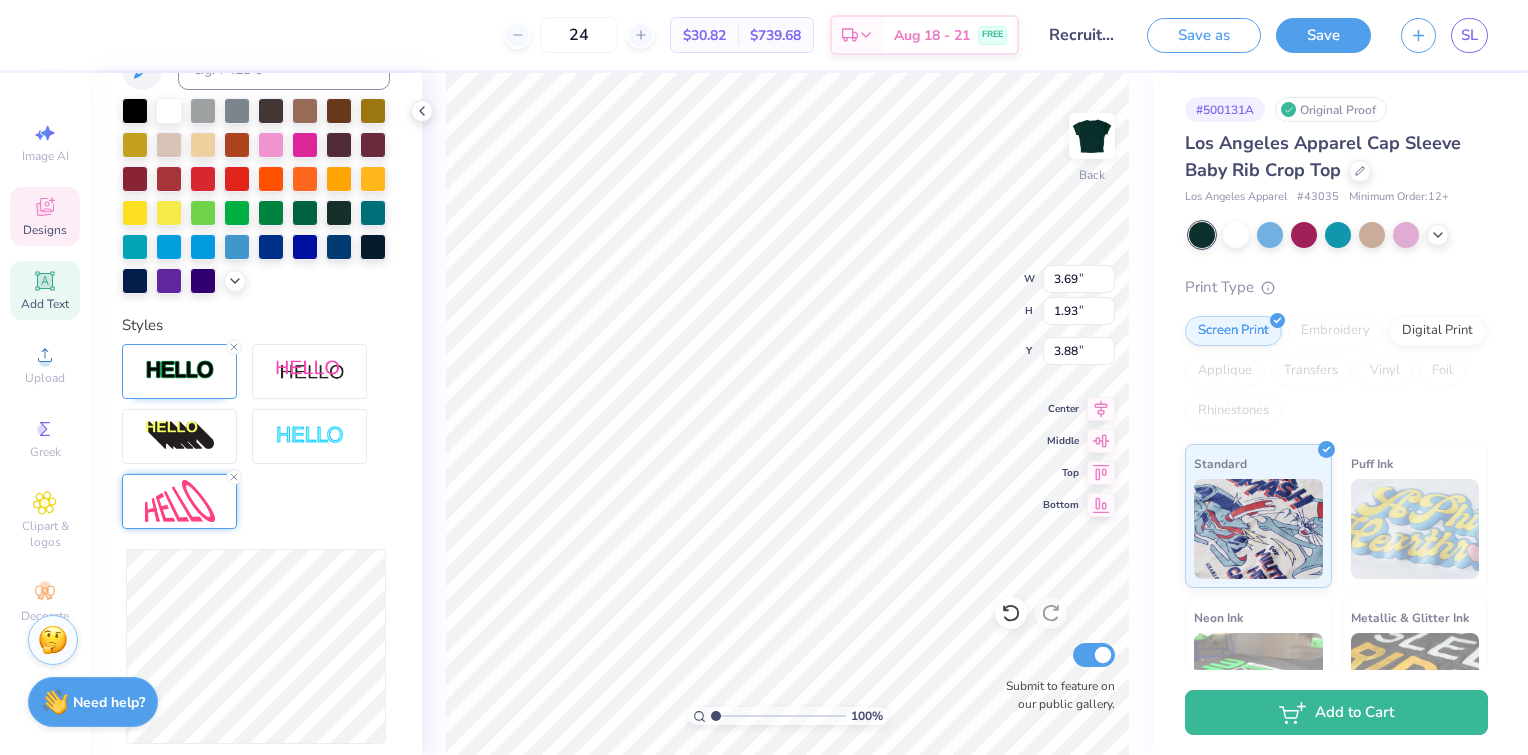 type on "3.65" 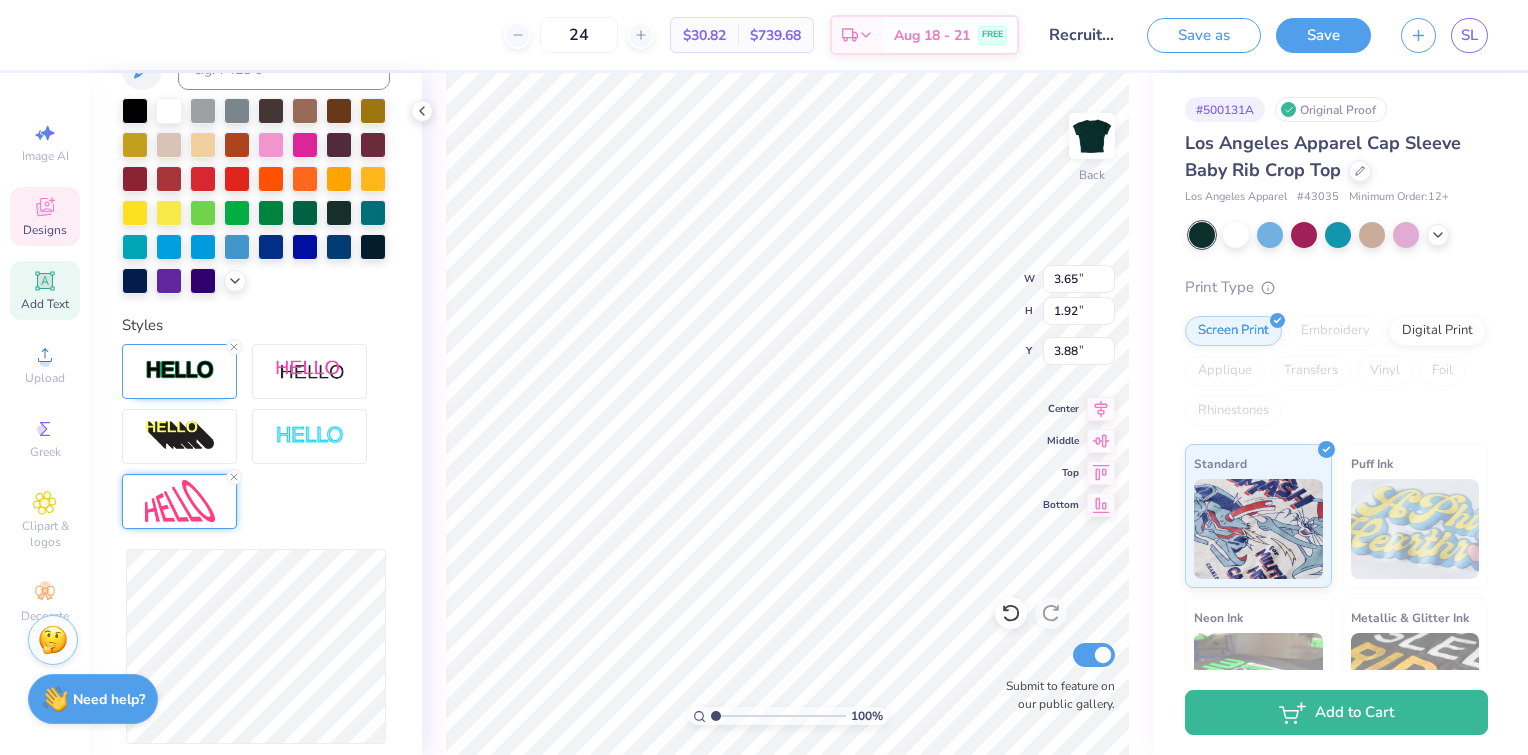 type on "3.66" 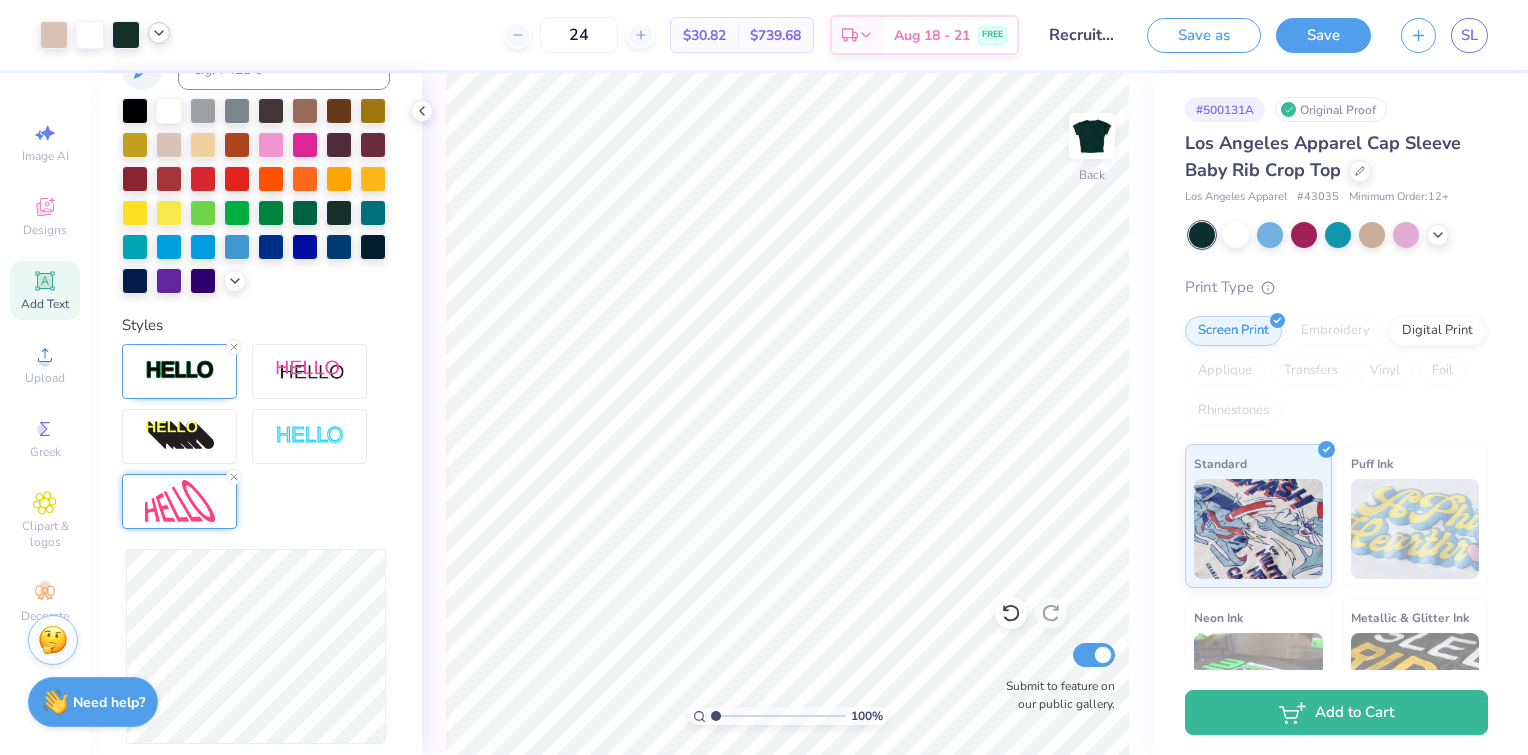 click 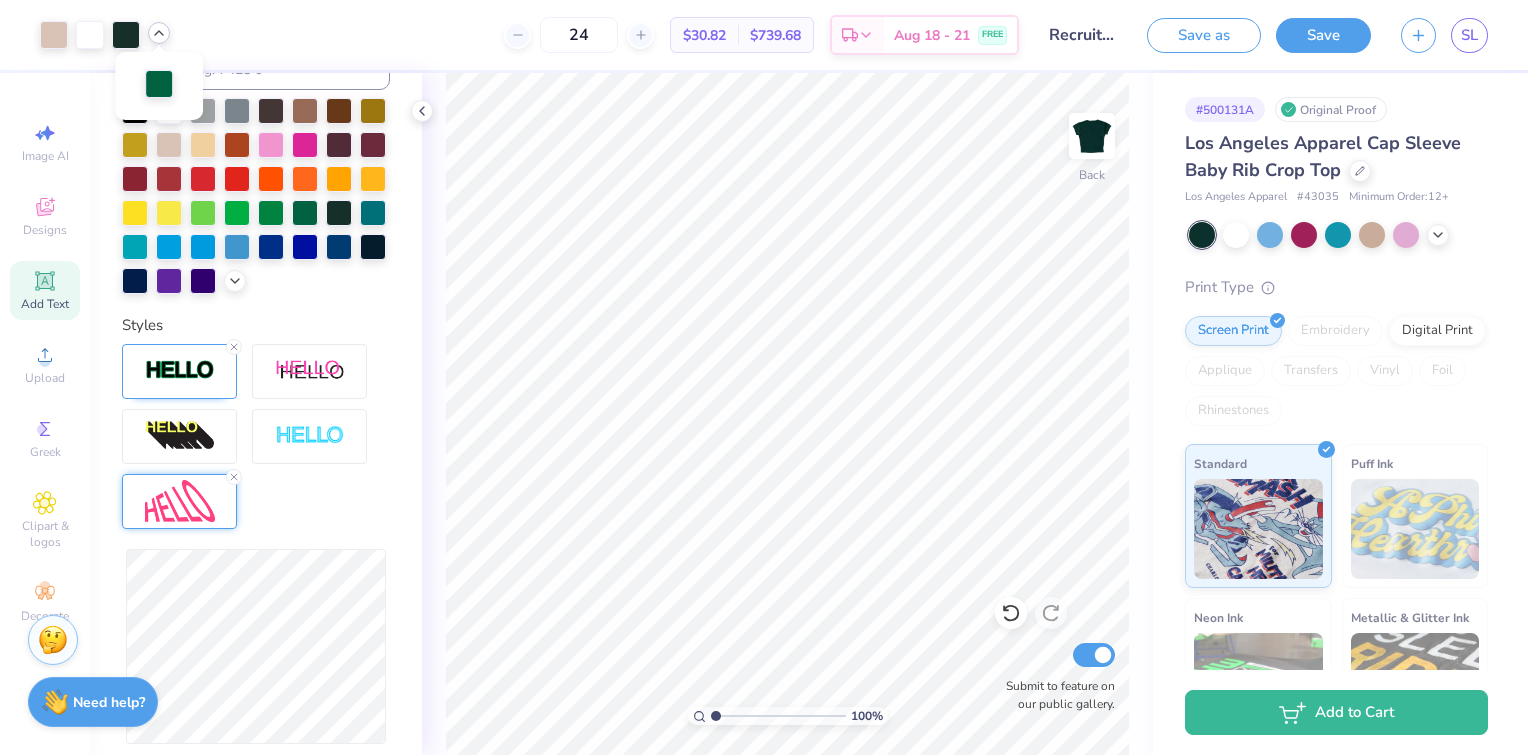 click at bounding box center (159, 84) 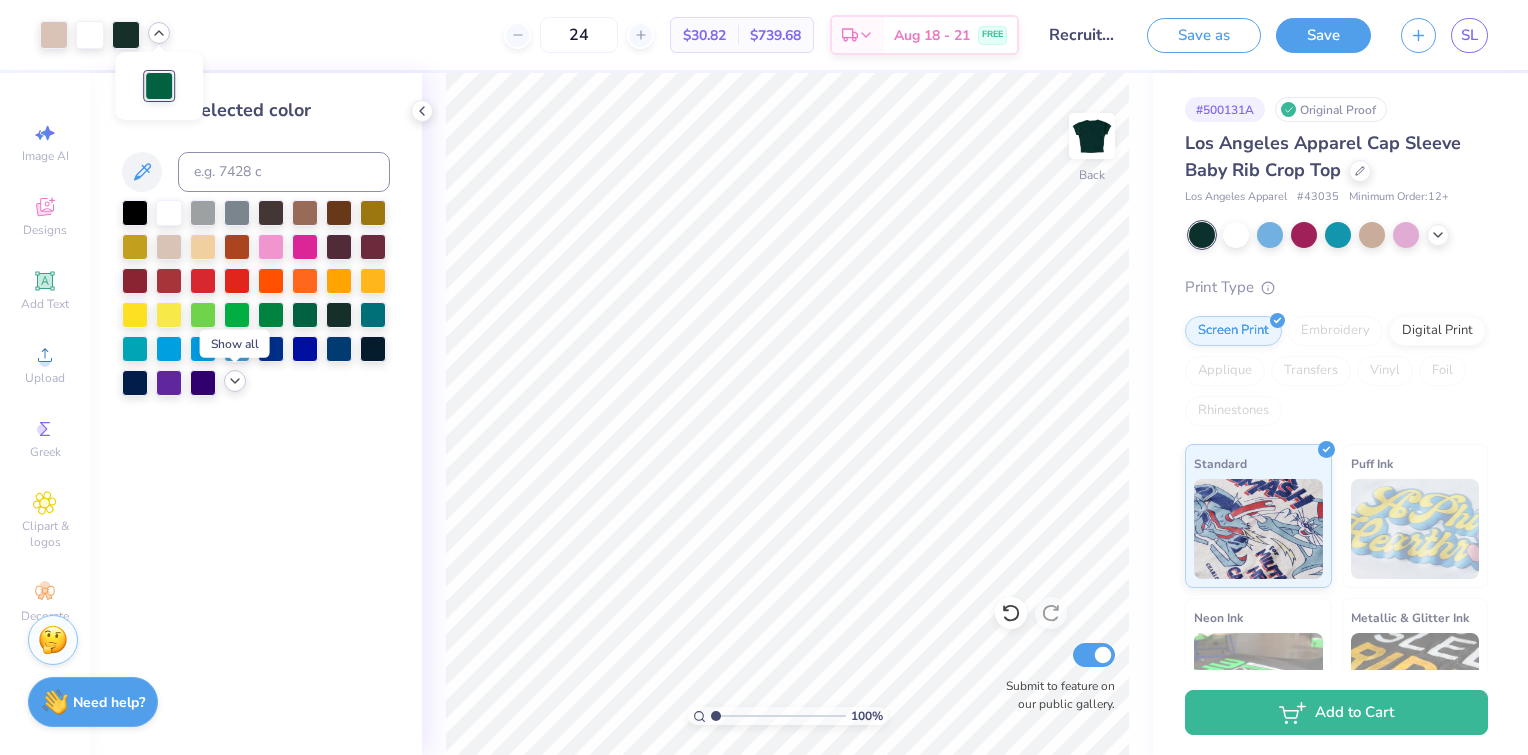 click 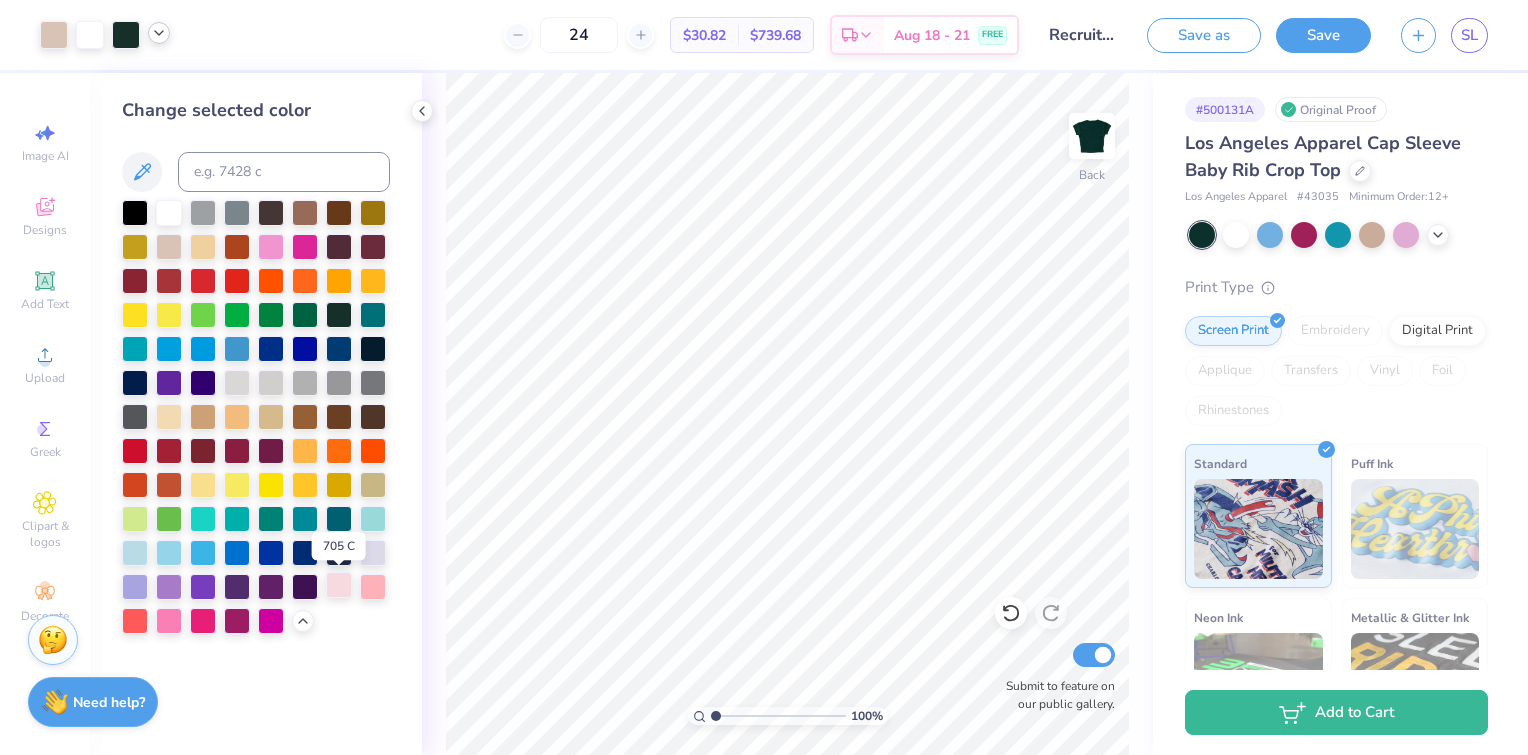 click at bounding box center (339, 585) 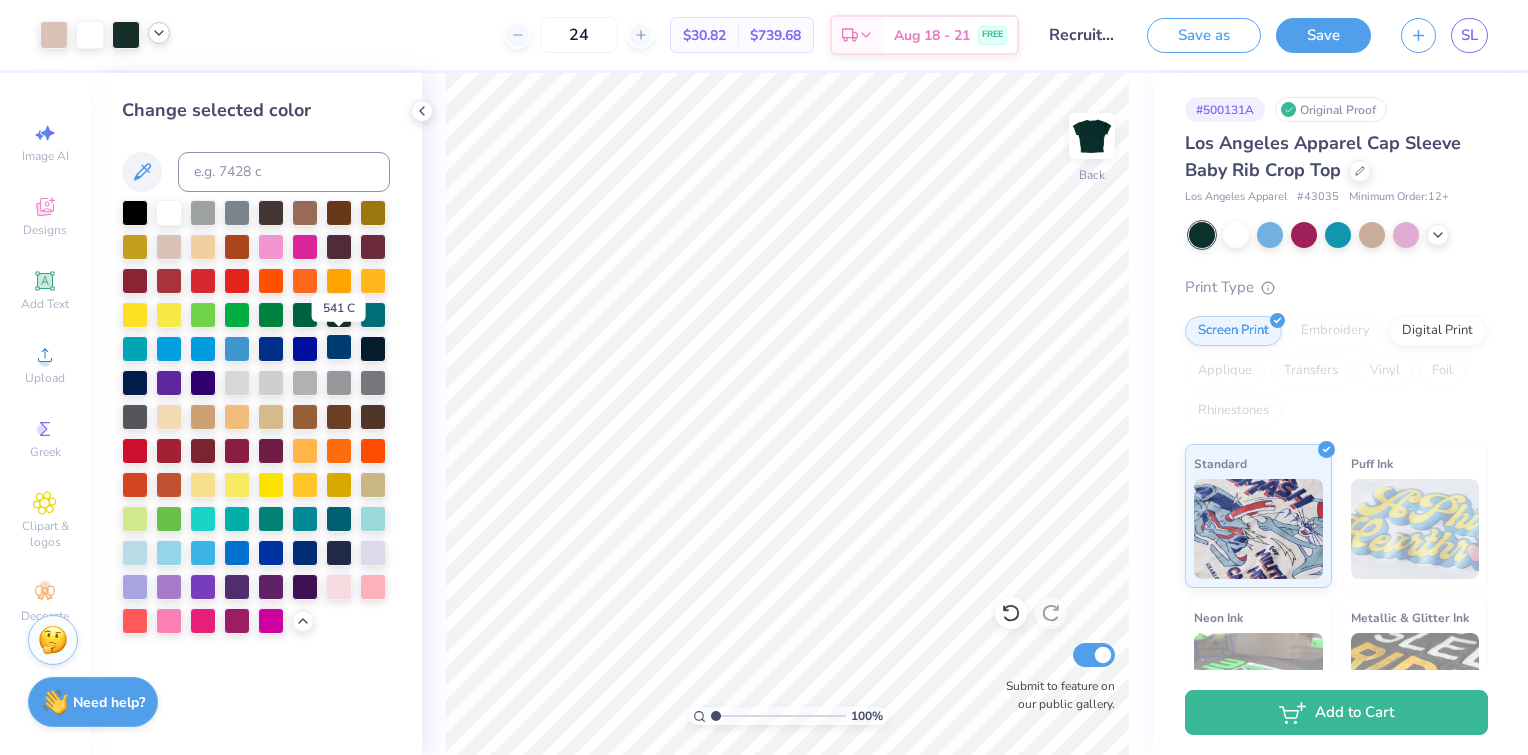 click at bounding box center (339, 347) 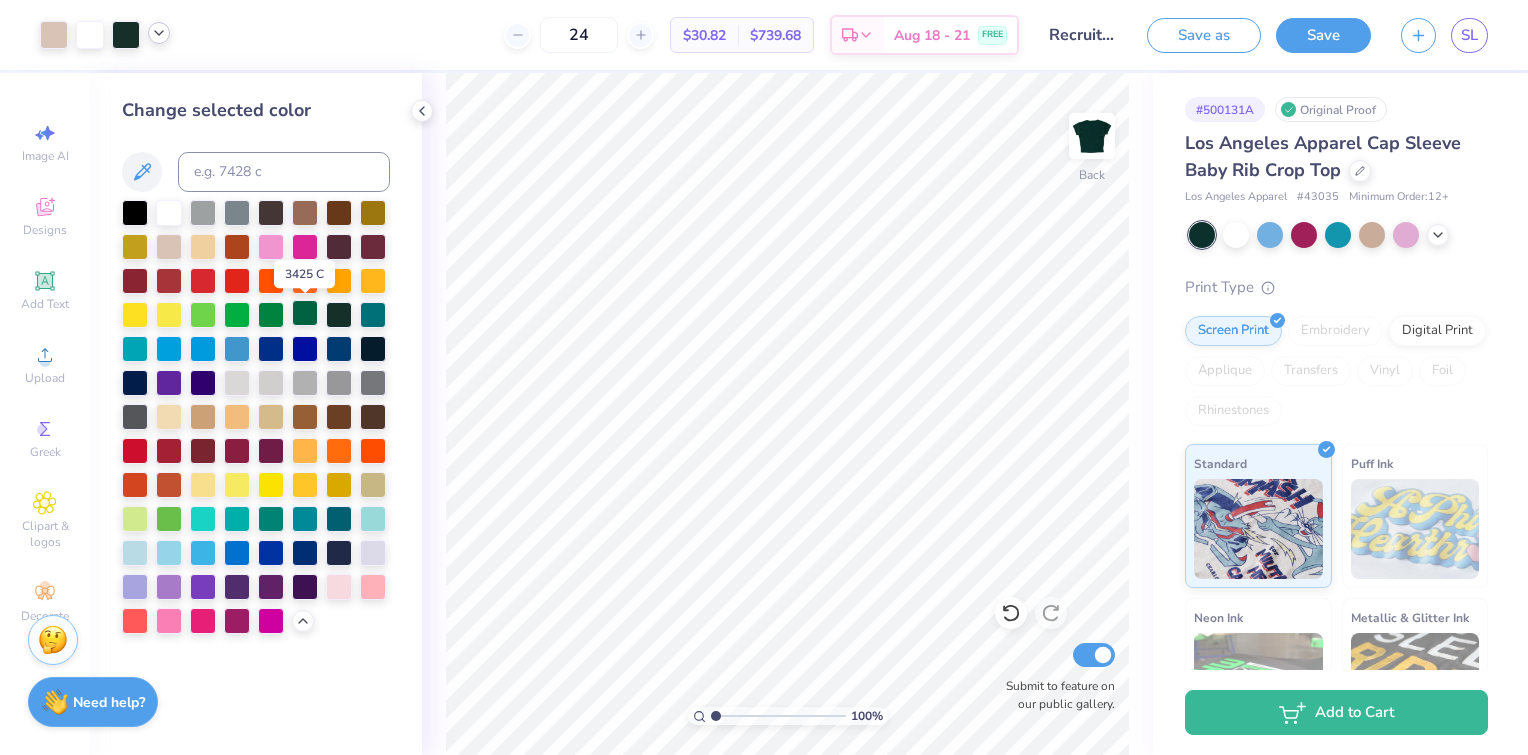 click at bounding box center (305, 313) 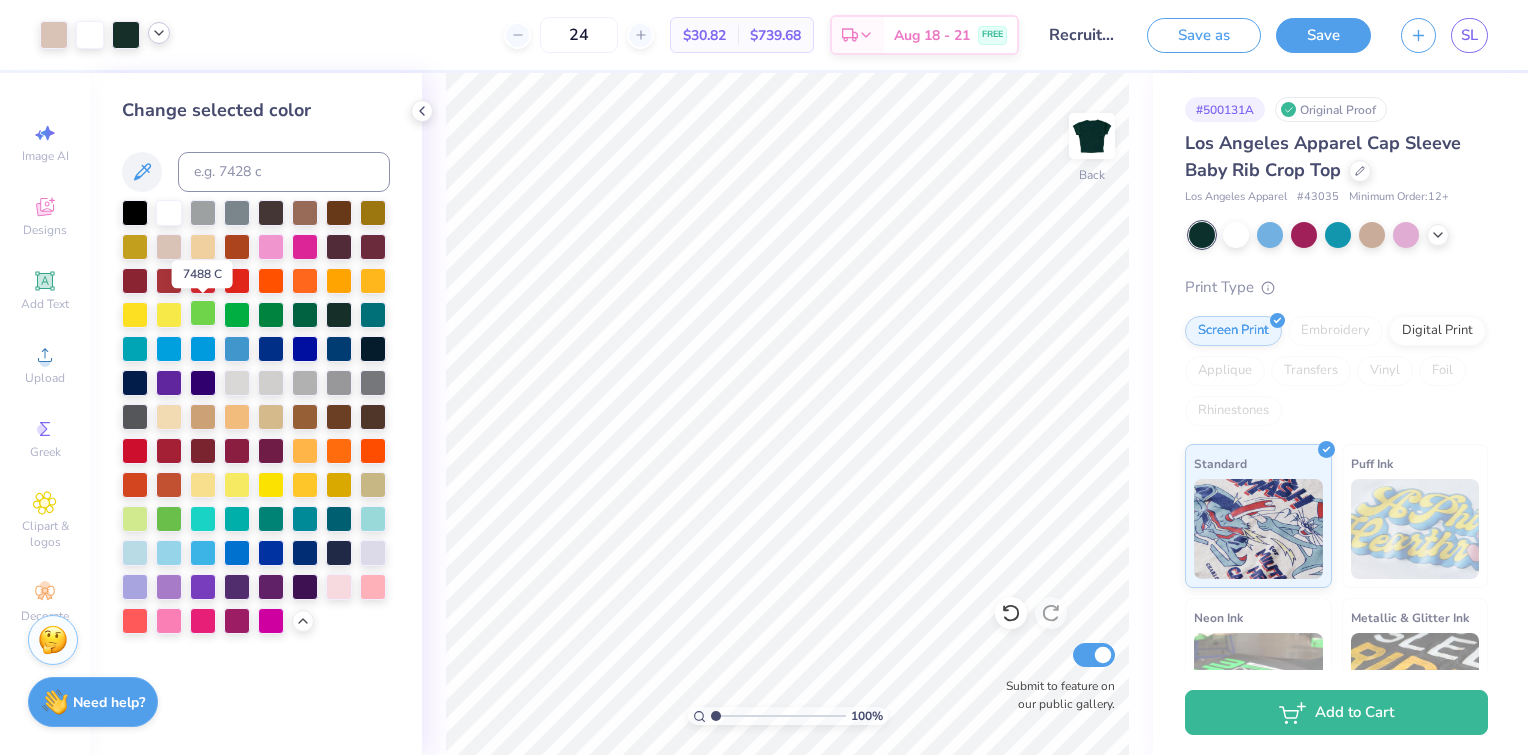 click at bounding box center (203, 313) 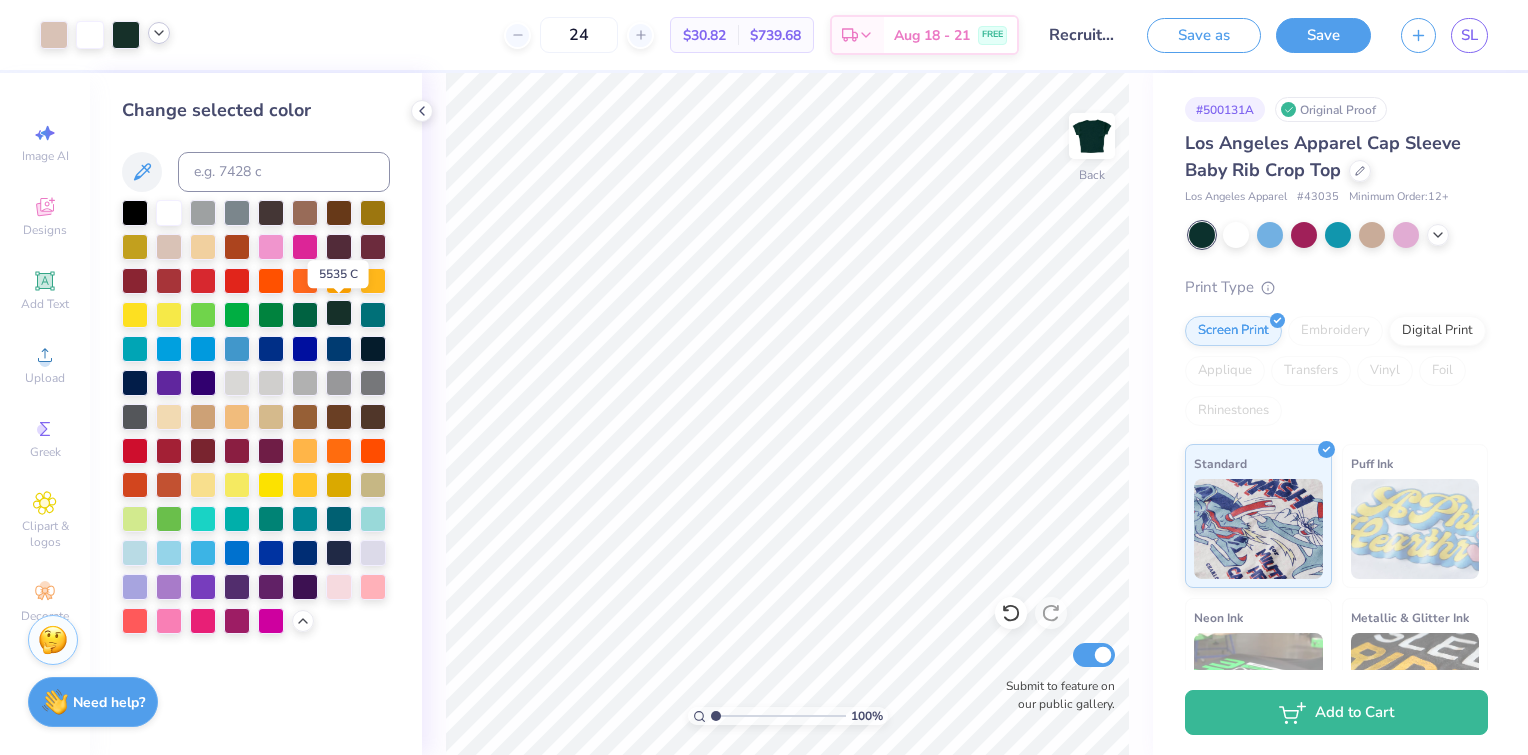 click at bounding box center (339, 313) 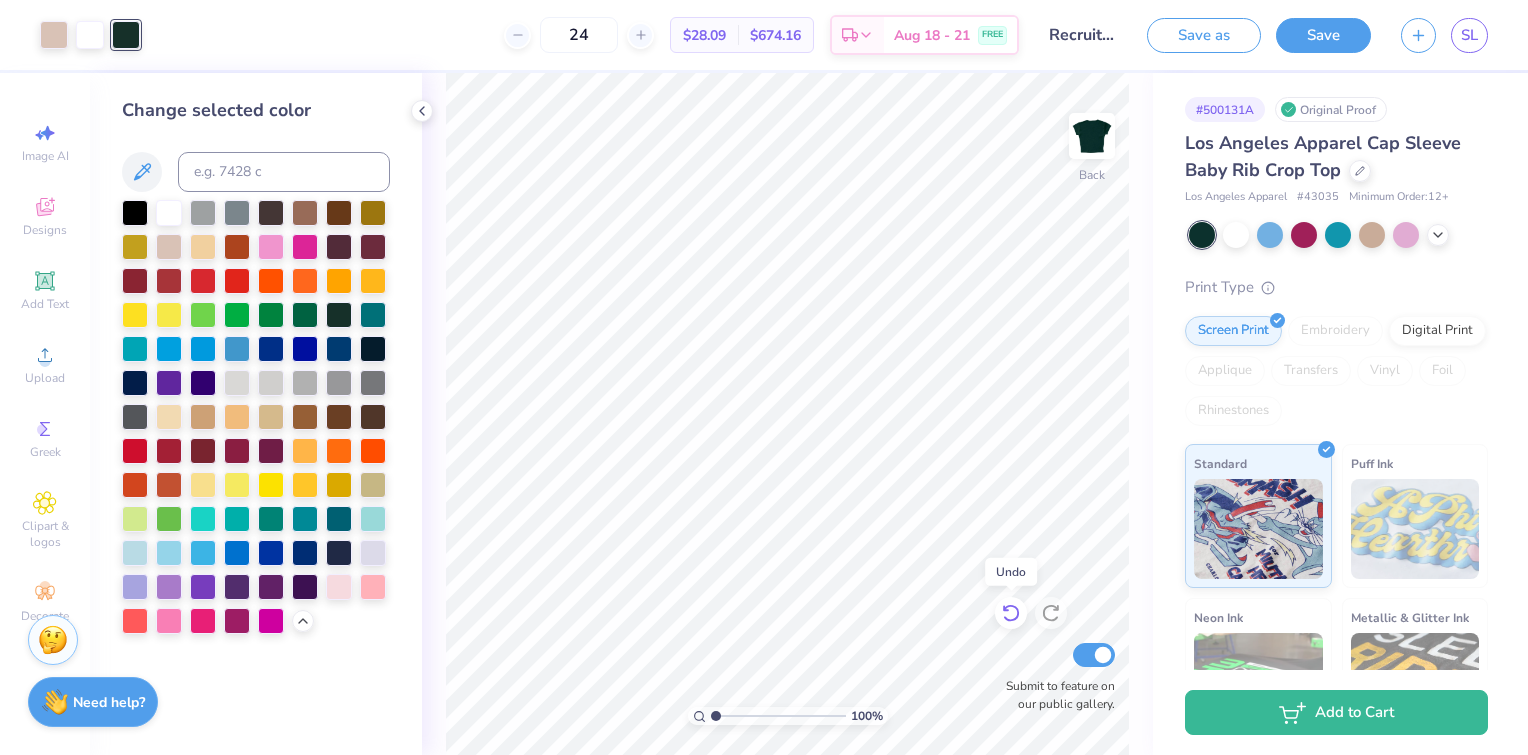 click 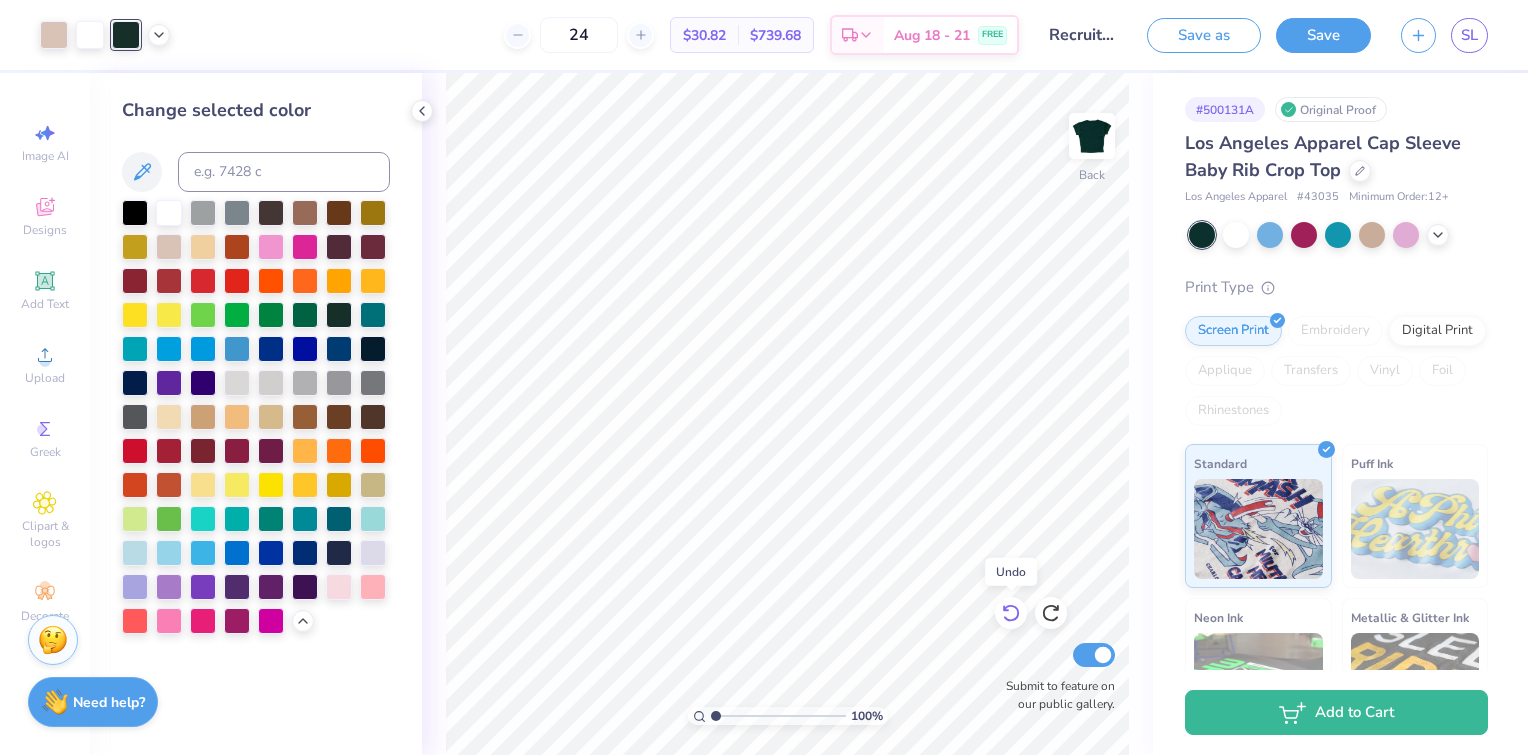 click 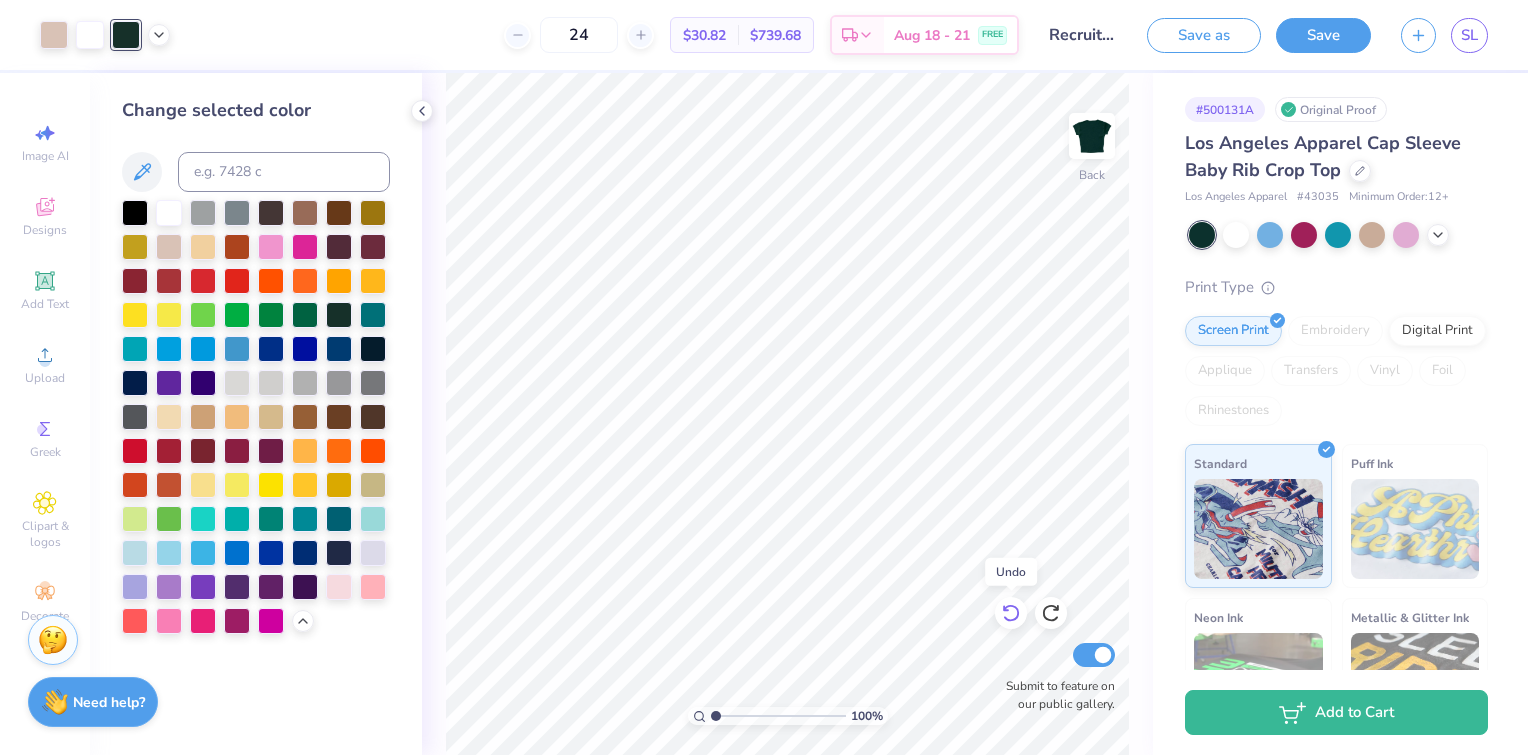 click 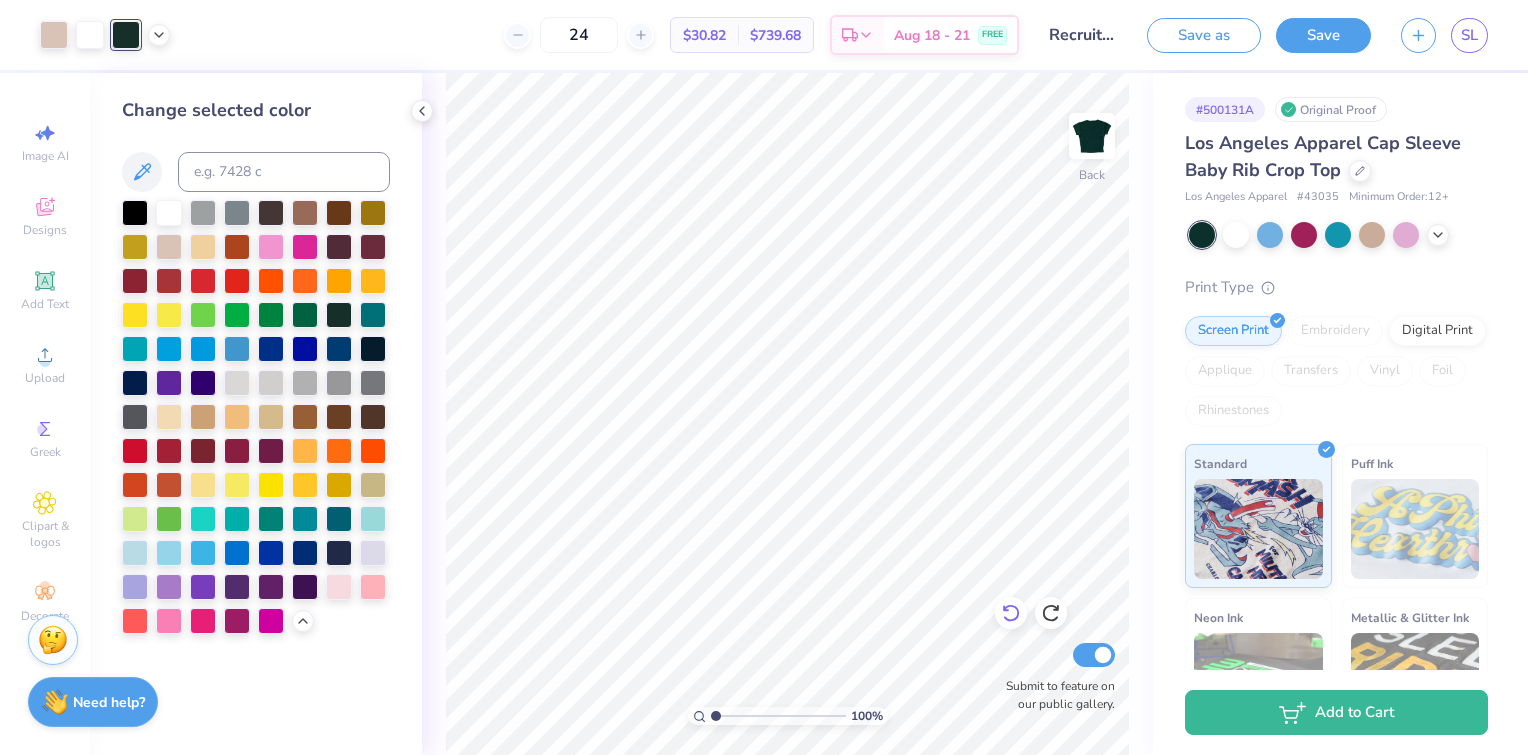 click 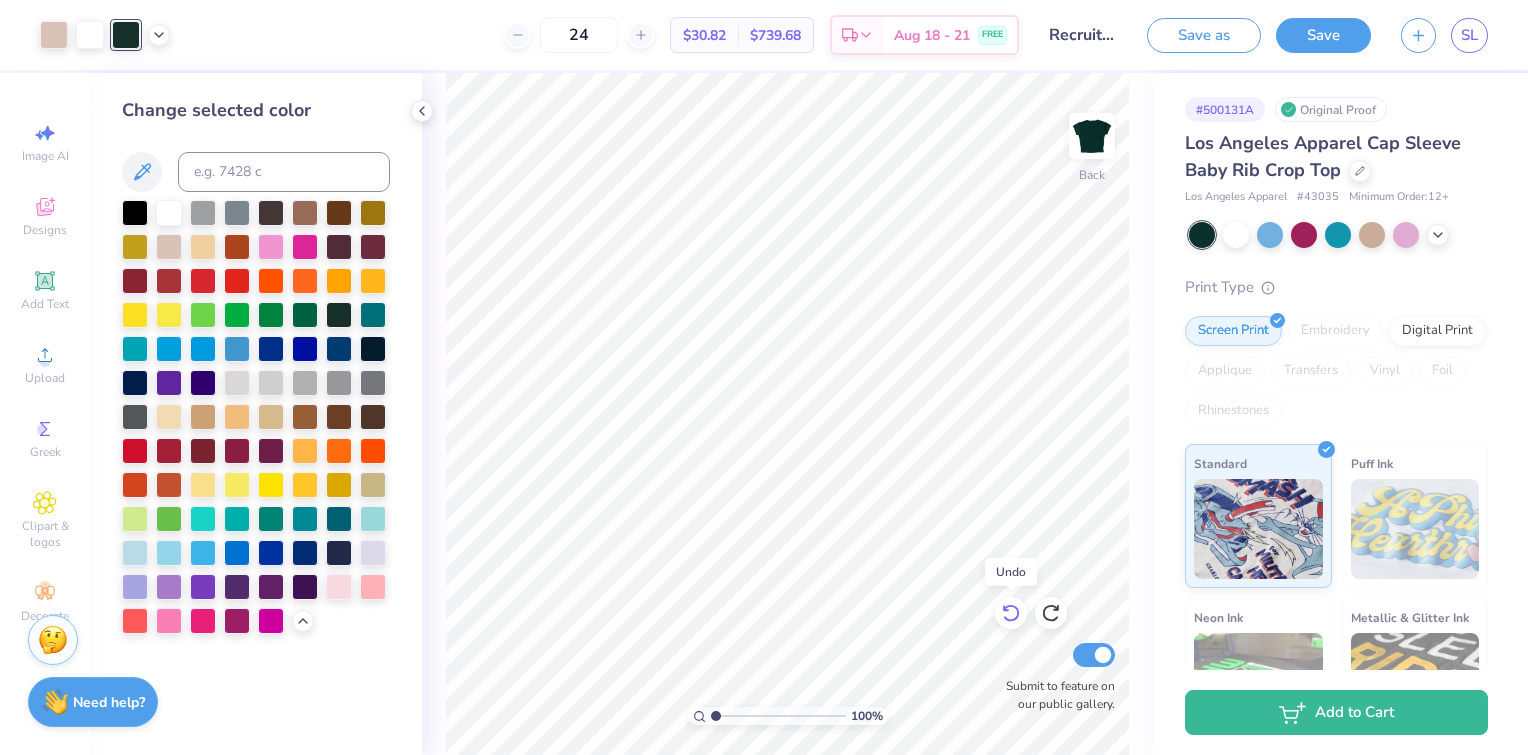click 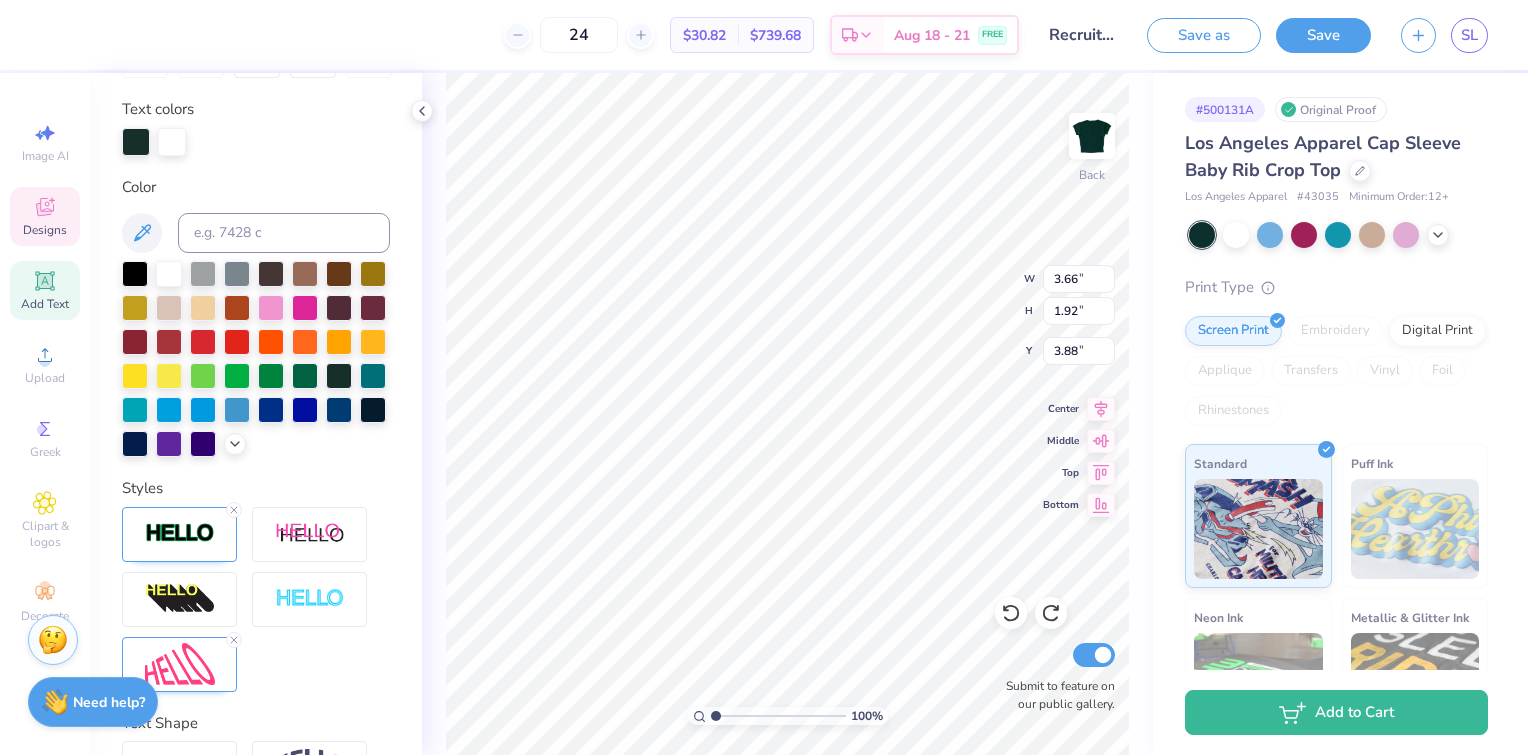 scroll, scrollTop: 399, scrollLeft: 0, axis: vertical 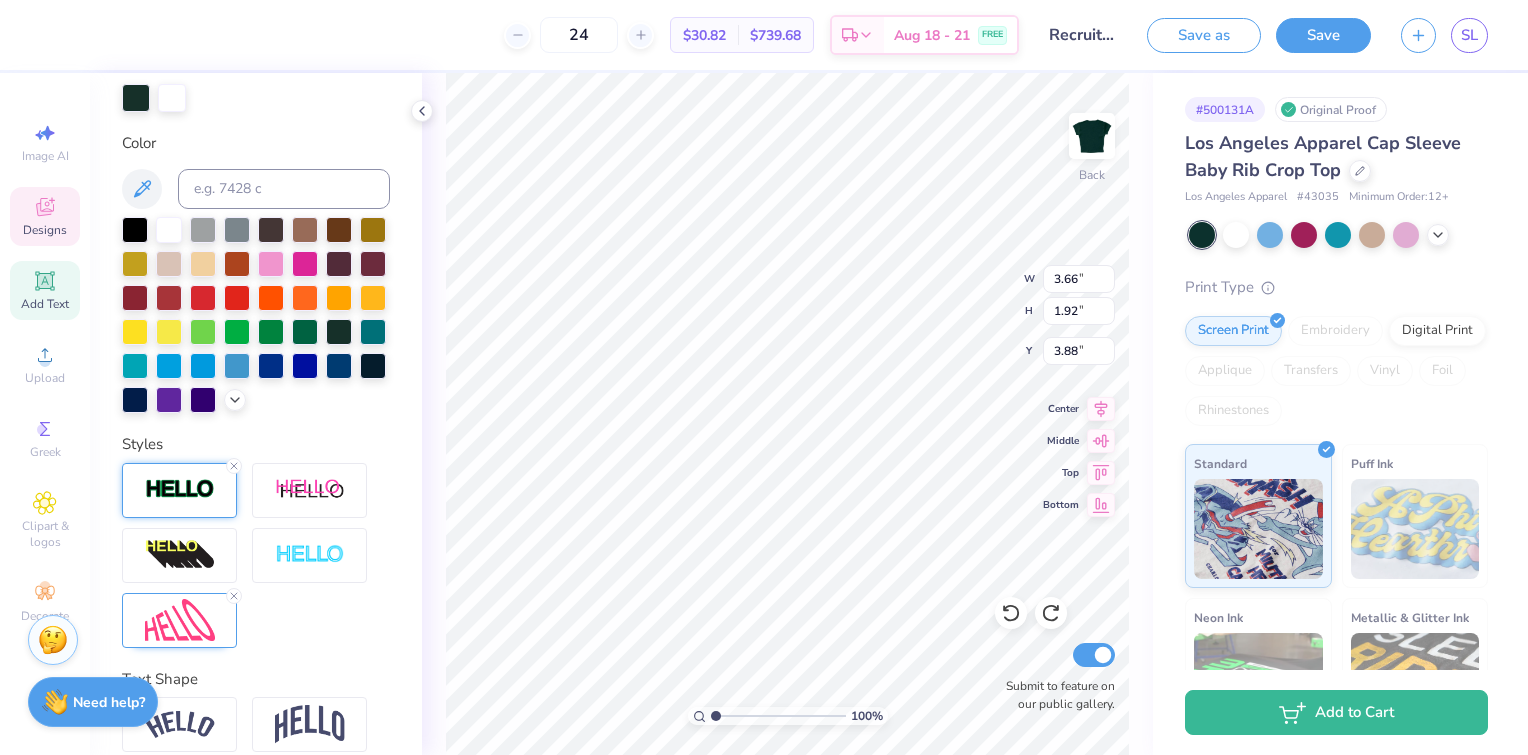 click at bounding box center [180, 489] 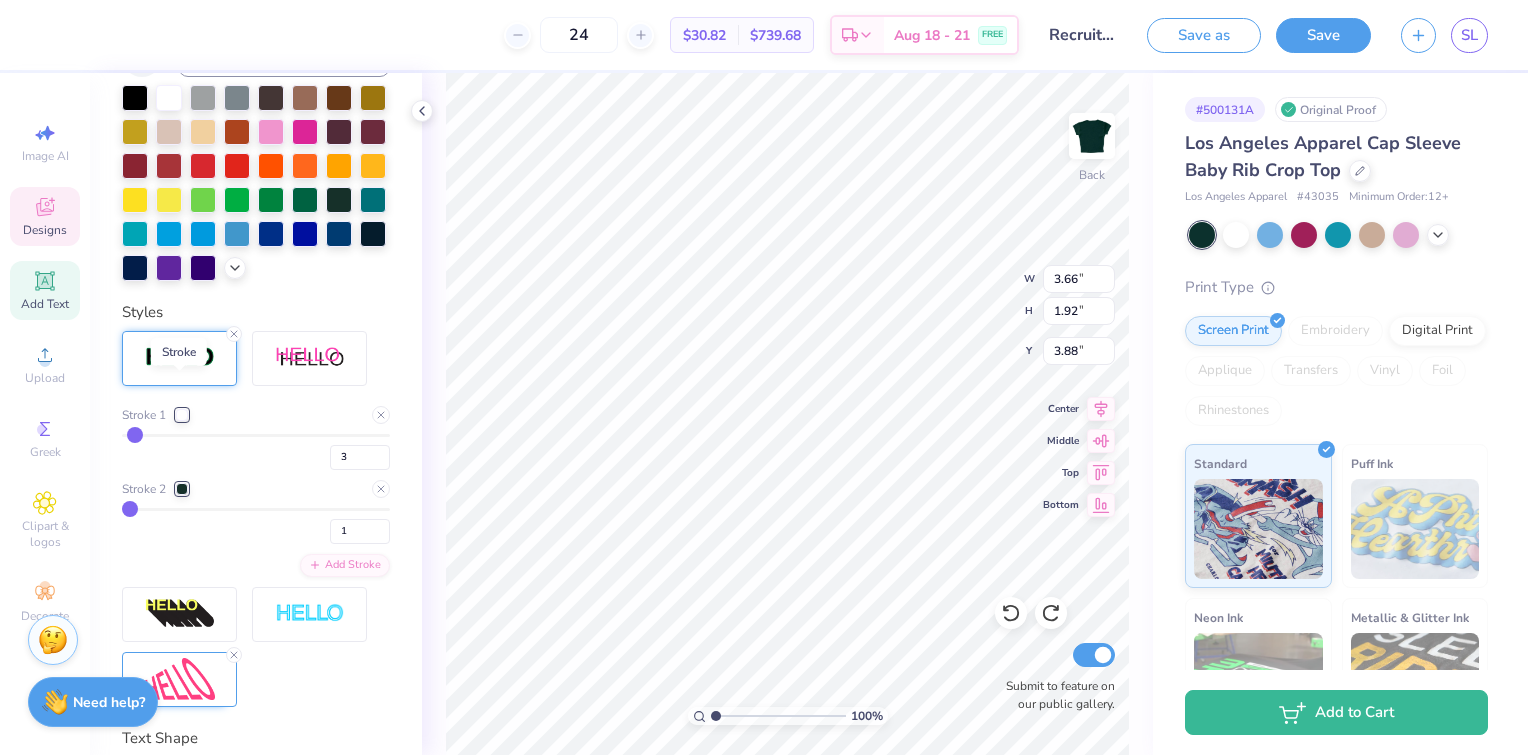scroll, scrollTop: 532, scrollLeft: 0, axis: vertical 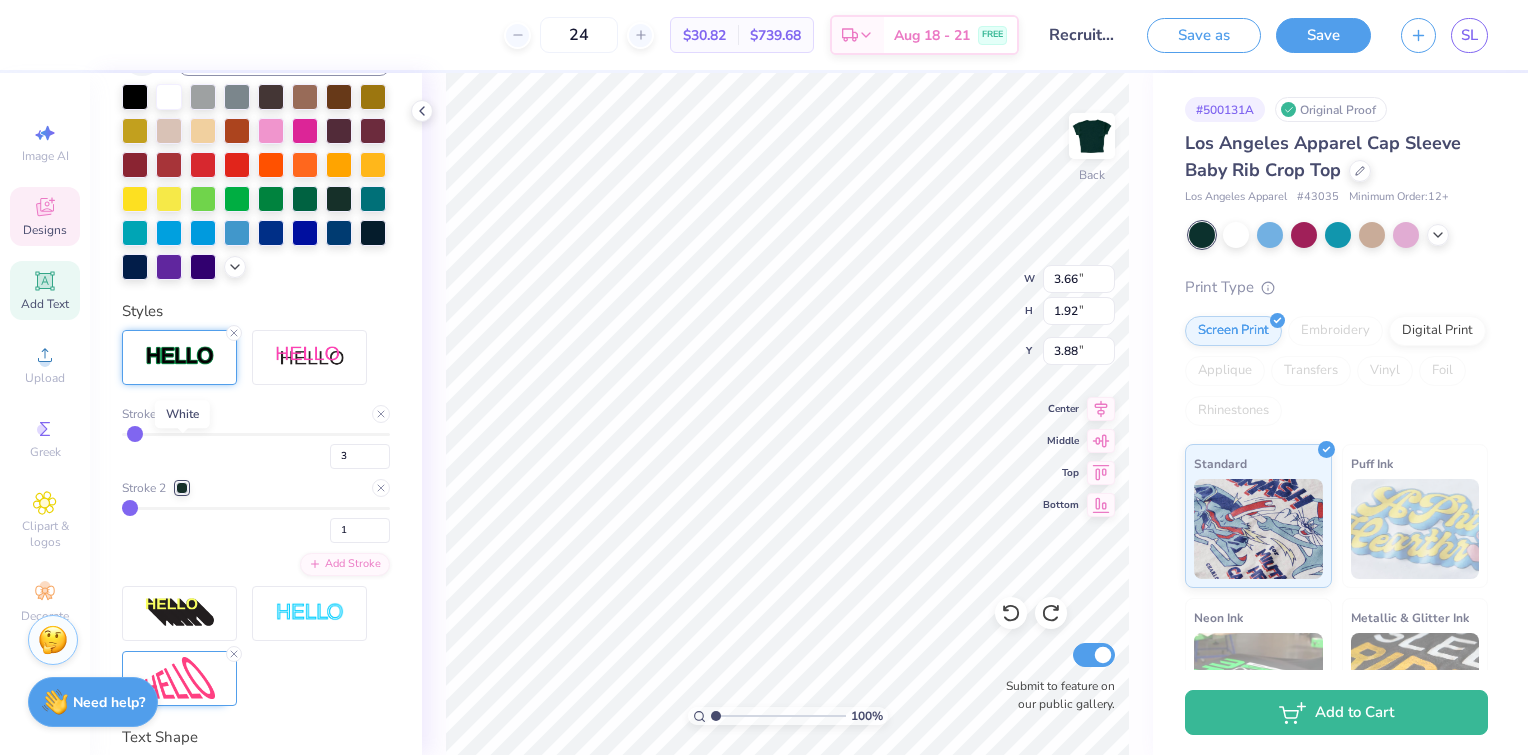 click at bounding box center [182, 414] 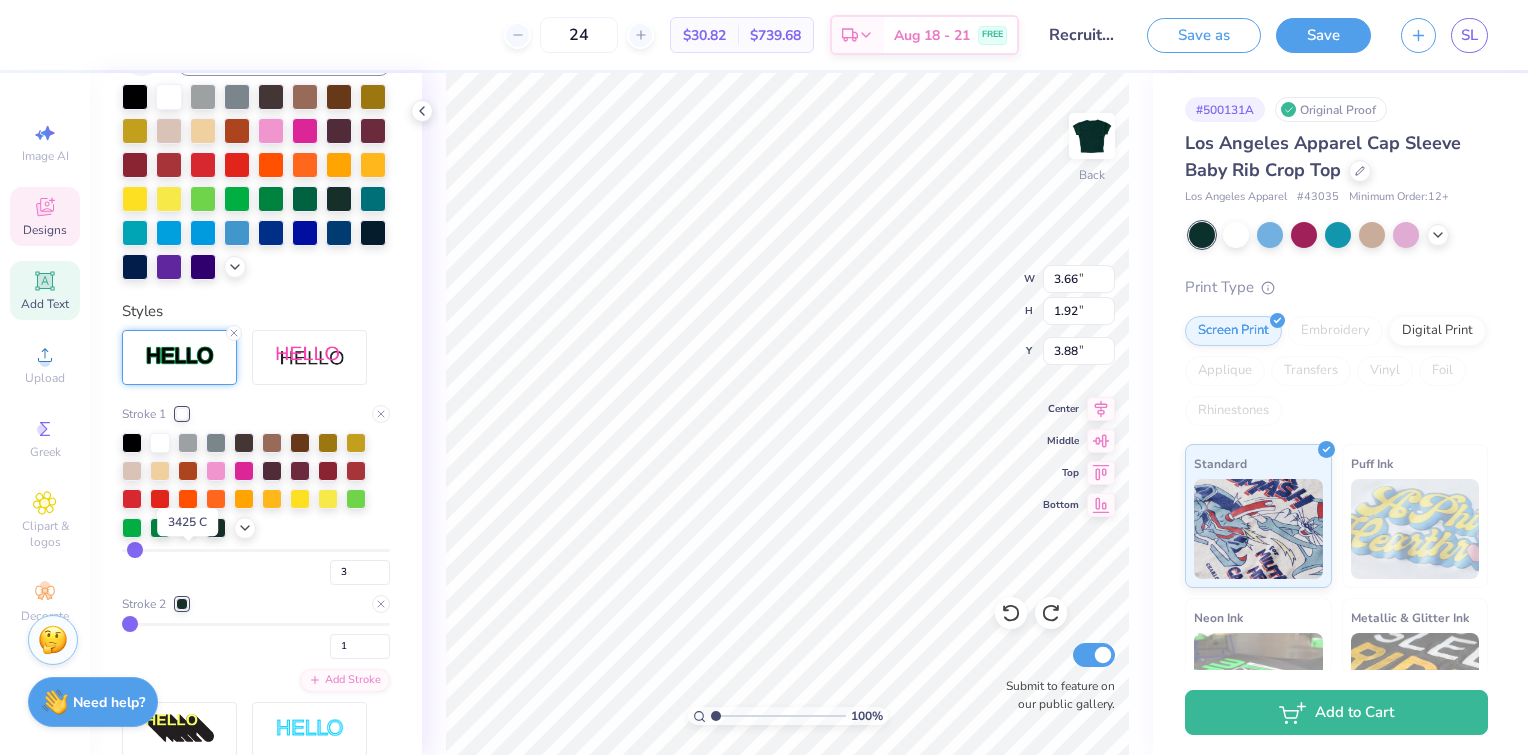 click at bounding box center (188, 526) 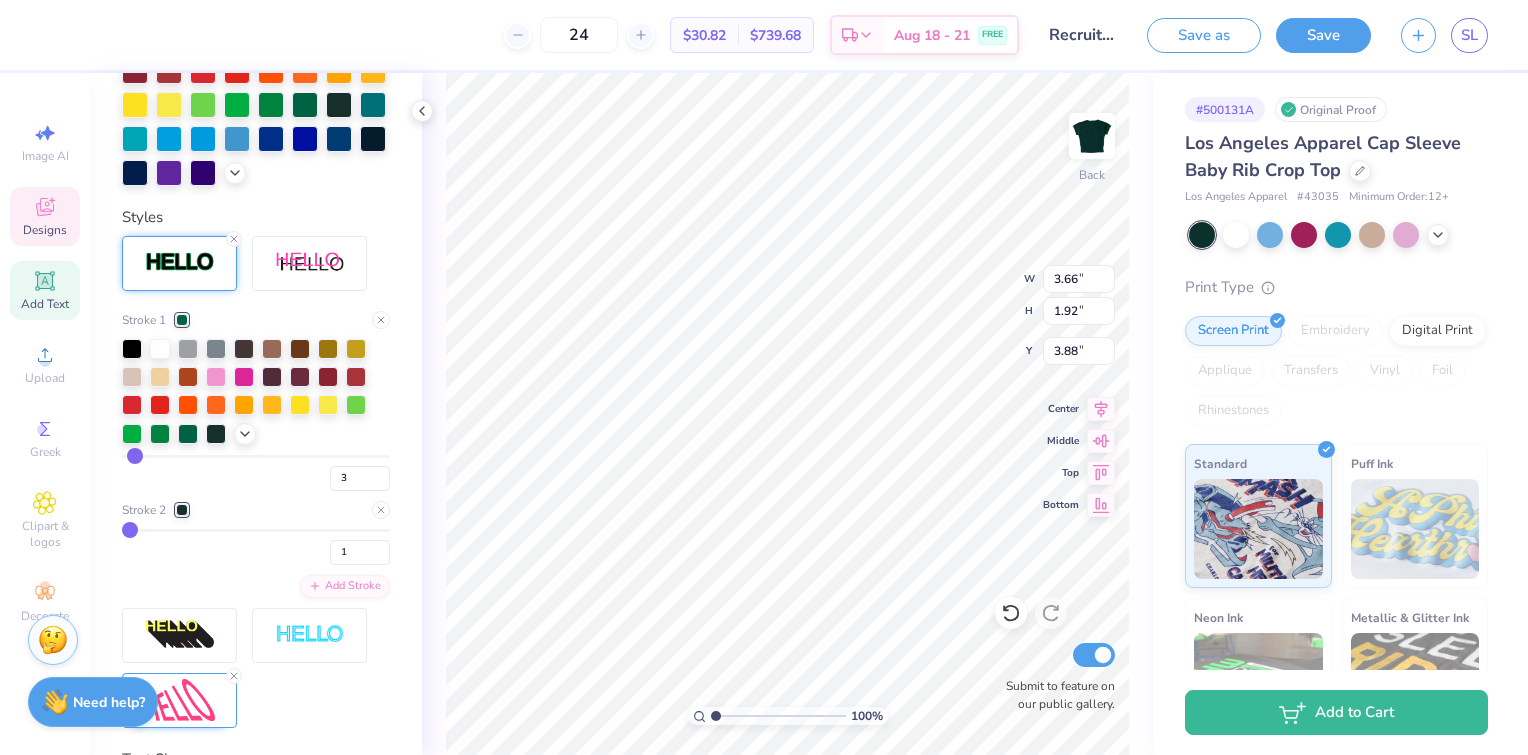 scroll, scrollTop: 624, scrollLeft: 0, axis: vertical 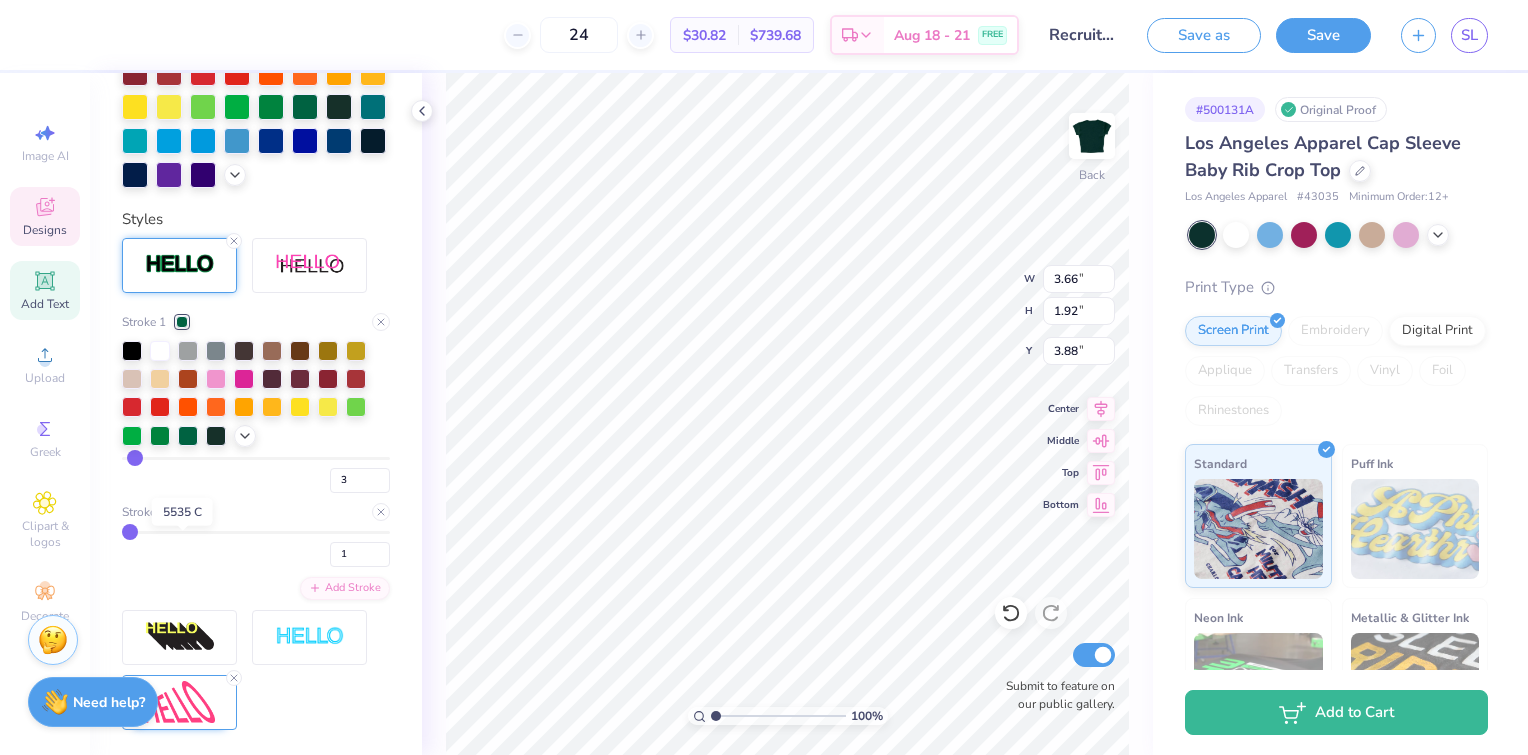 click at bounding box center (182, 512) 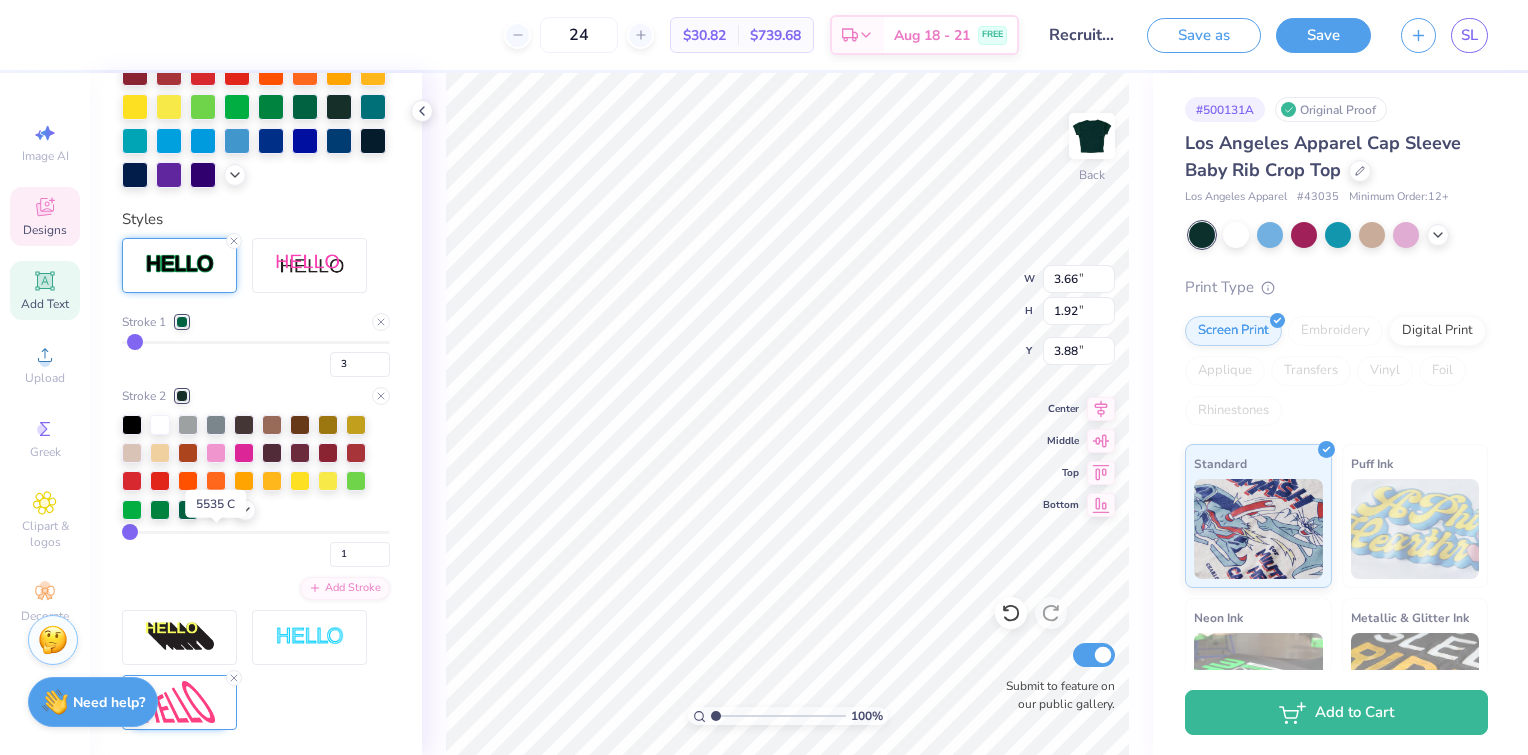 click at bounding box center (216, 508) 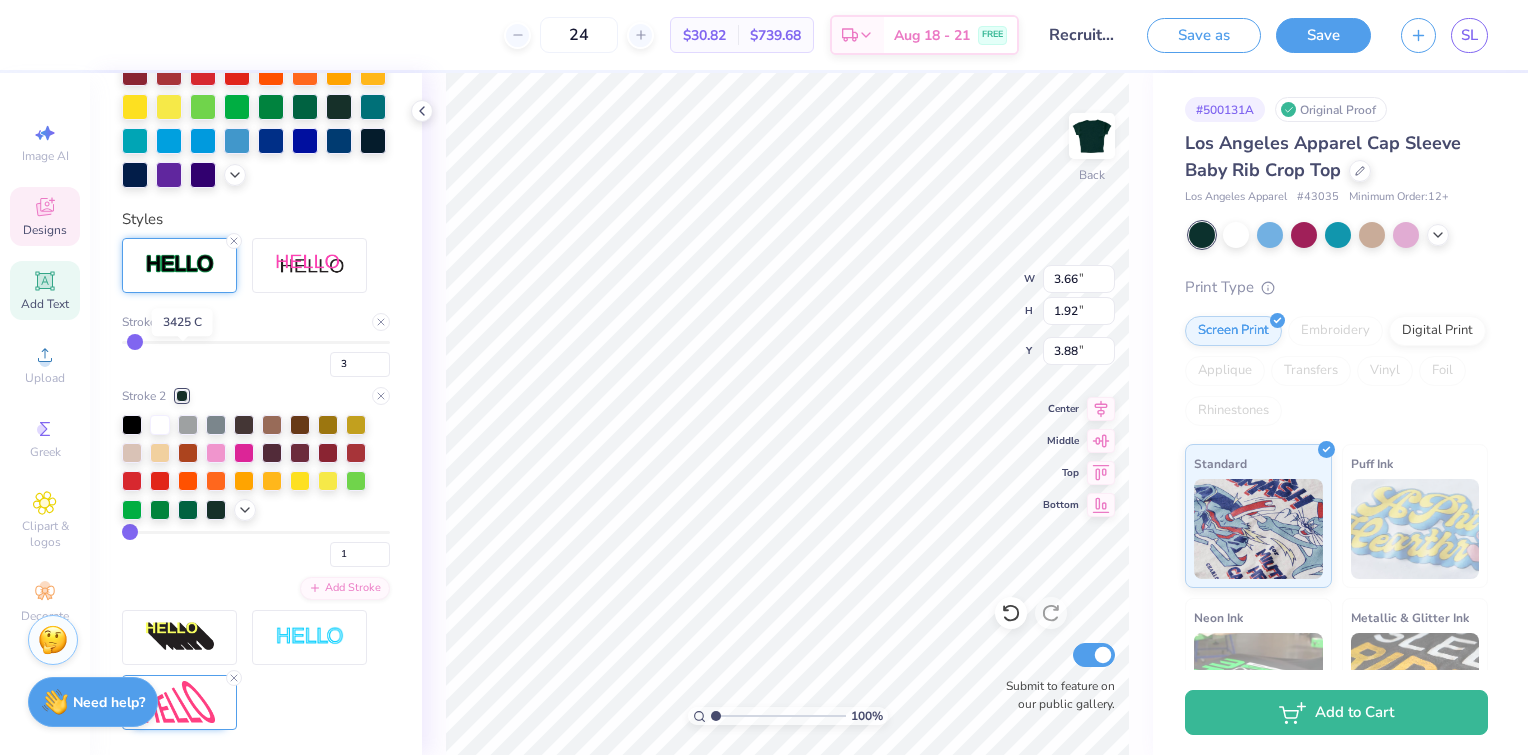 click at bounding box center (182, 322) 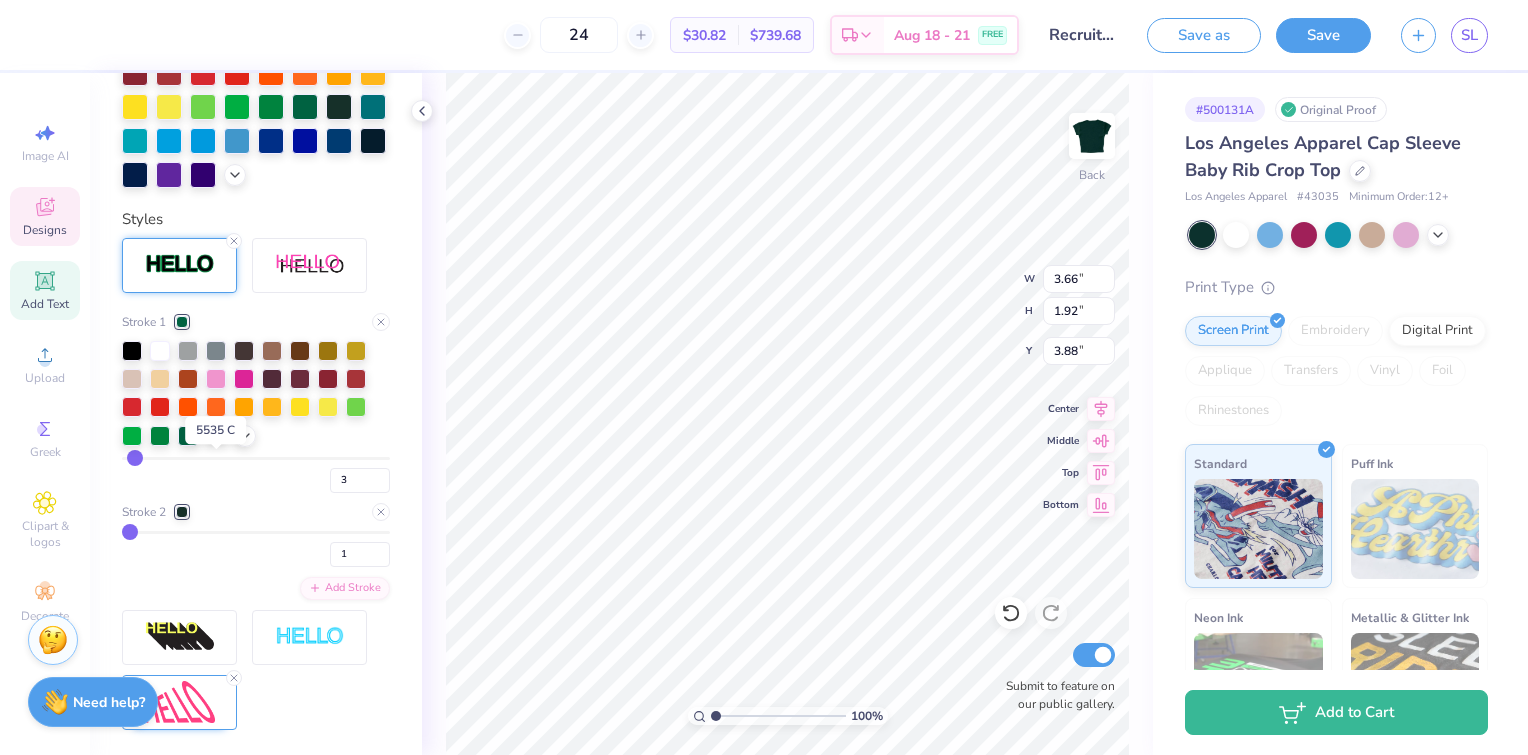 click at bounding box center (216, 434) 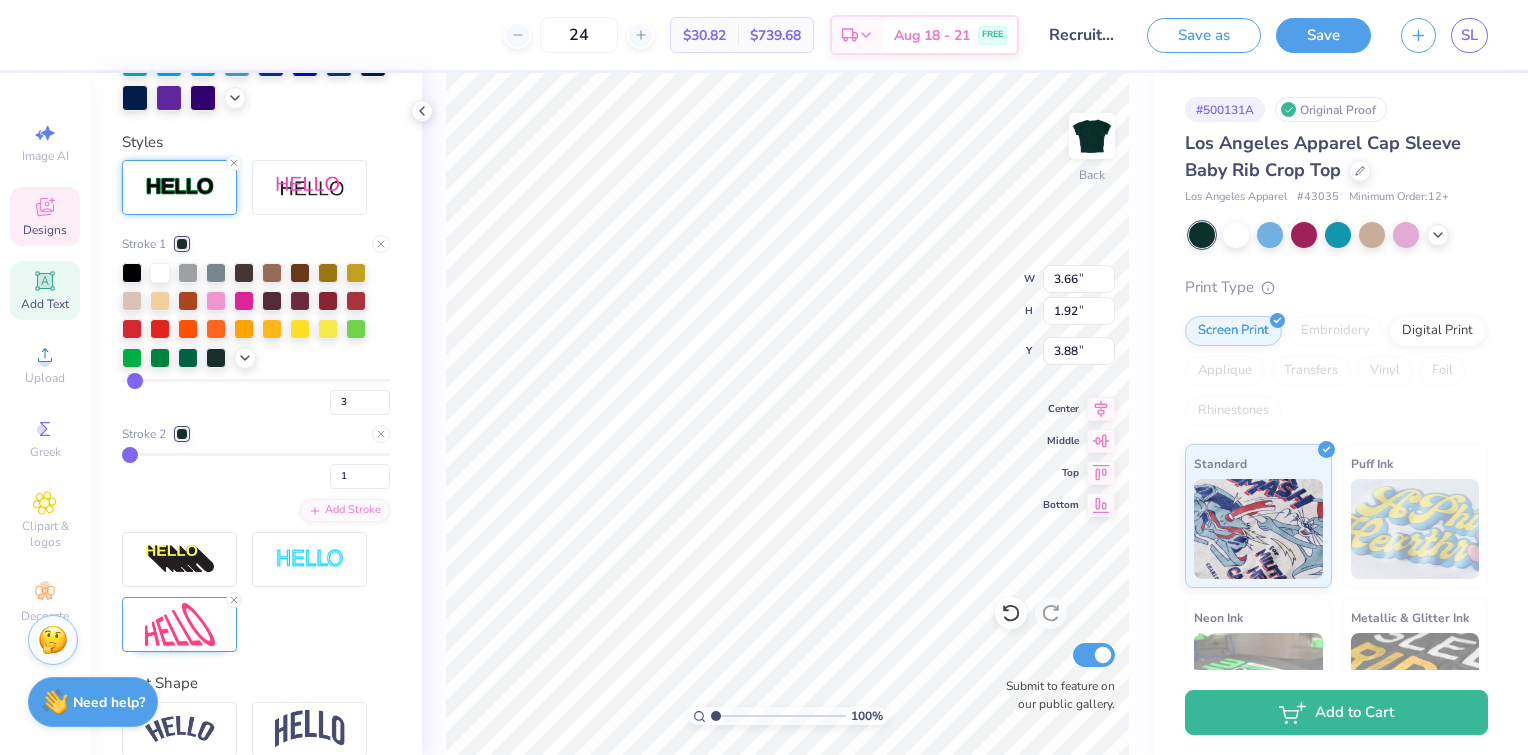 scroll, scrollTop: 547, scrollLeft: 0, axis: vertical 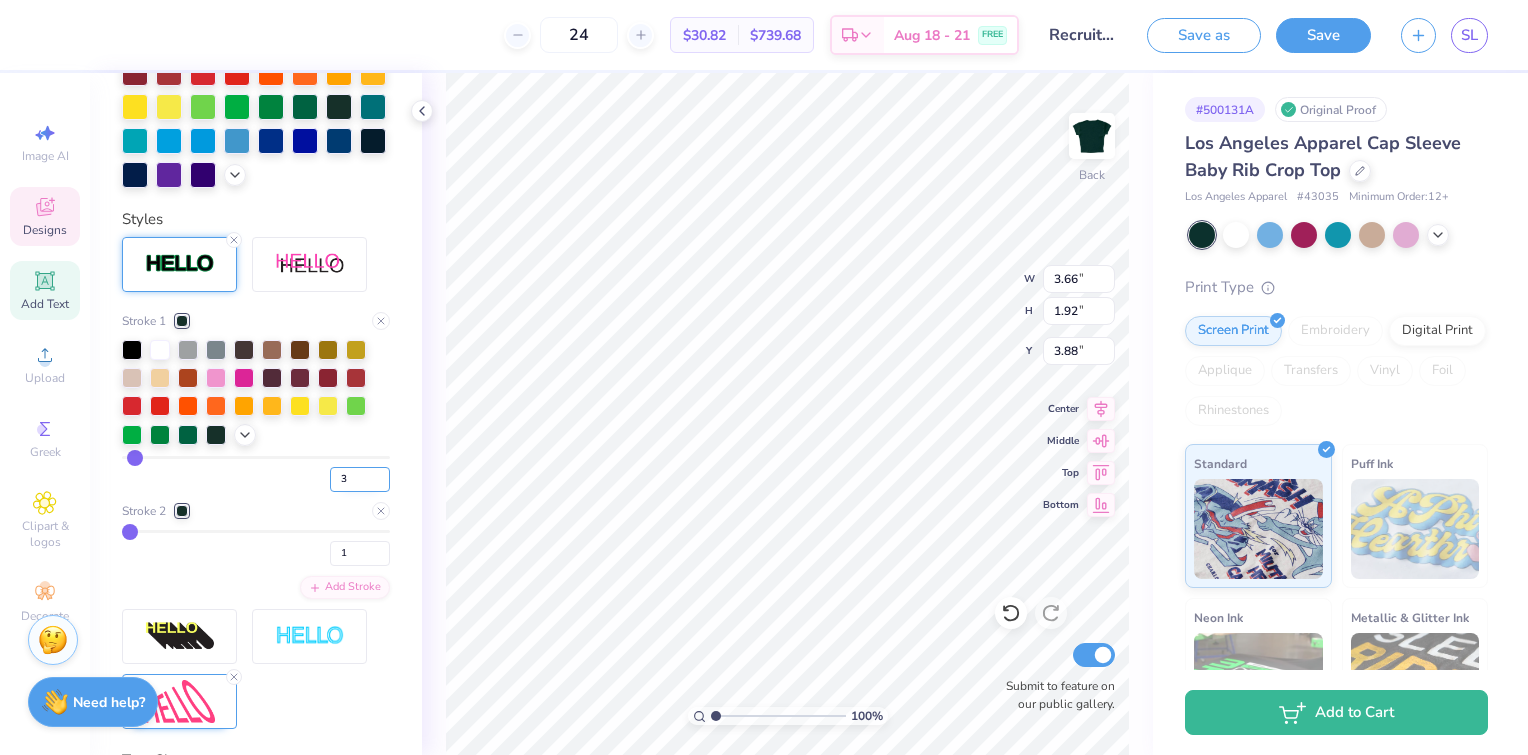 click on "3" at bounding box center (360, 479) 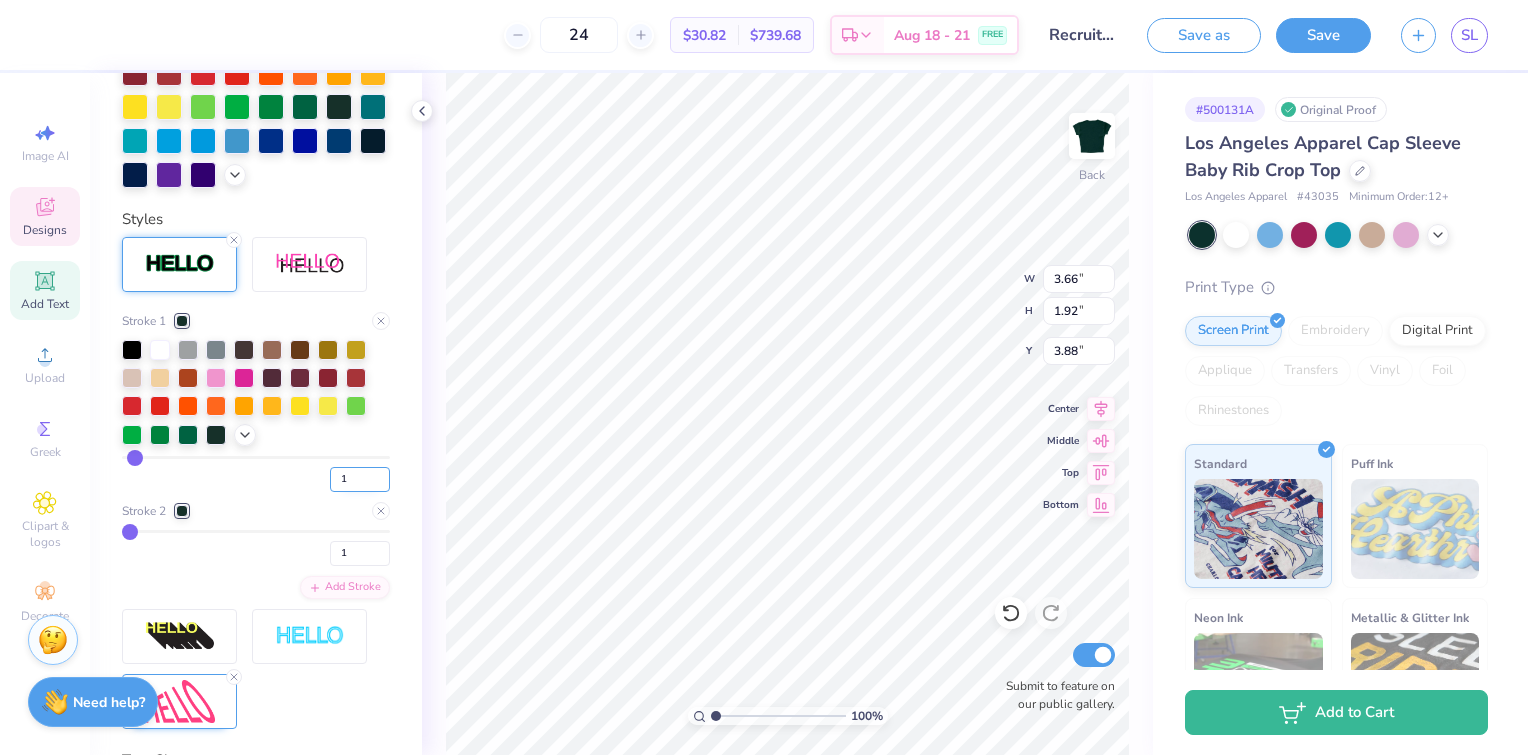 type on "1" 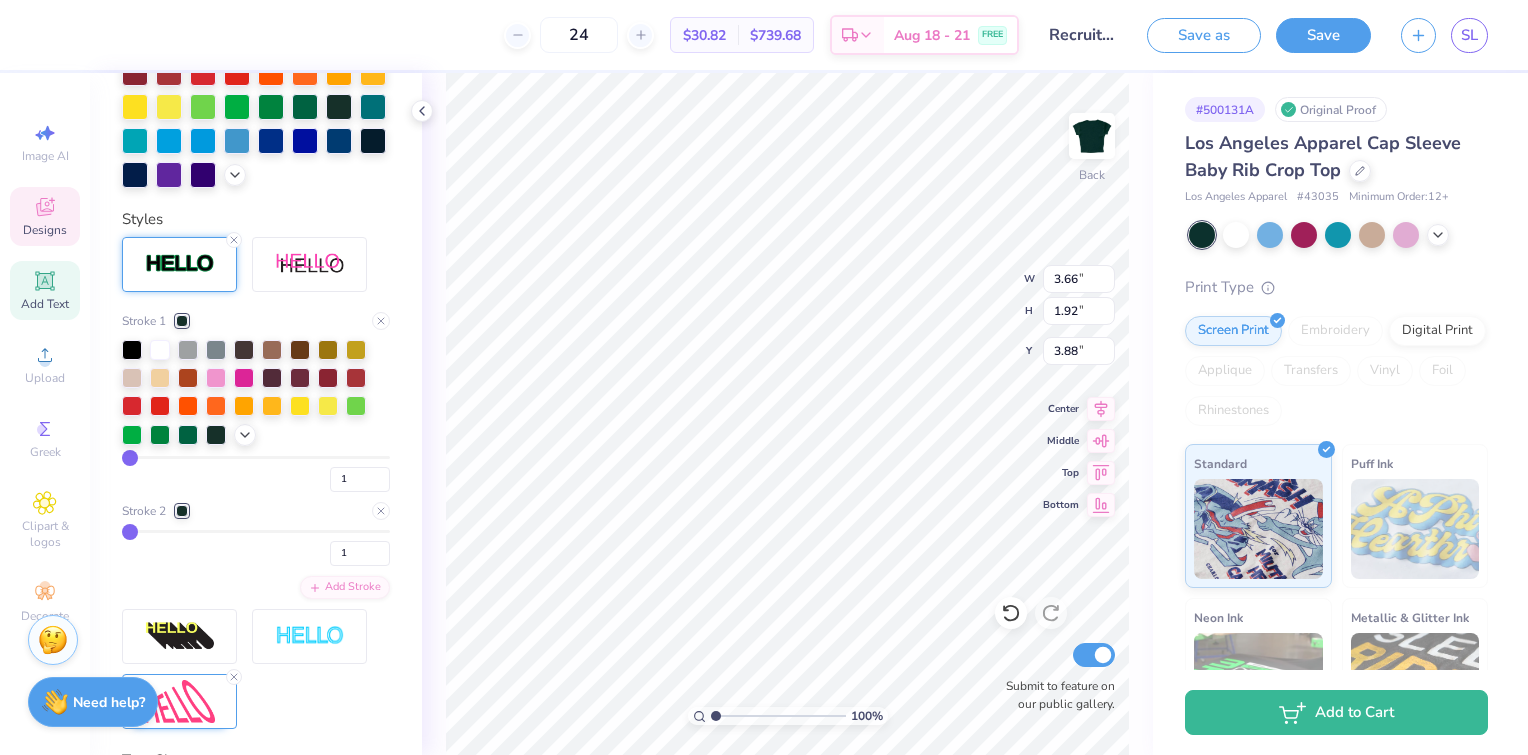 type on "3.64" 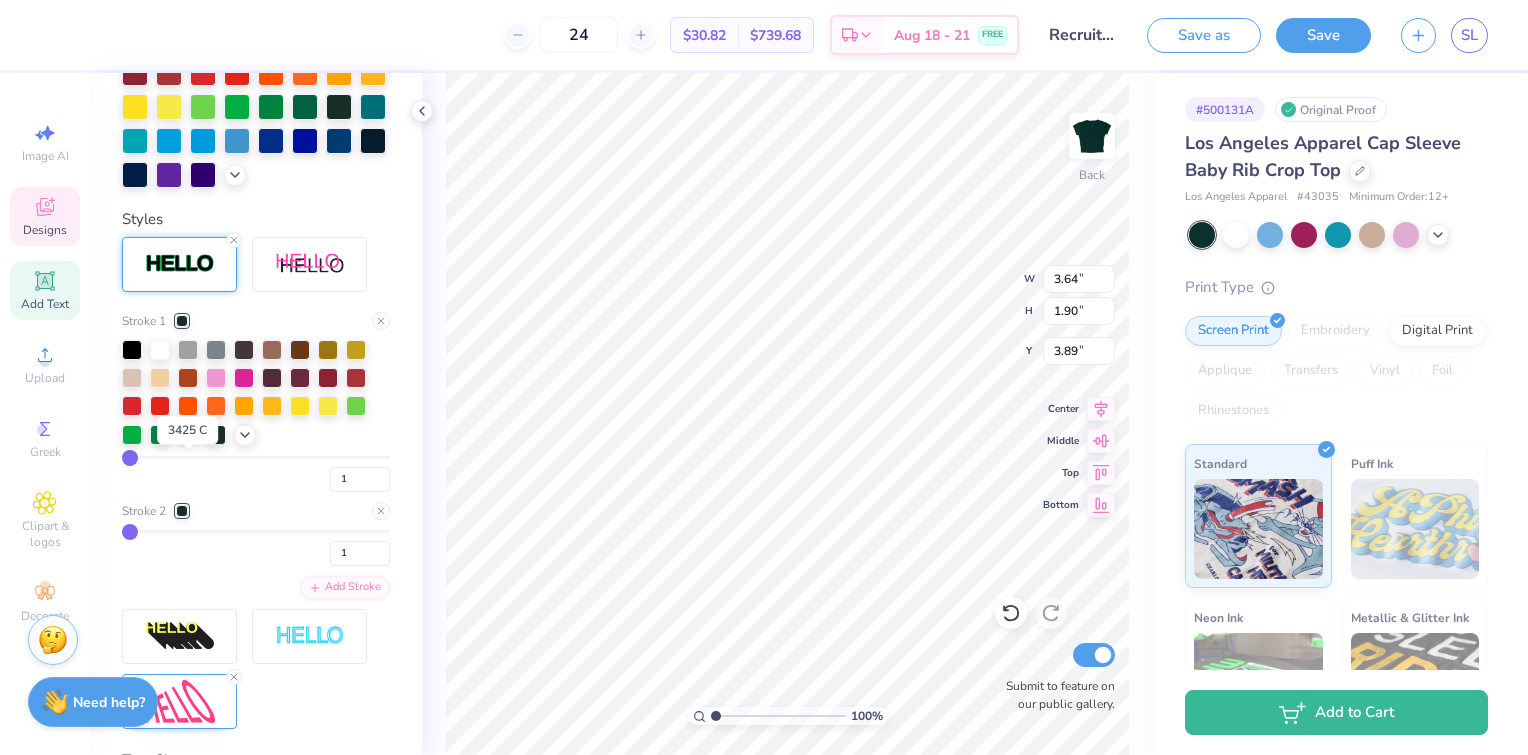 click at bounding box center (188, 433) 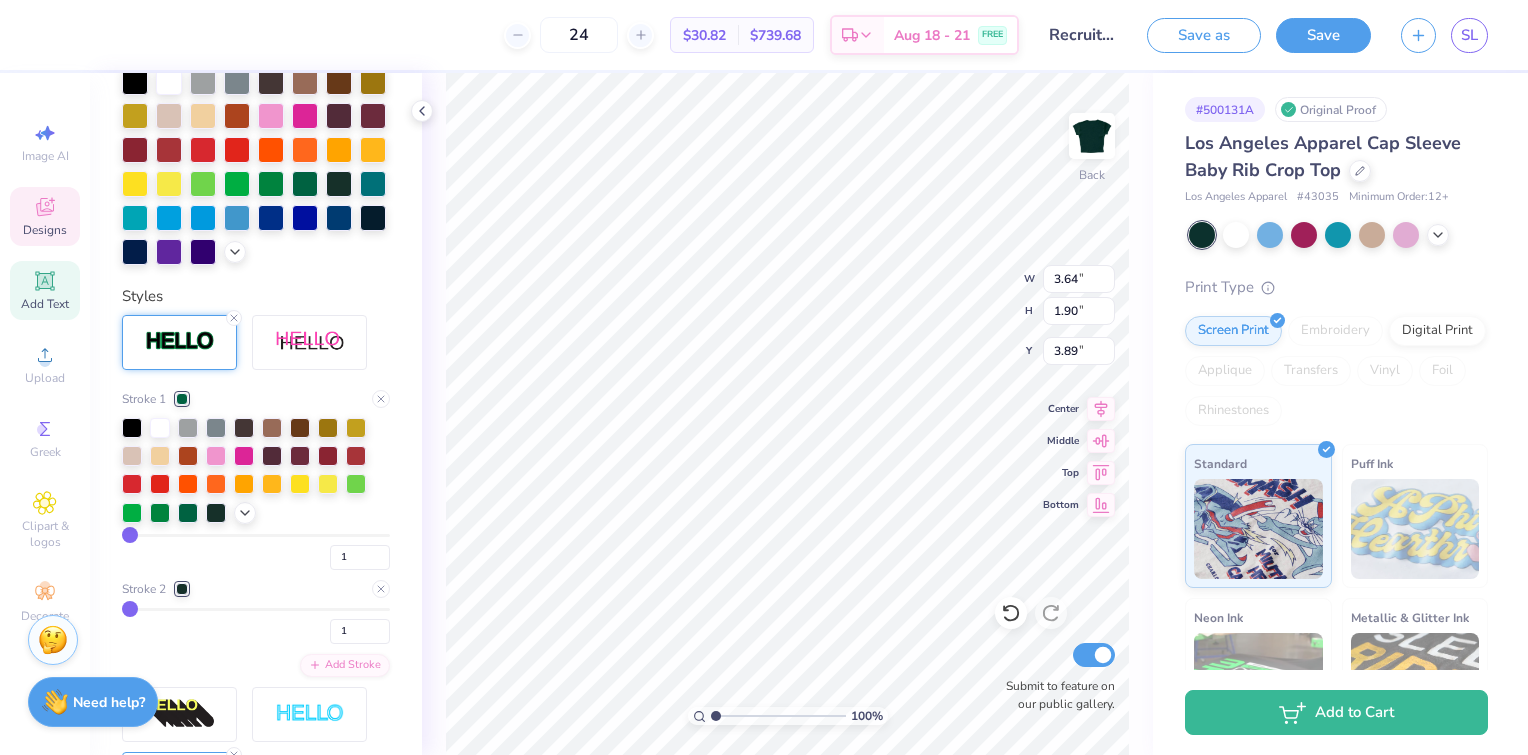 scroll, scrollTop: 624, scrollLeft: 0, axis: vertical 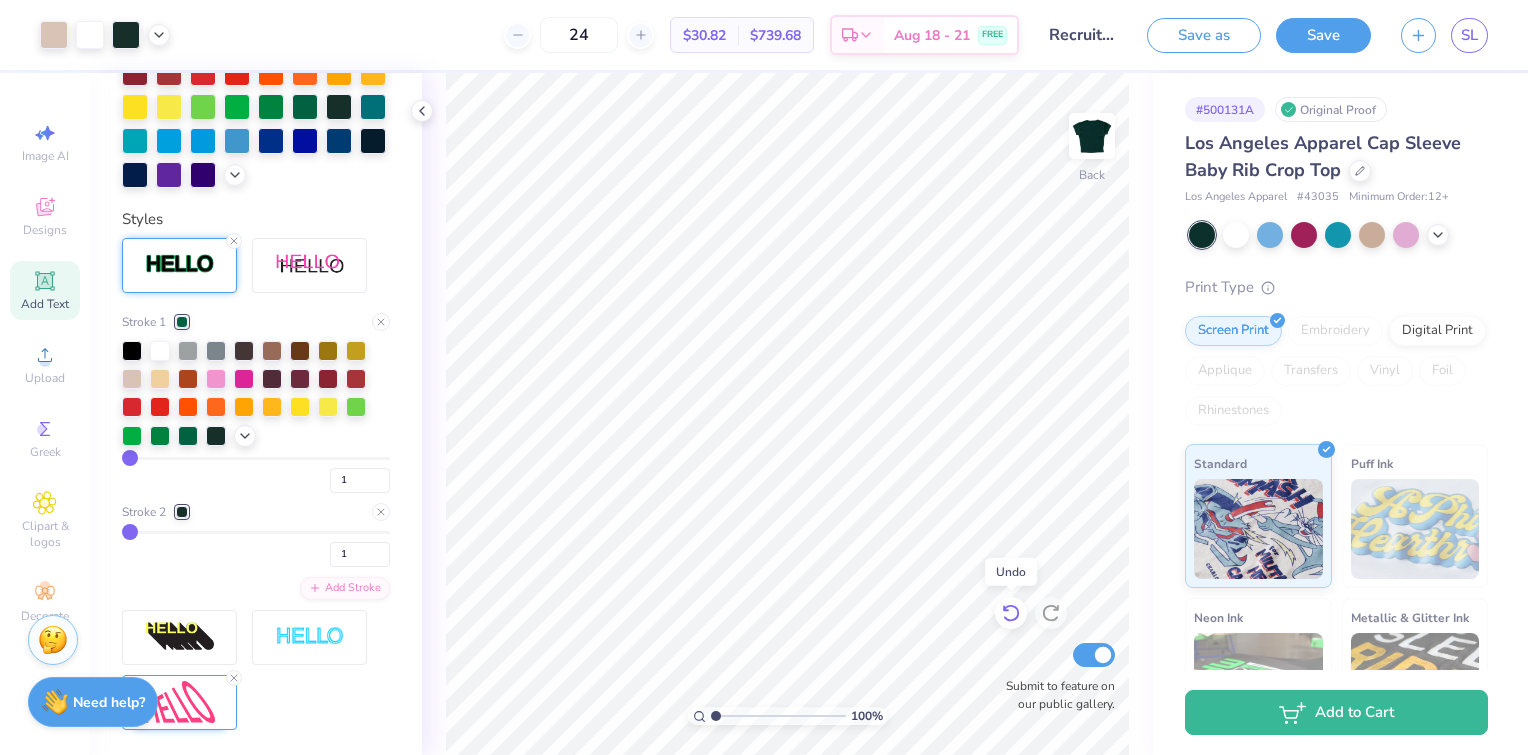 click 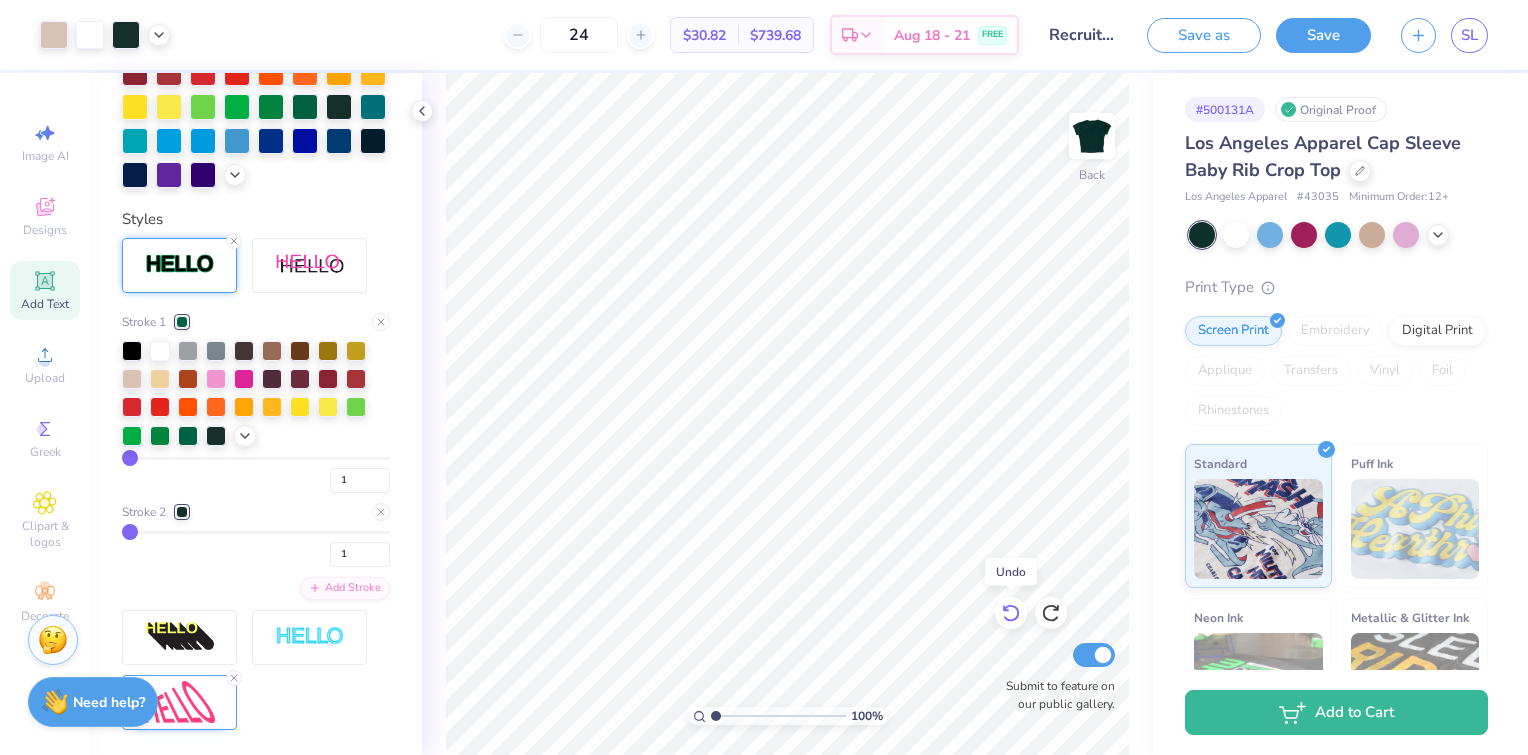 click 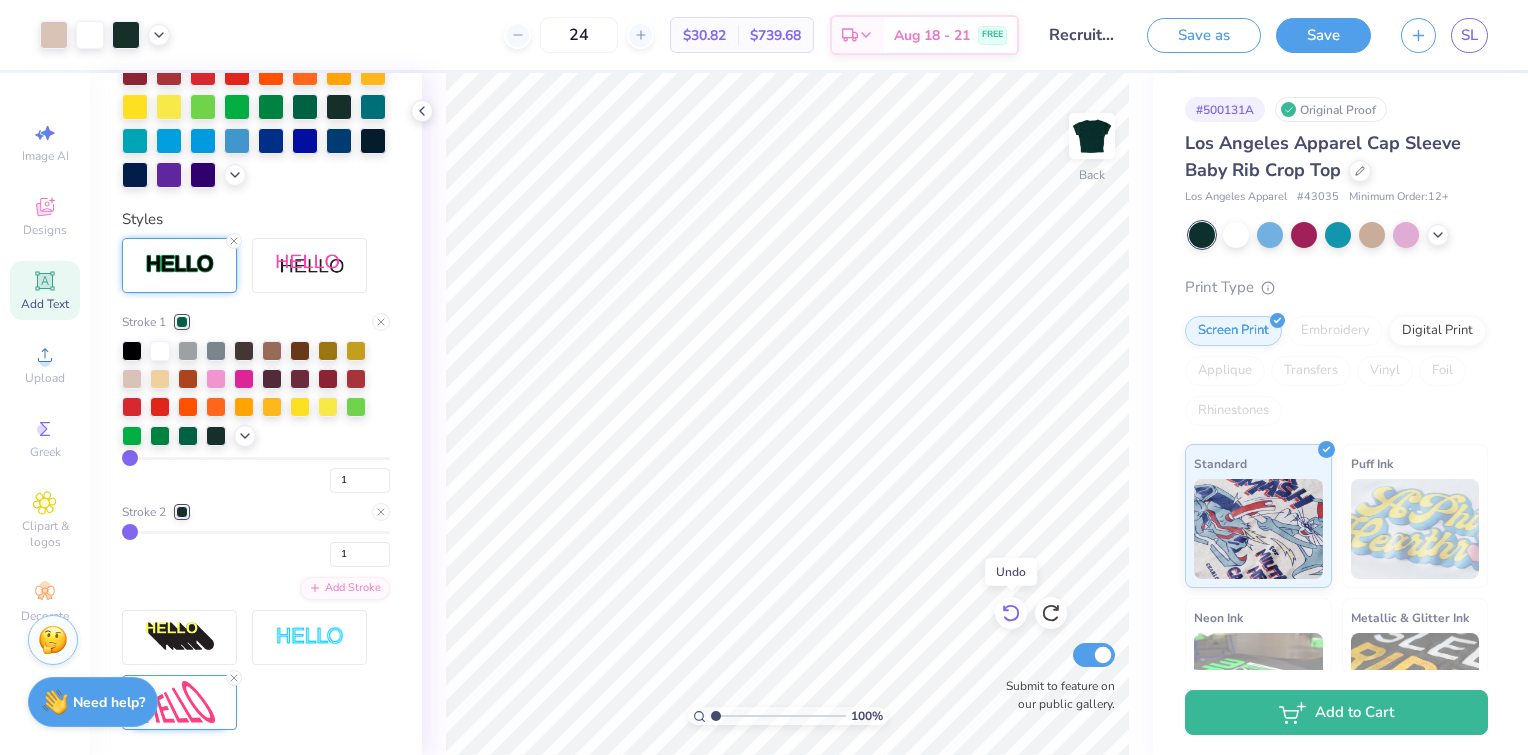 click 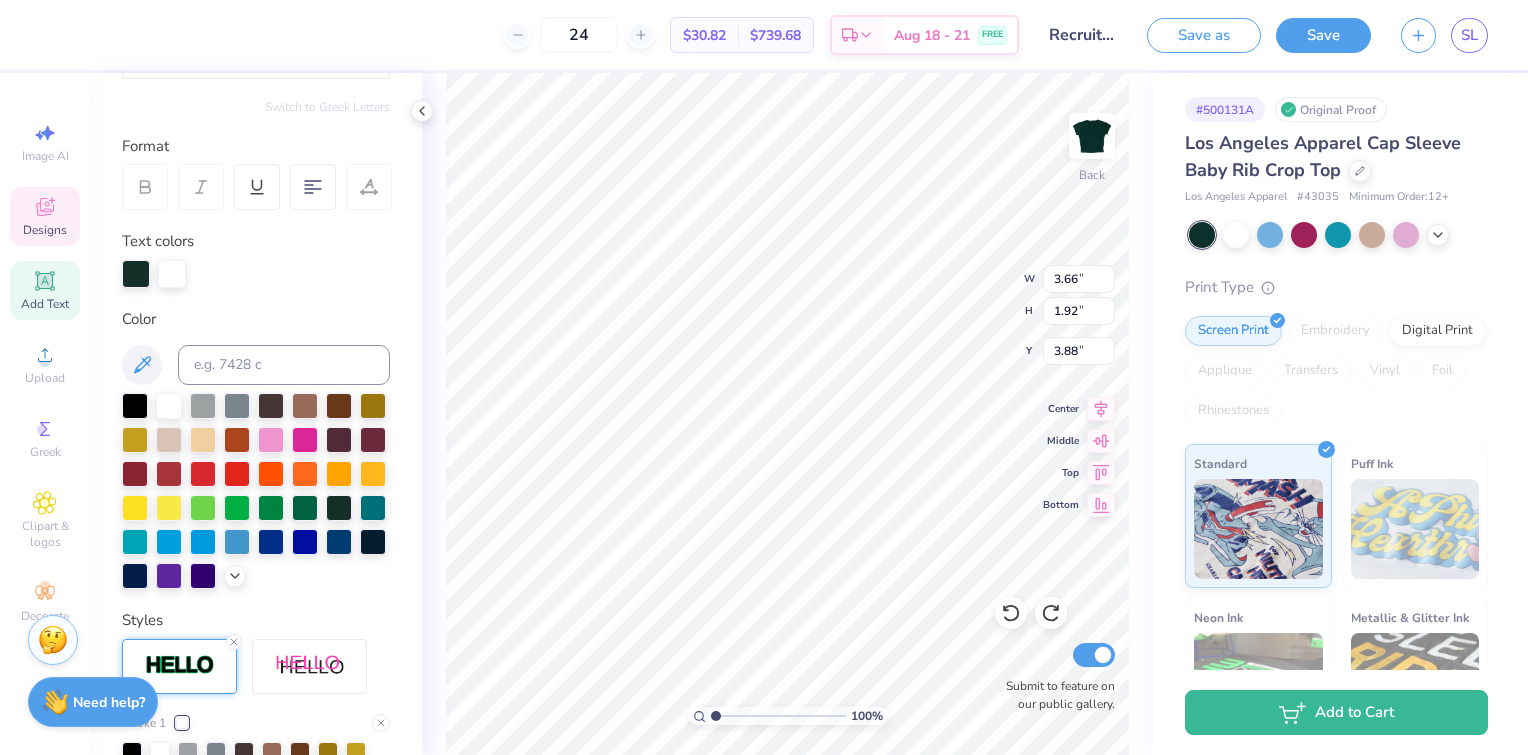 scroll, scrollTop: 0, scrollLeft: 0, axis: both 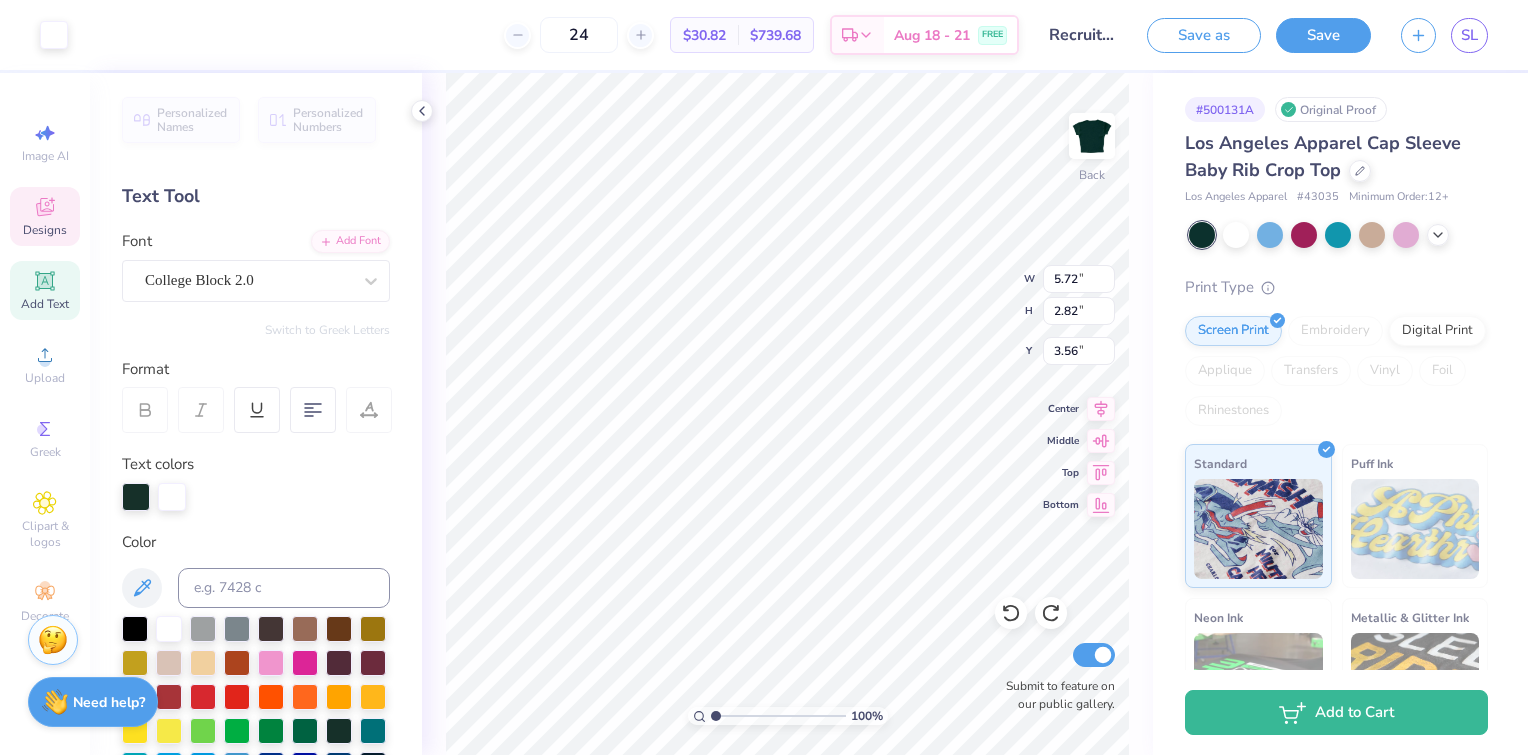 type on "3.67" 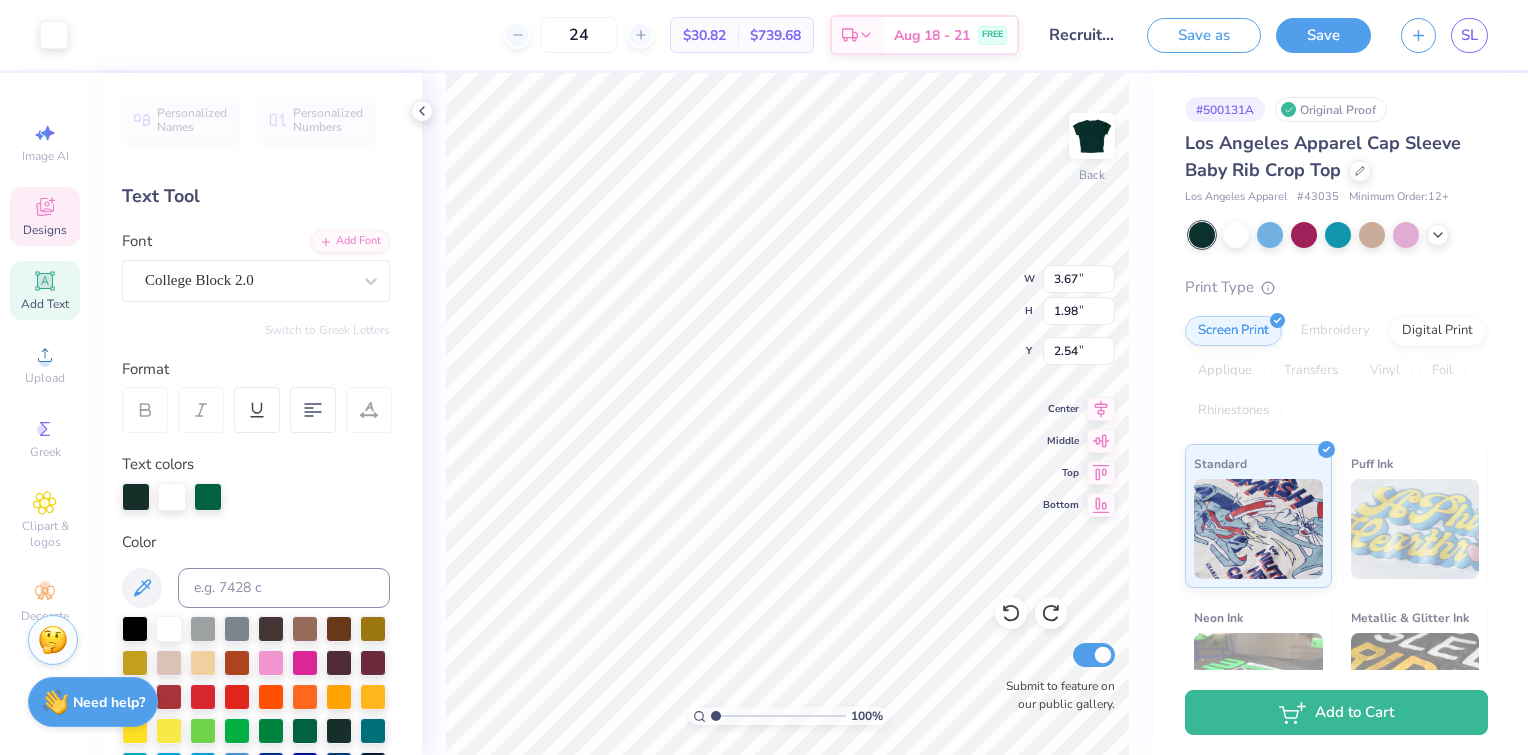 type on "5.72" 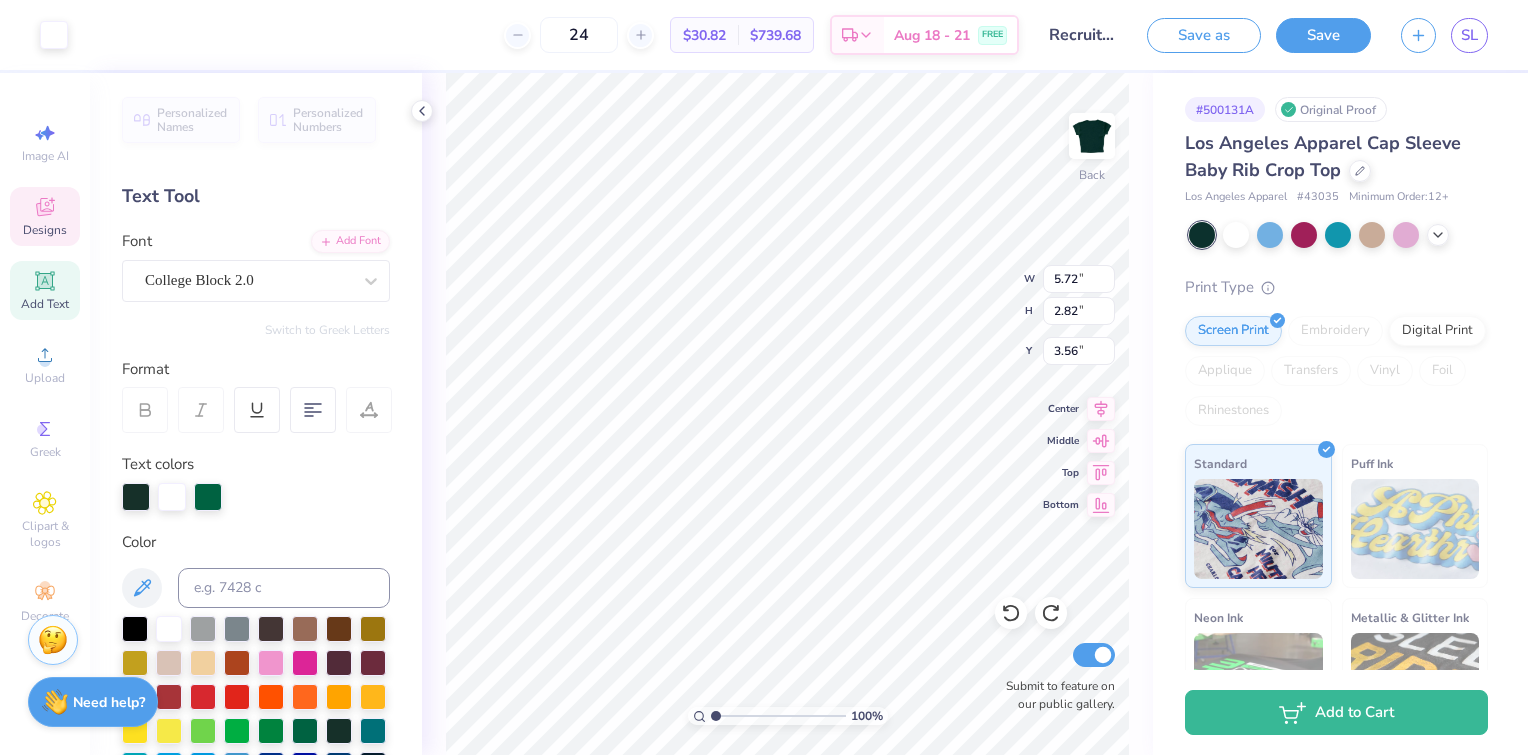 type on "3.67" 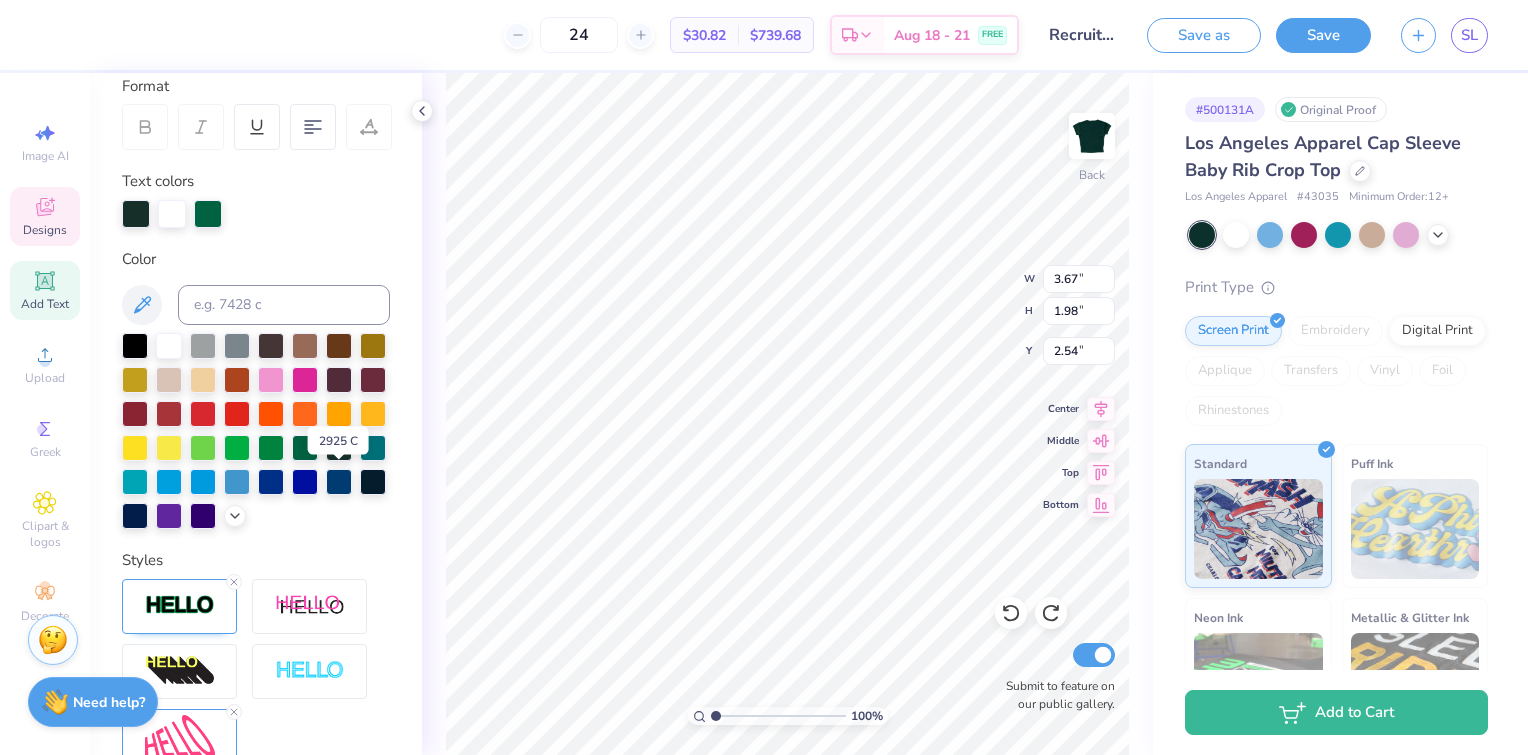 scroll, scrollTop: 264, scrollLeft: 0, axis: vertical 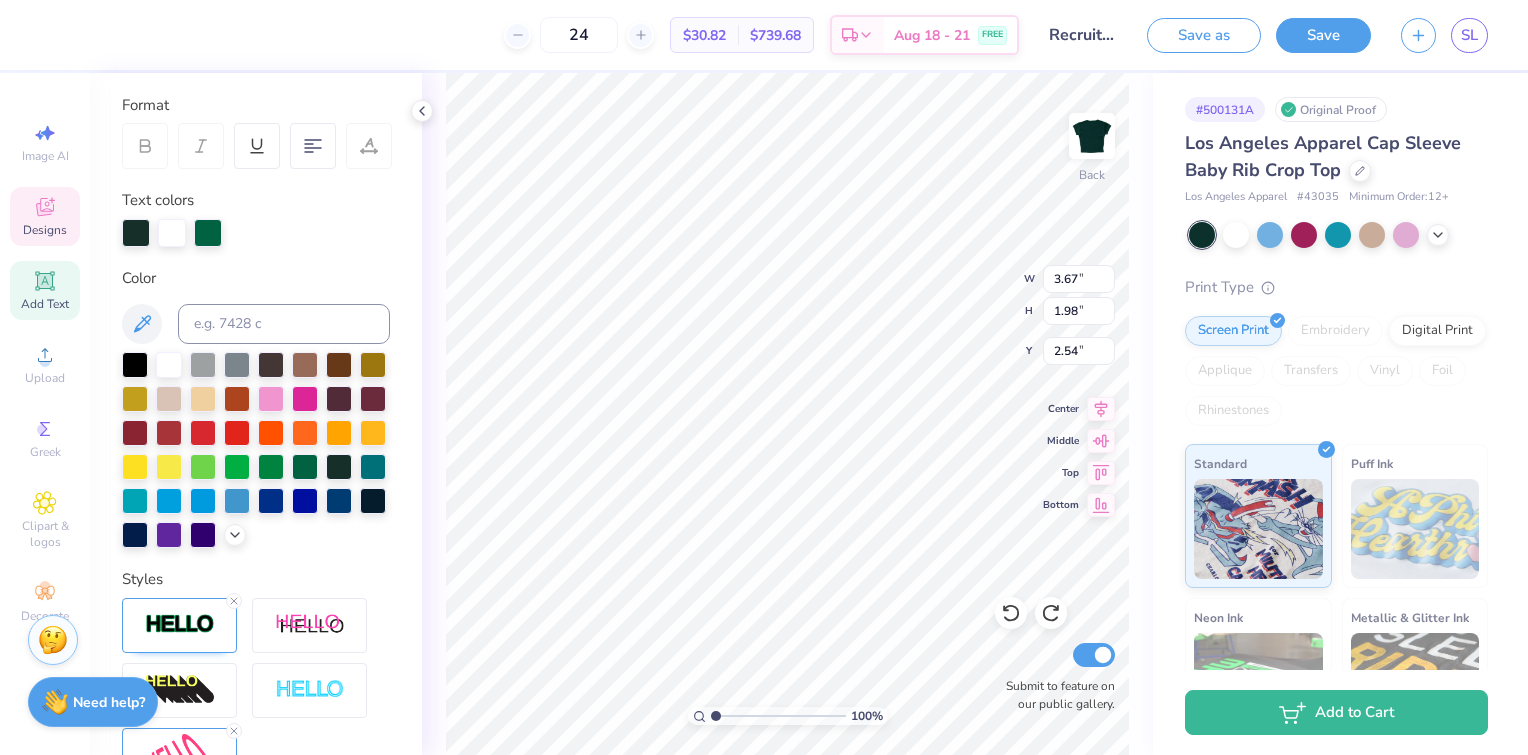 type on "3.66" 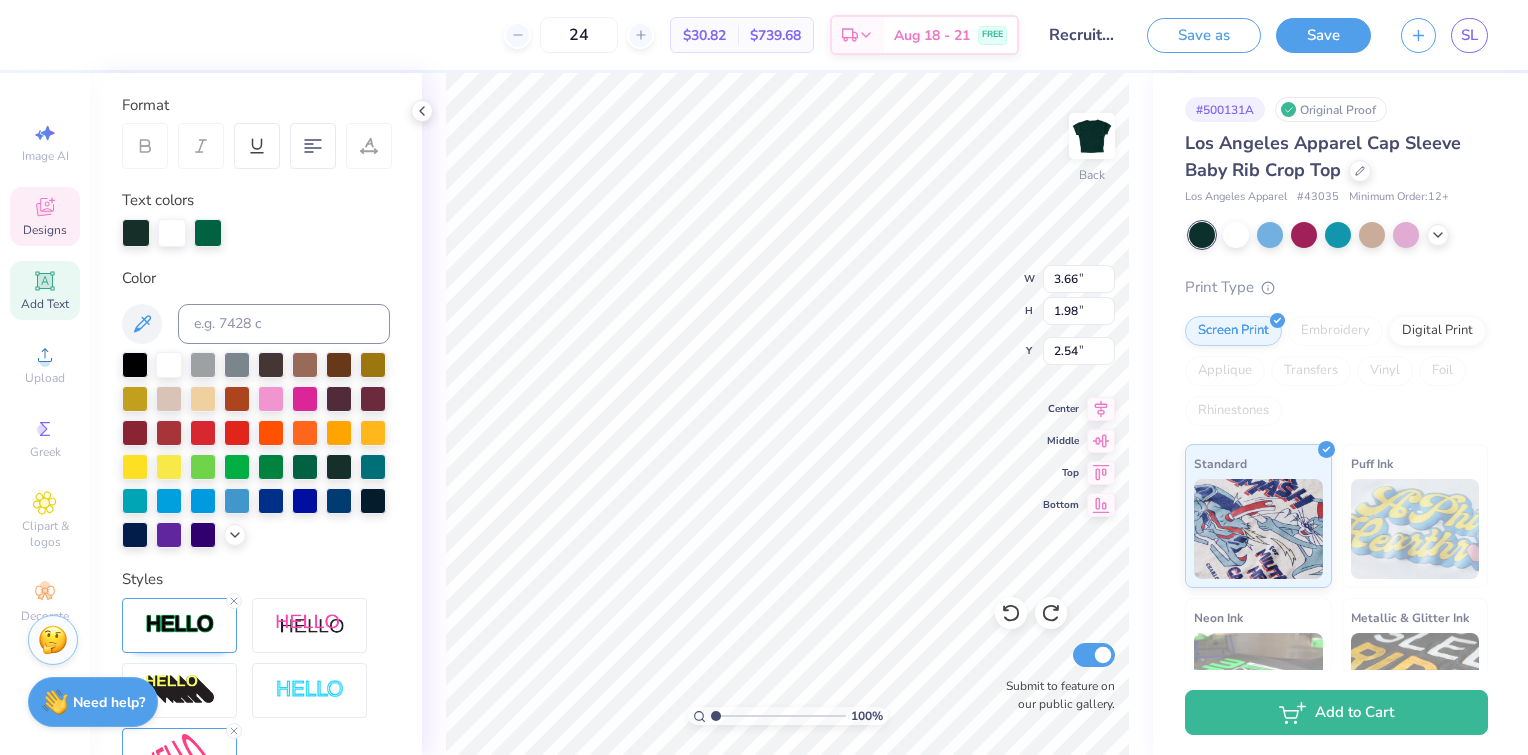 type on "1.92" 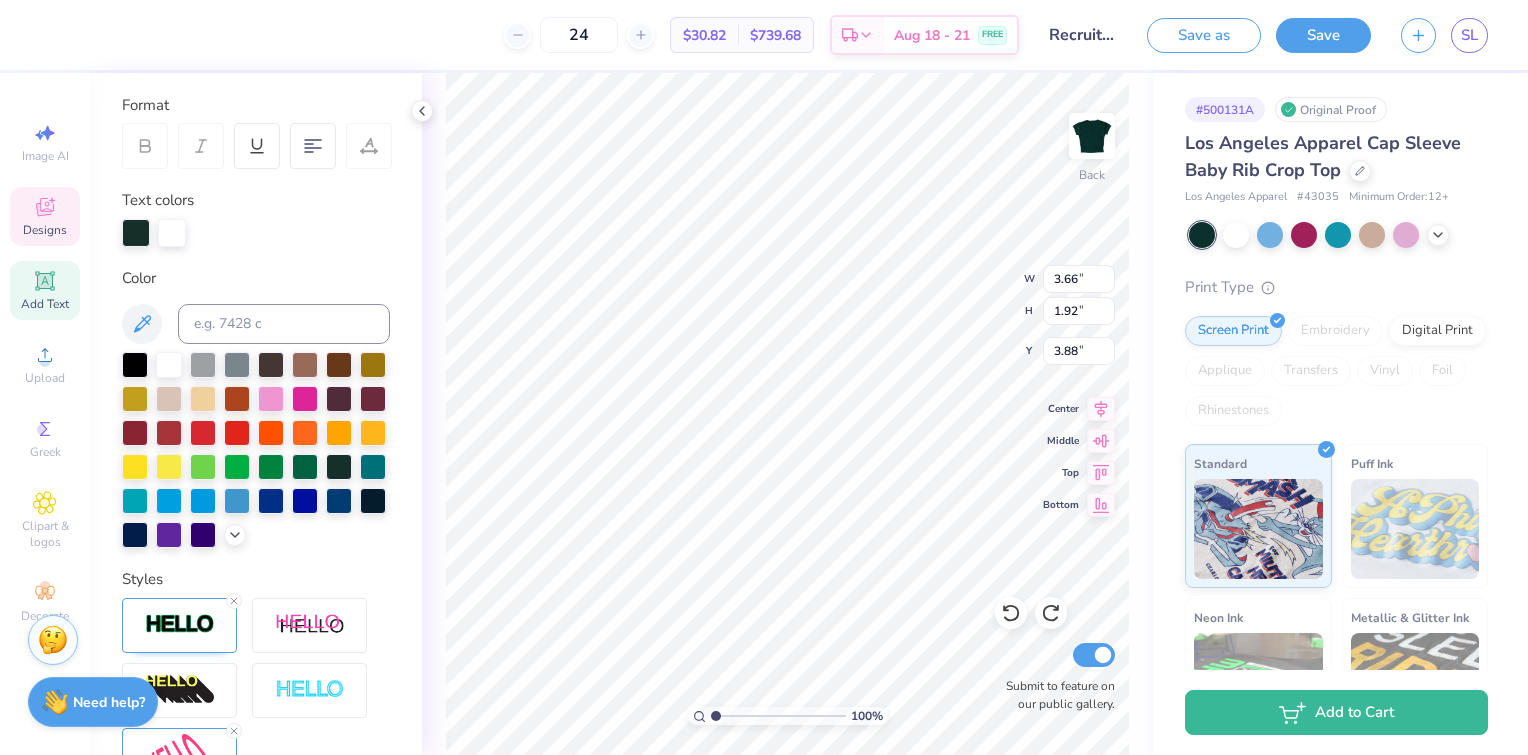 type on "3.67" 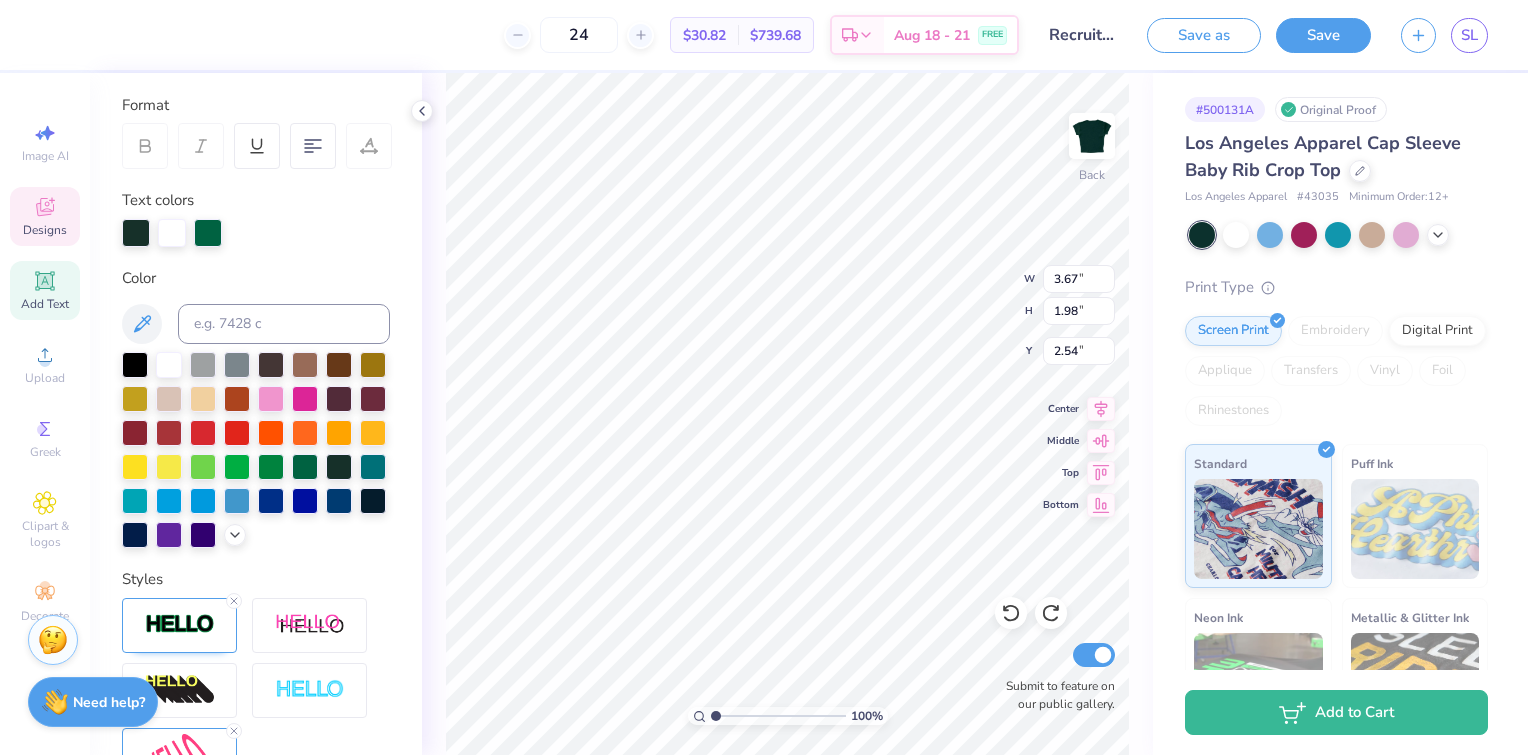 type on "3.66" 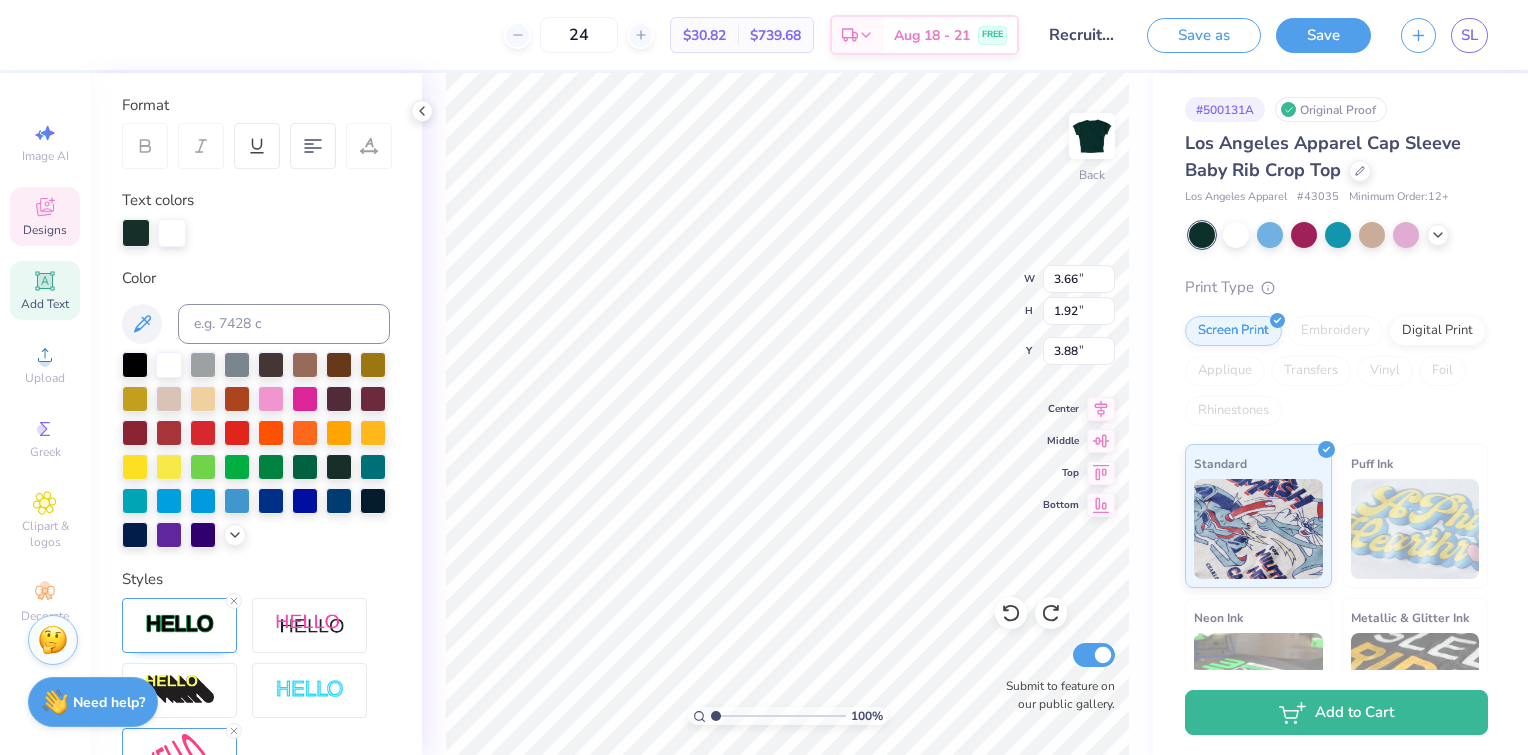 type on "5.72" 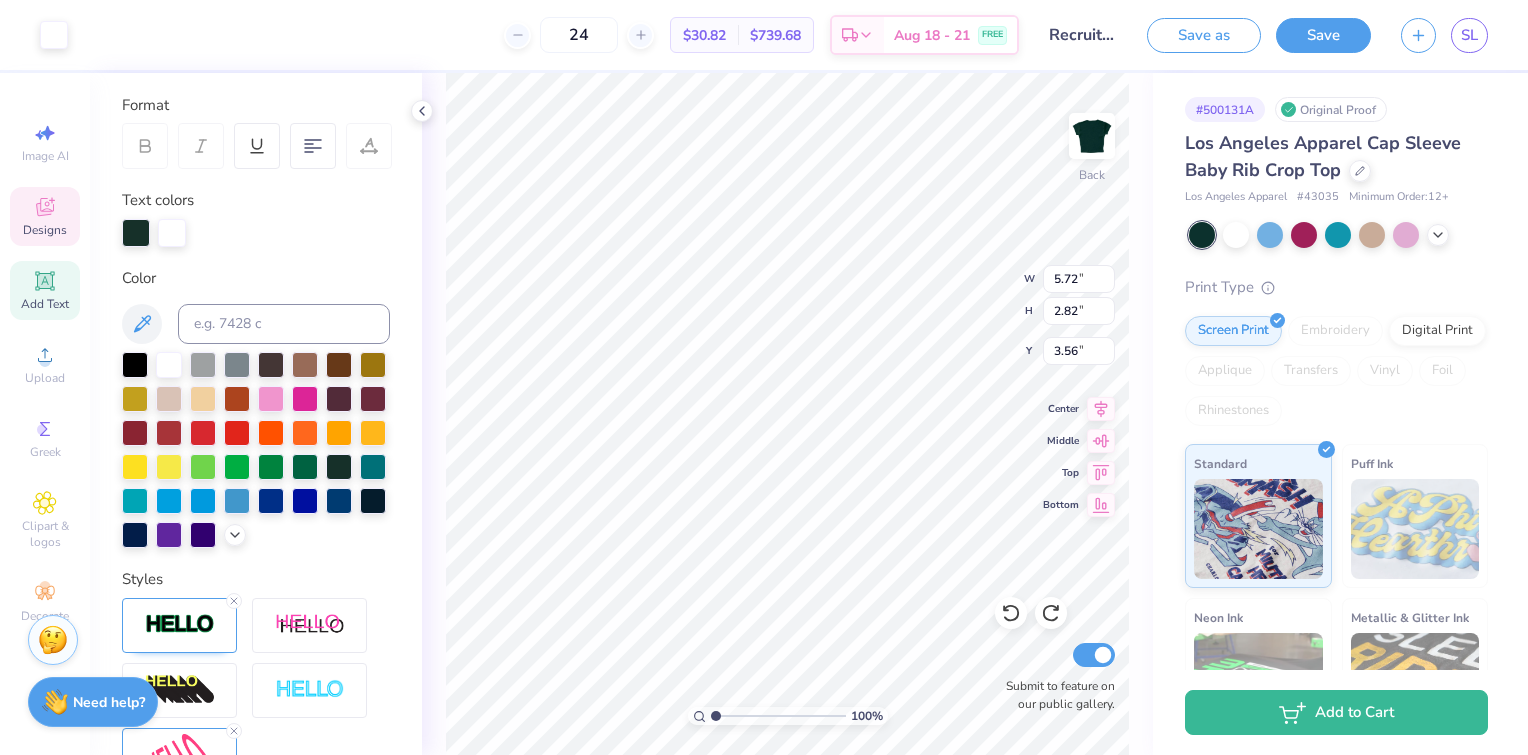 type on "3.67" 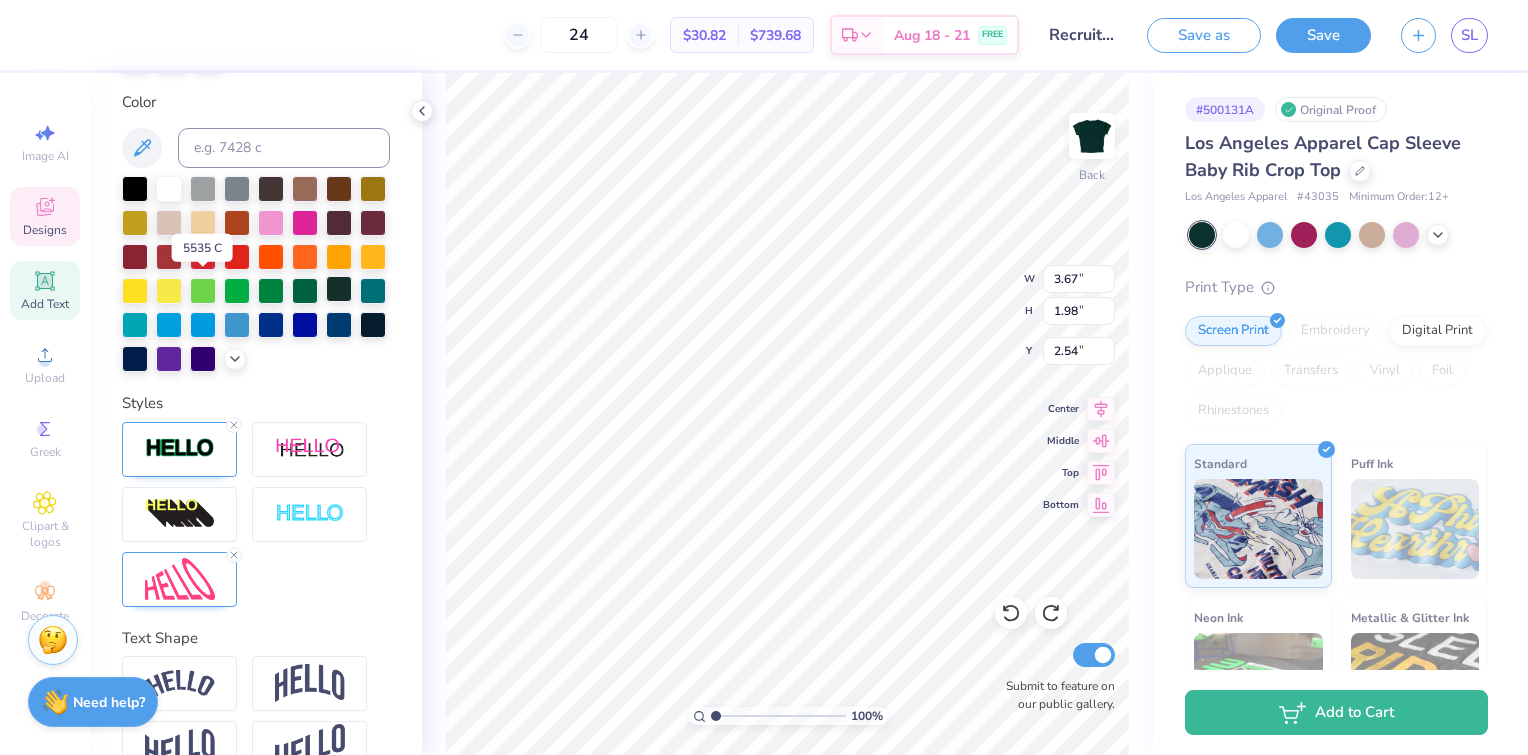 scroll, scrollTop: 492, scrollLeft: 0, axis: vertical 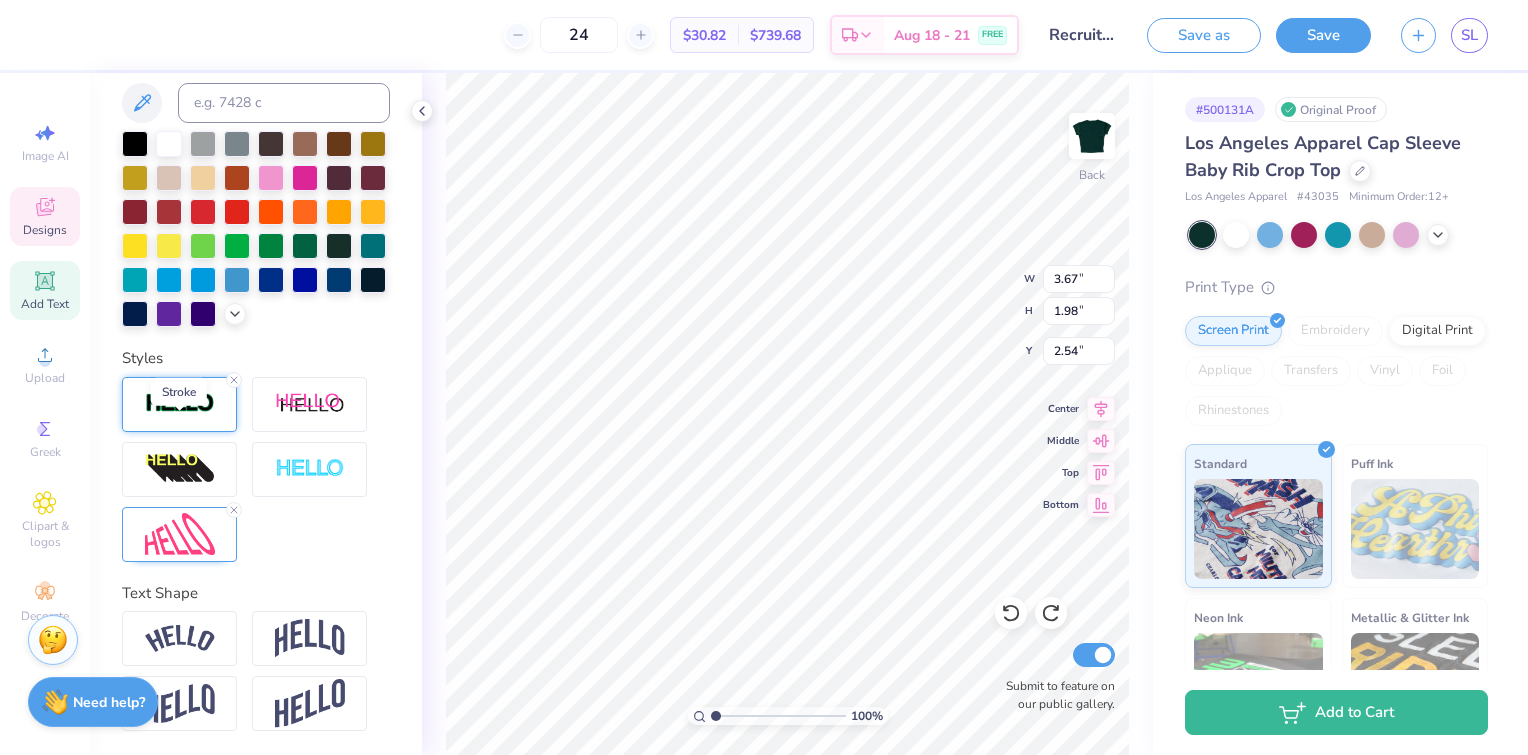 click at bounding box center (180, 403) 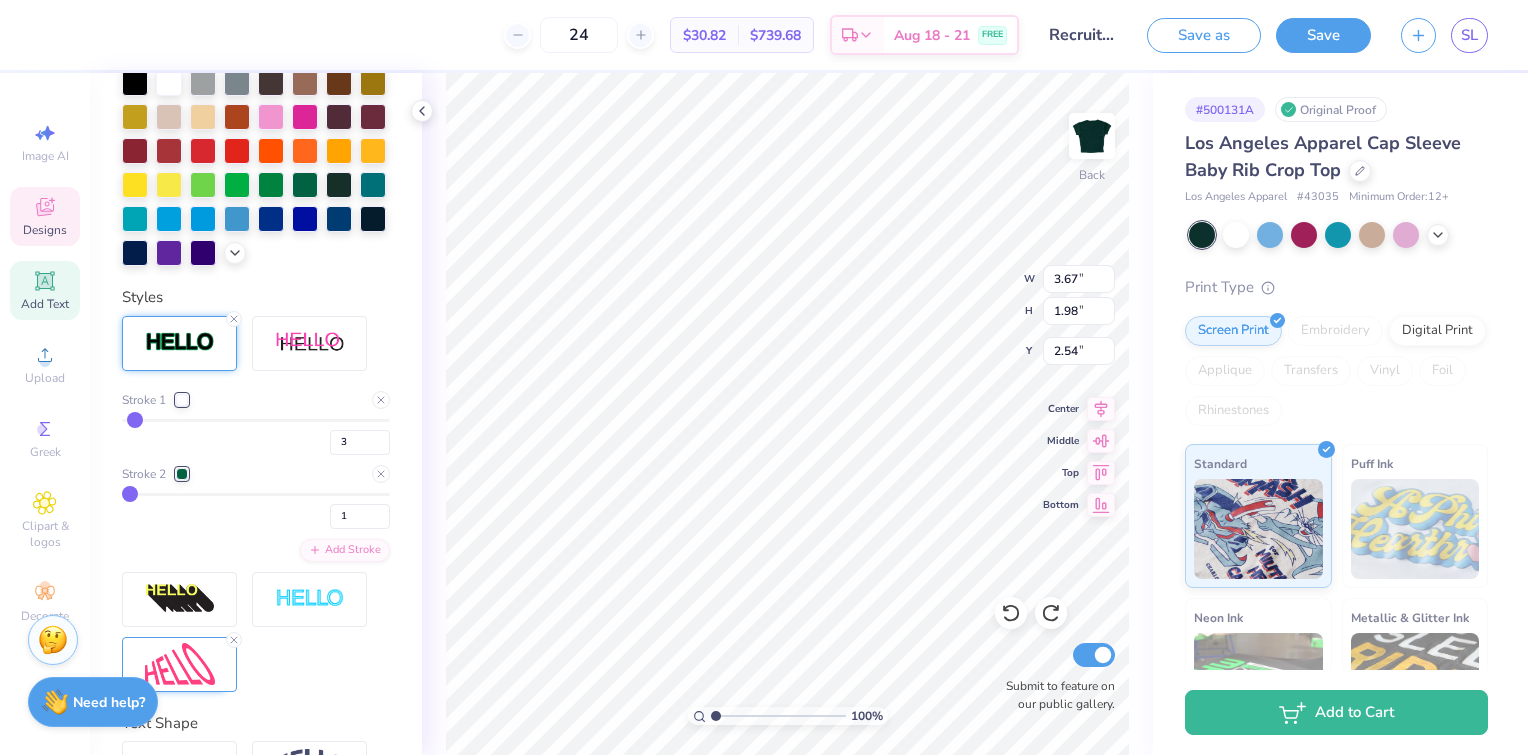 scroll, scrollTop: 544, scrollLeft: 0, axis: vertical 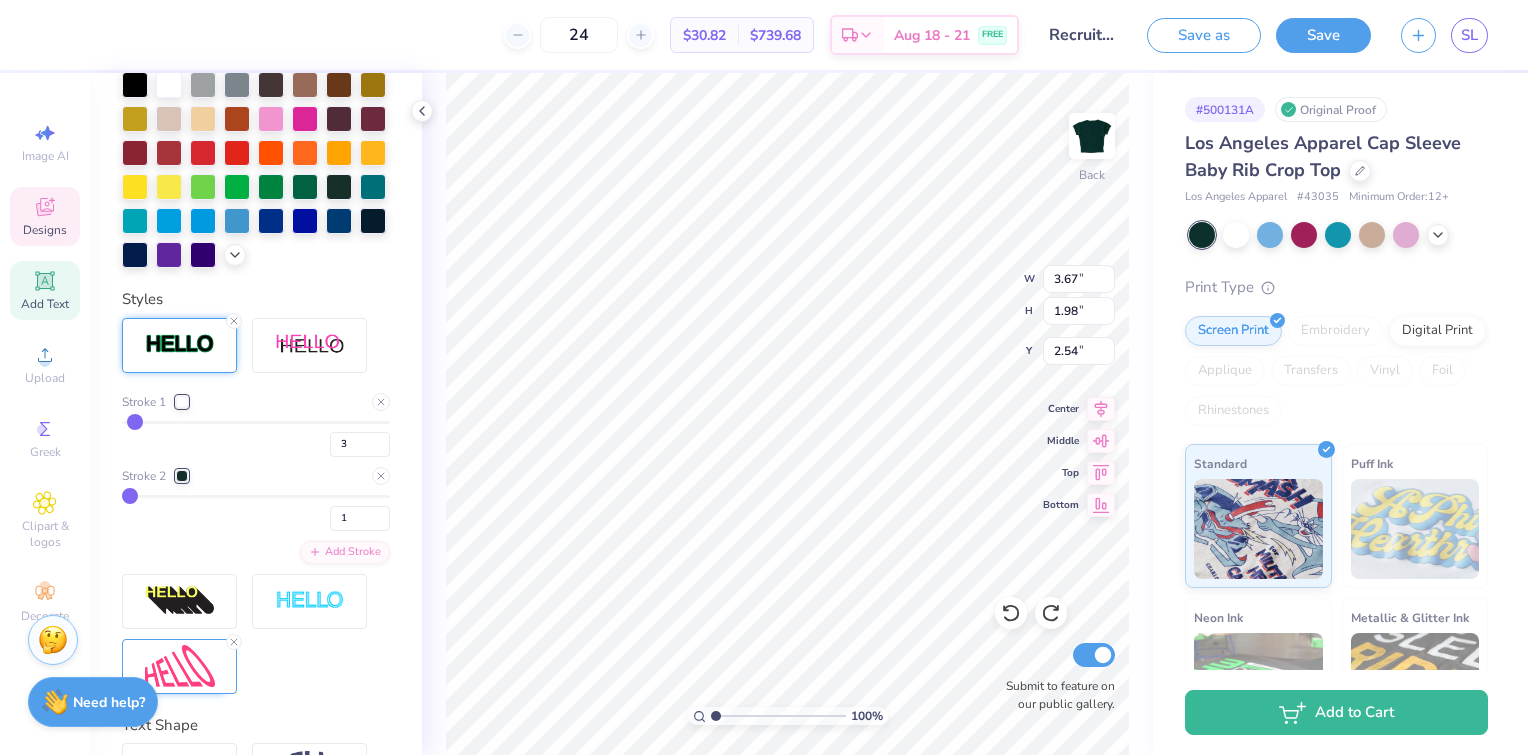 type on "3.66" 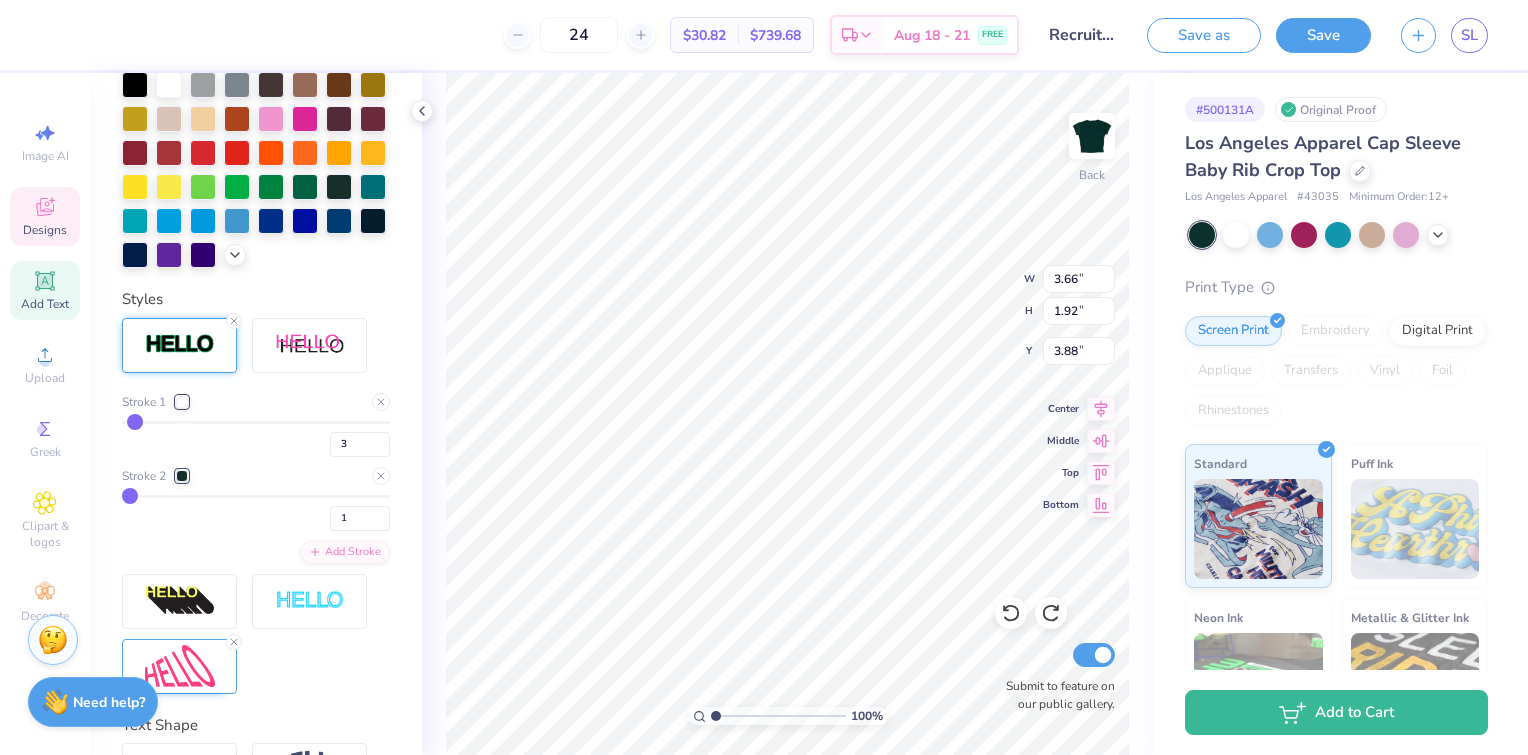 scroll, scrollTop: 518, scrollLeft: 0, axis: vertical 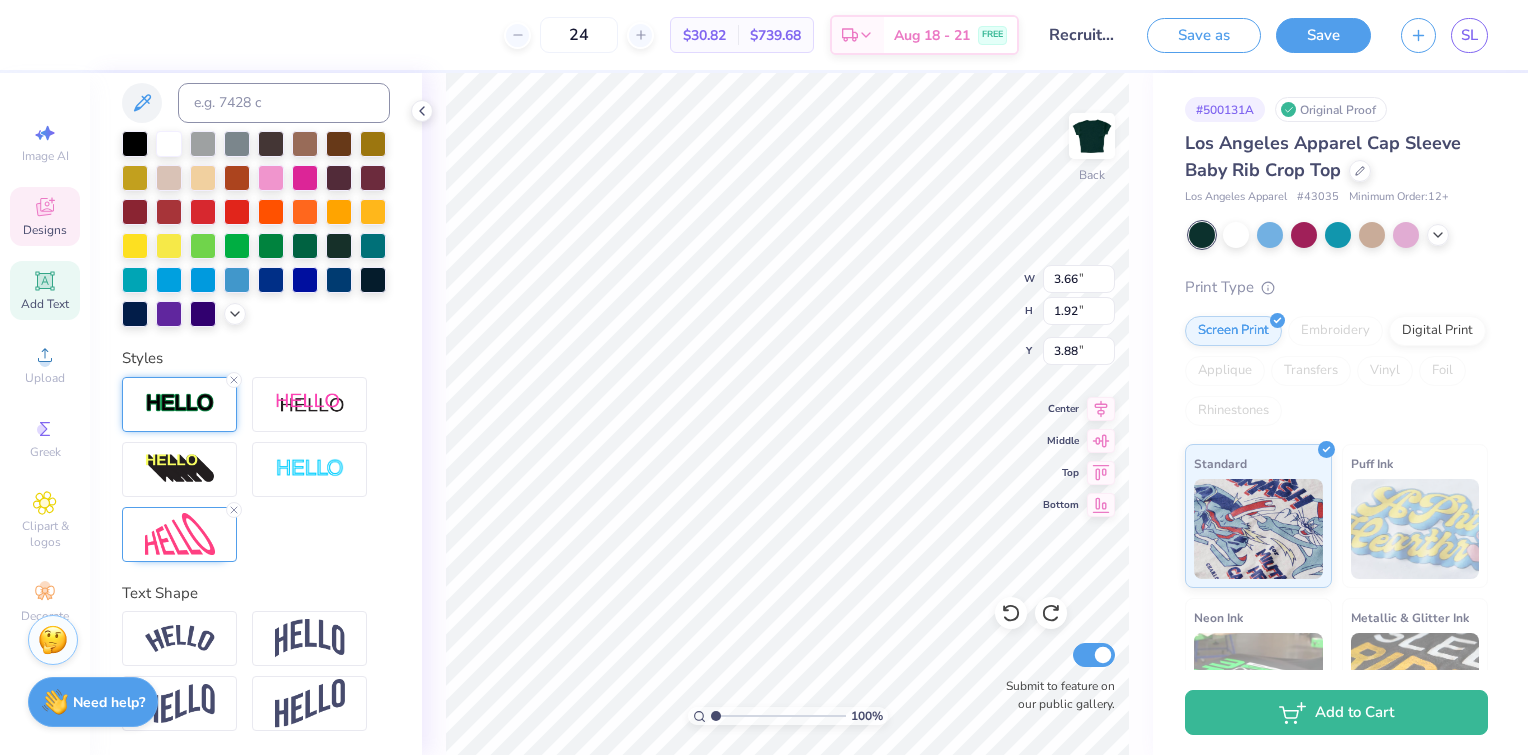 click at bounding box center (179, 404) 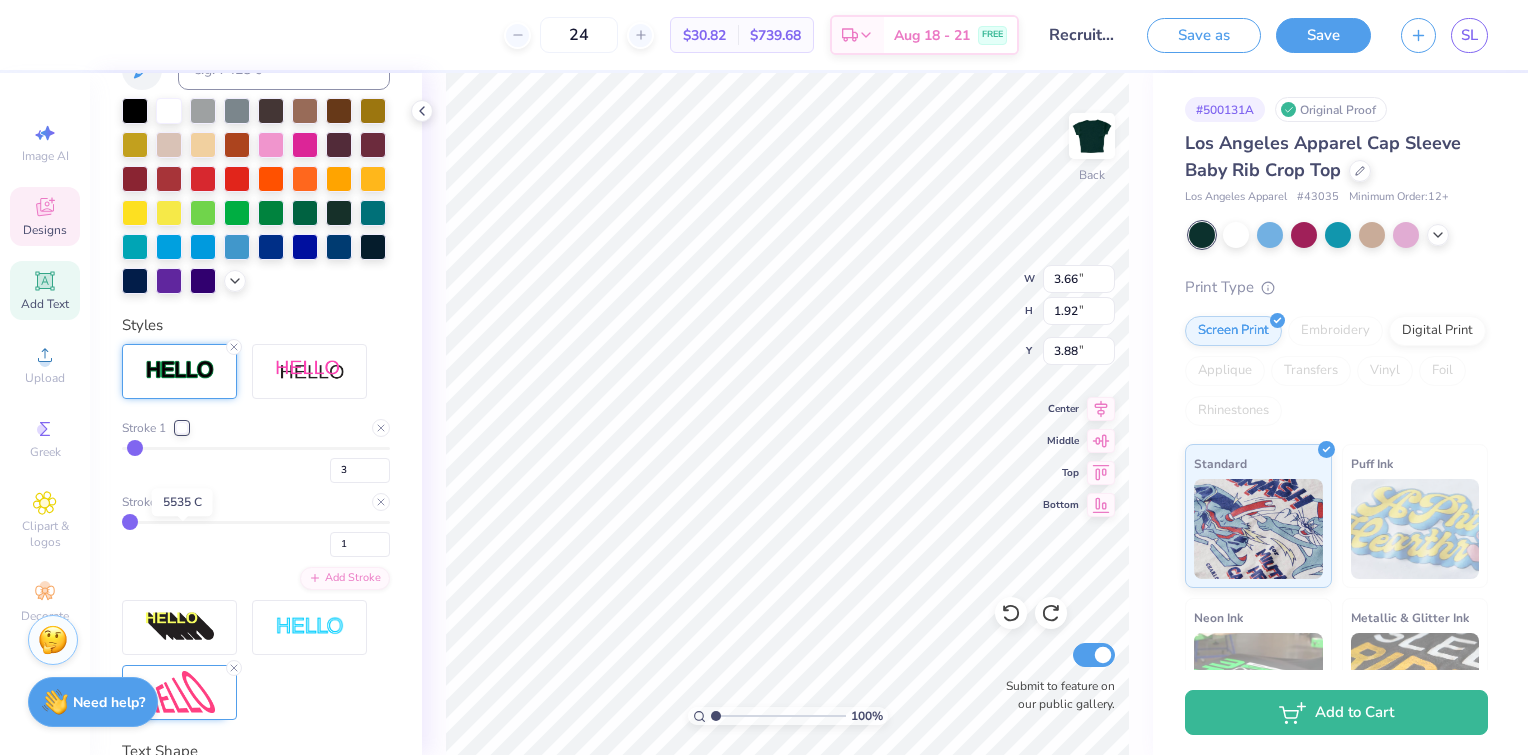 click at bounding box center (182, 502) 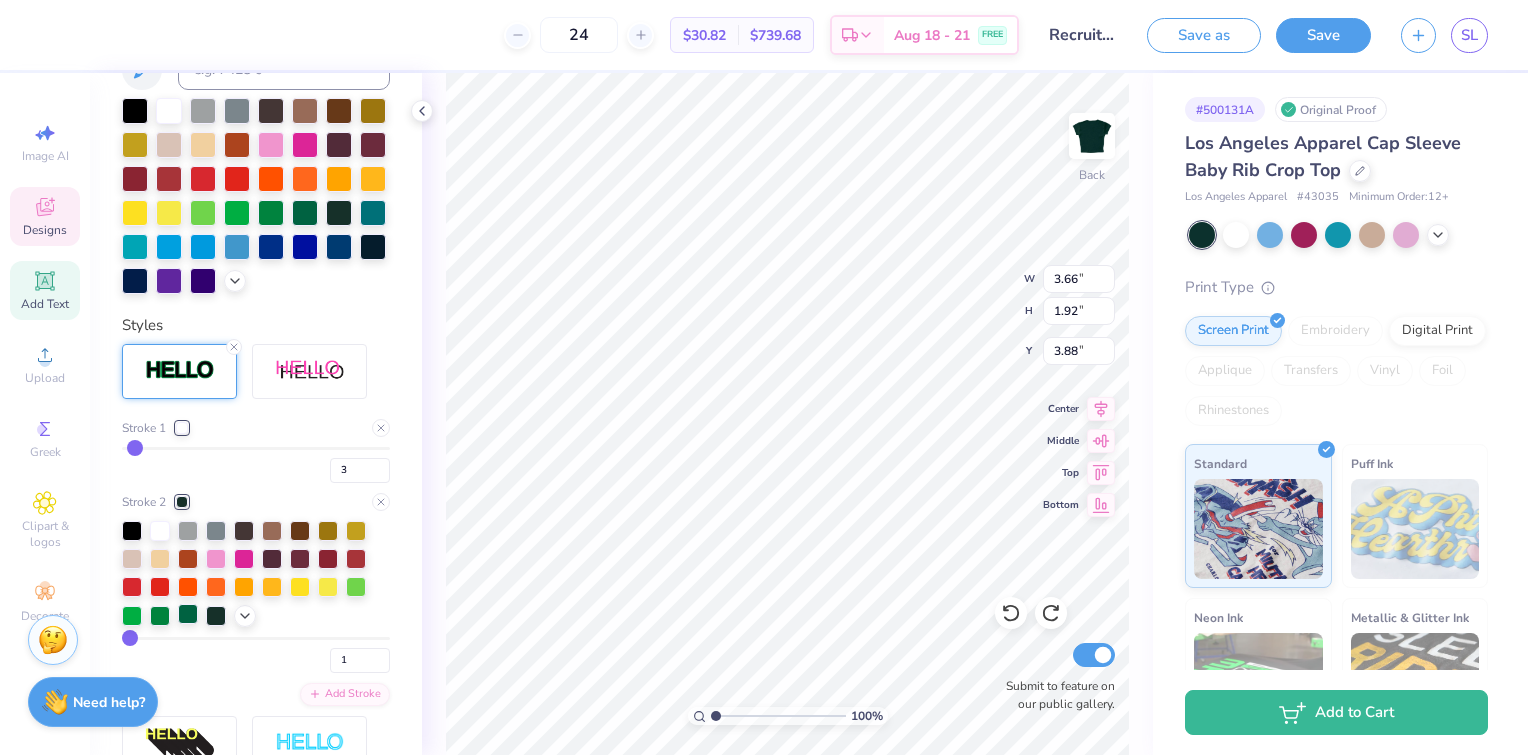 click at bounding box center [188, 614] 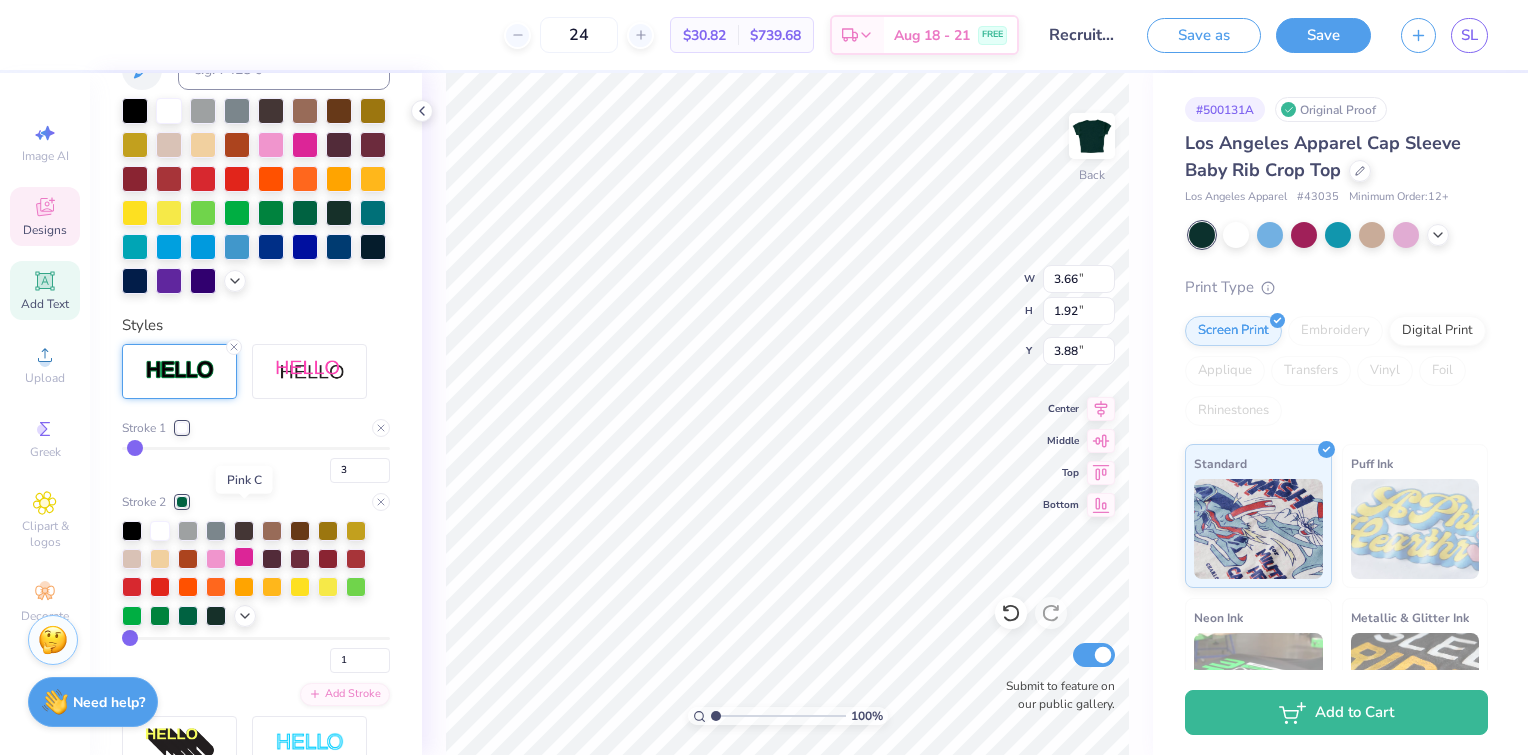 scroll, scrollTop: 824, scrollLeft: 0, axis: vertical 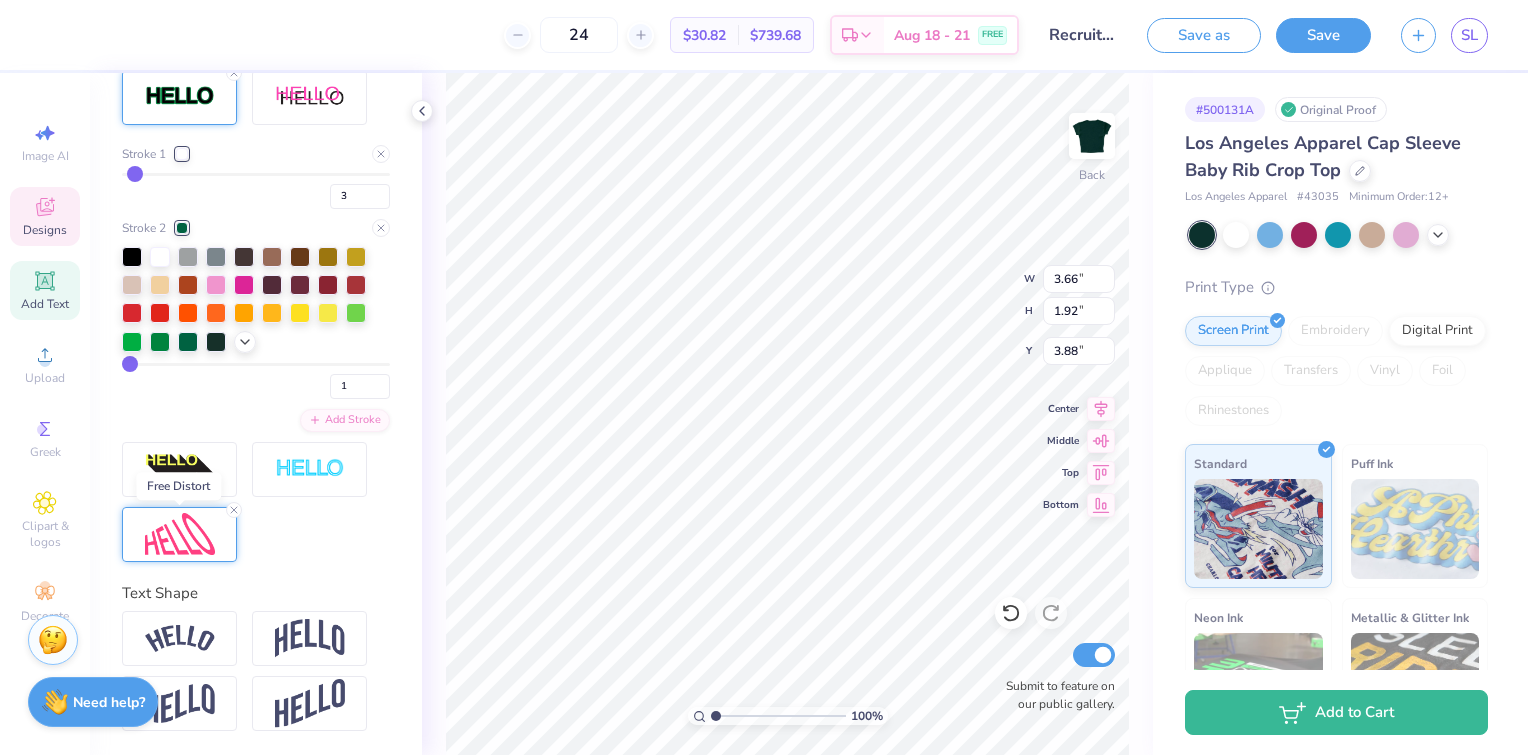 click at bounding box center [180, 534] 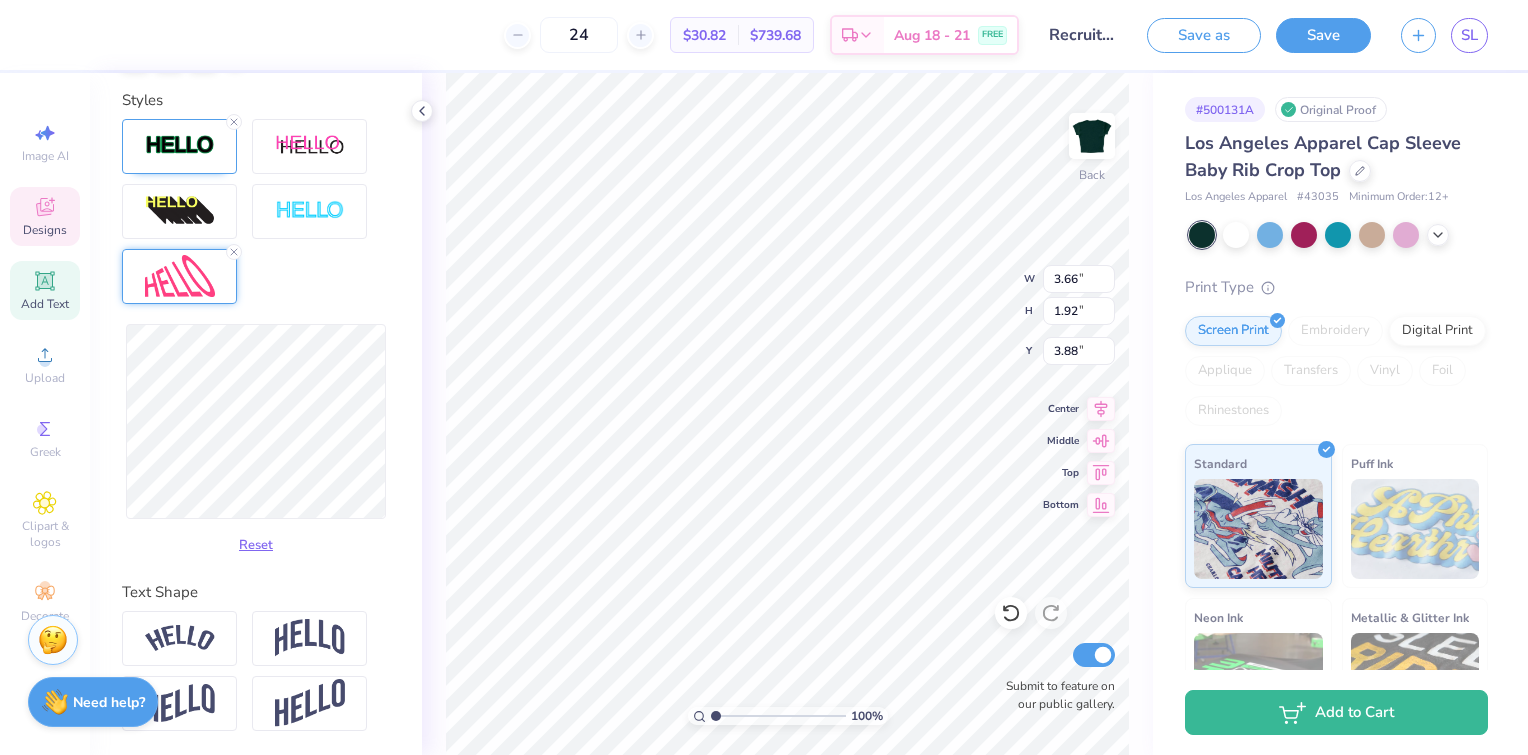 type on "3.67" 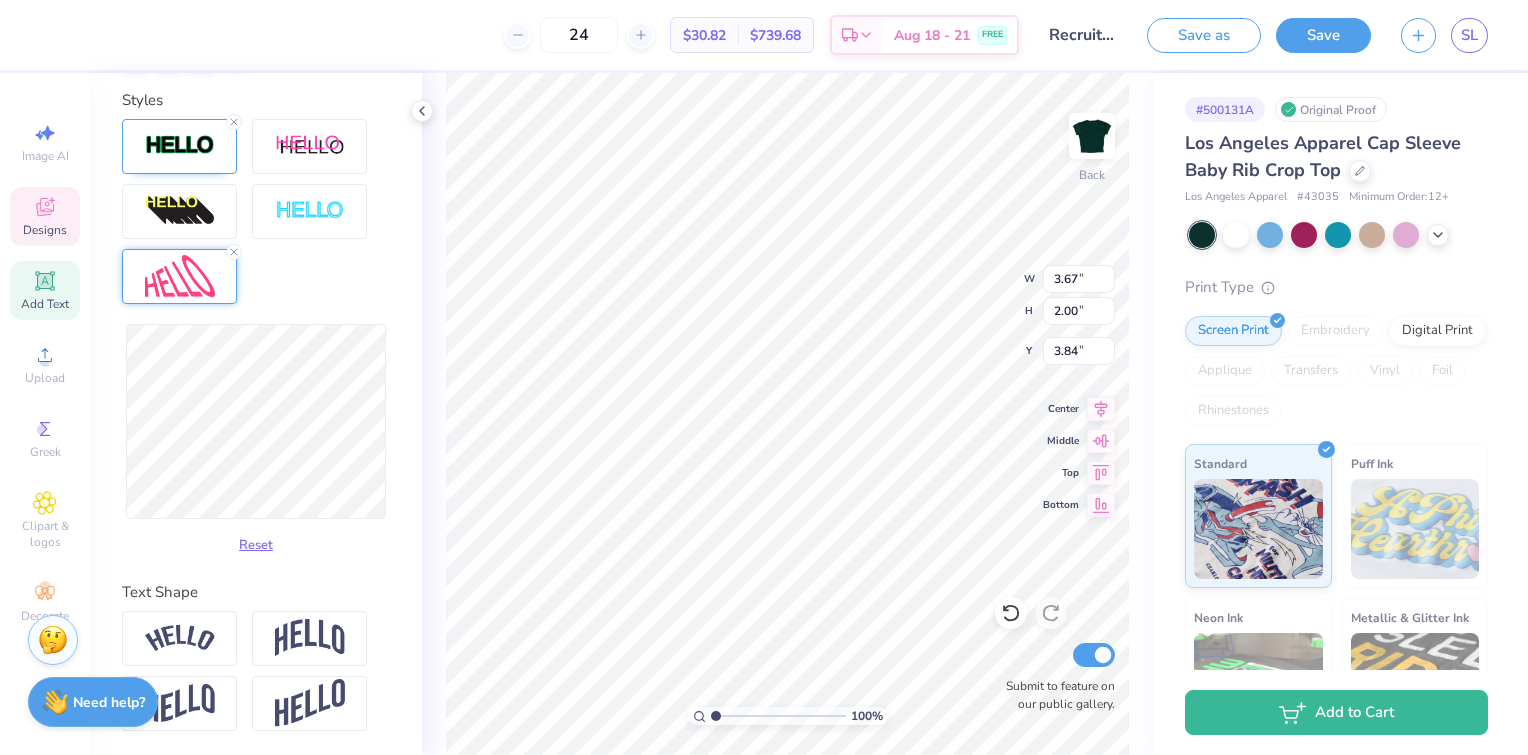 click on "Reset" at bounding box center (256, 443) 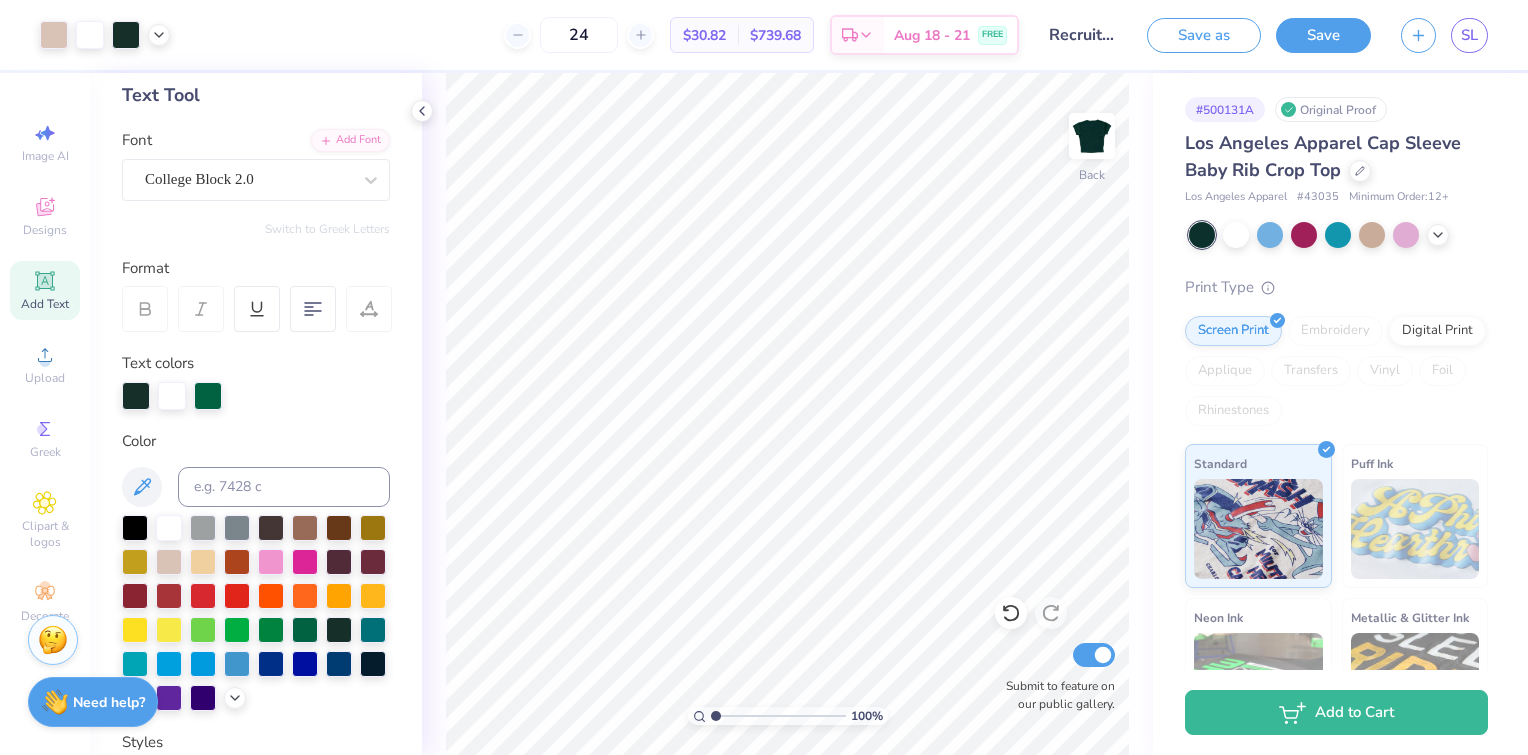 scroll, scrollTop: 0, scrollLeft: 0, axis: both 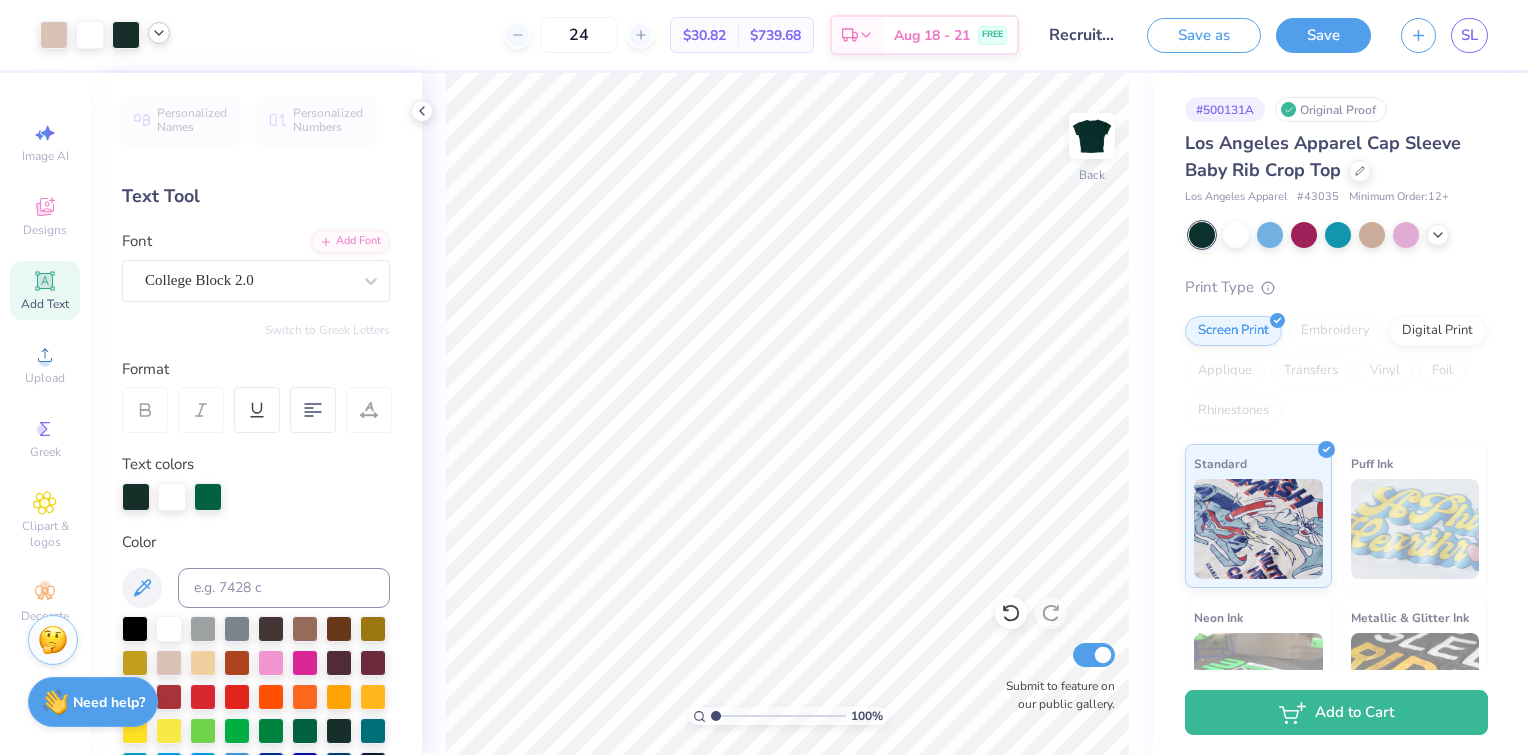 click 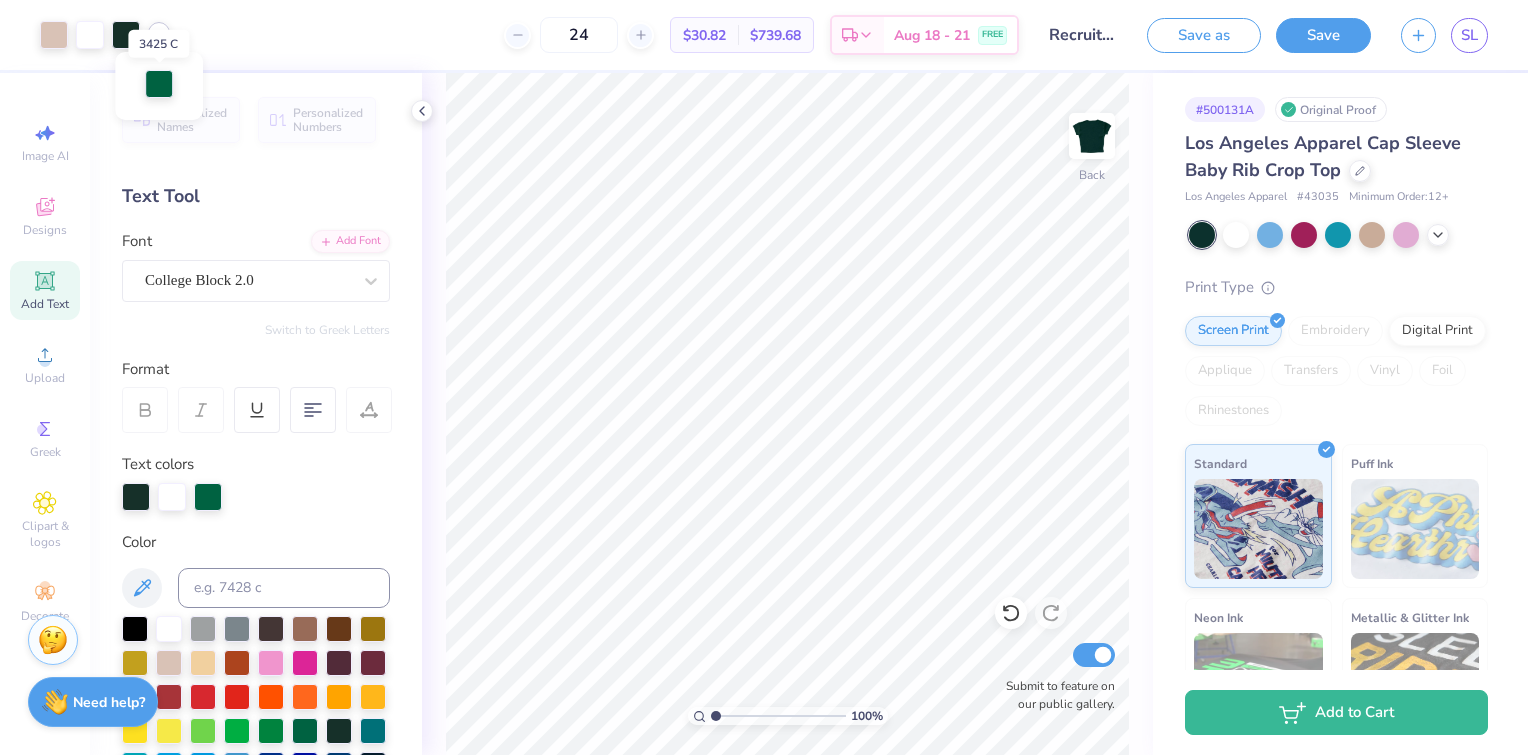 click at bounding box center (159, 84) 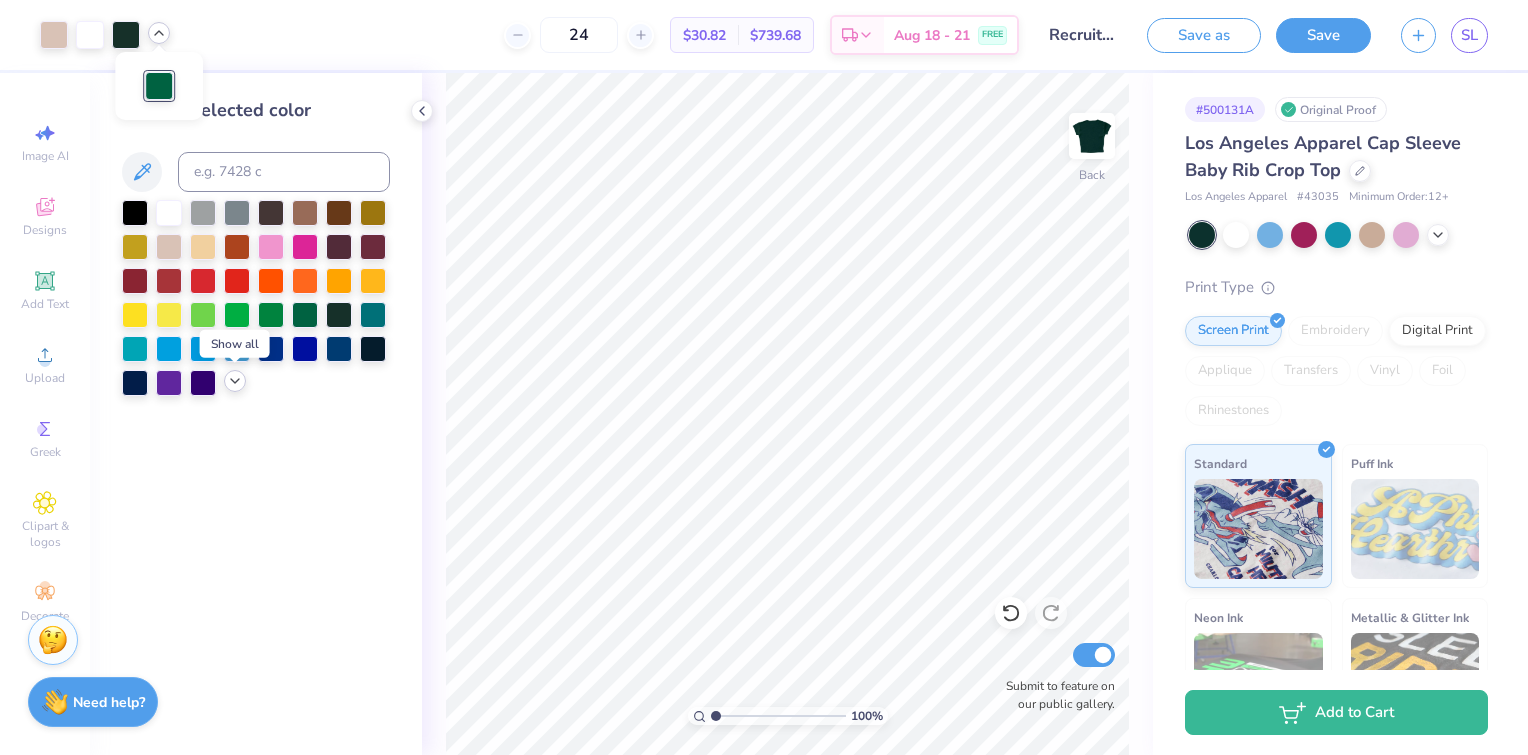 click 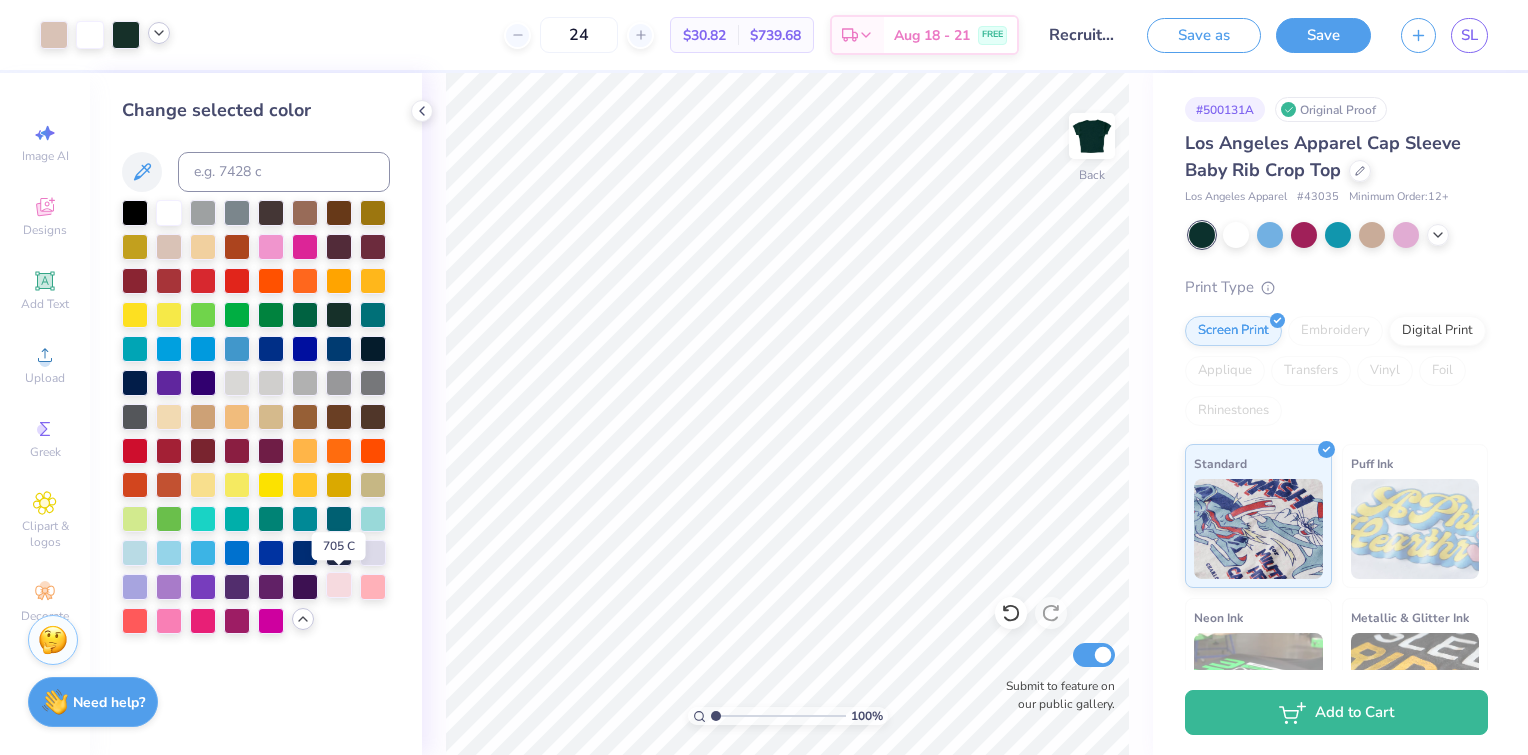 click at bounding box center (339, 585) 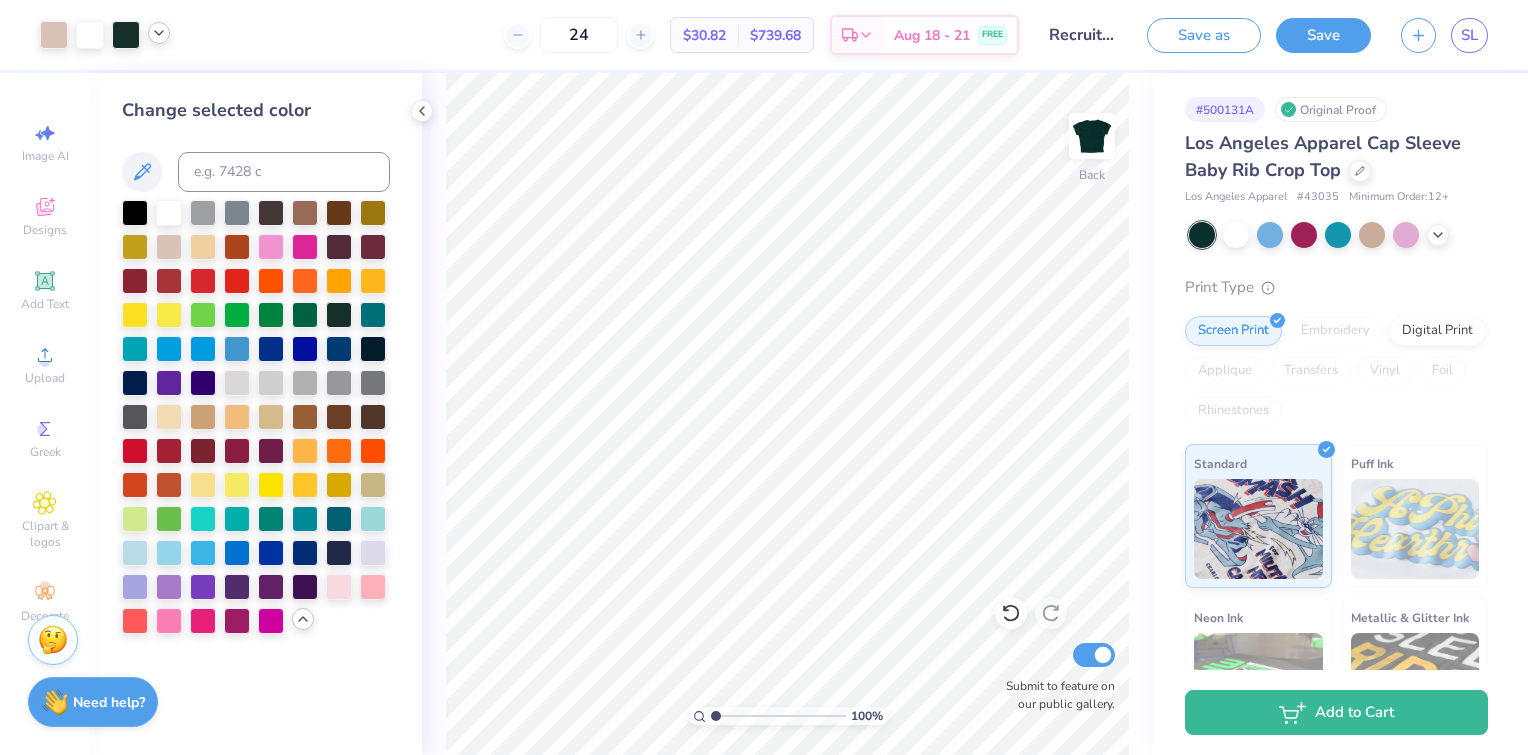 click 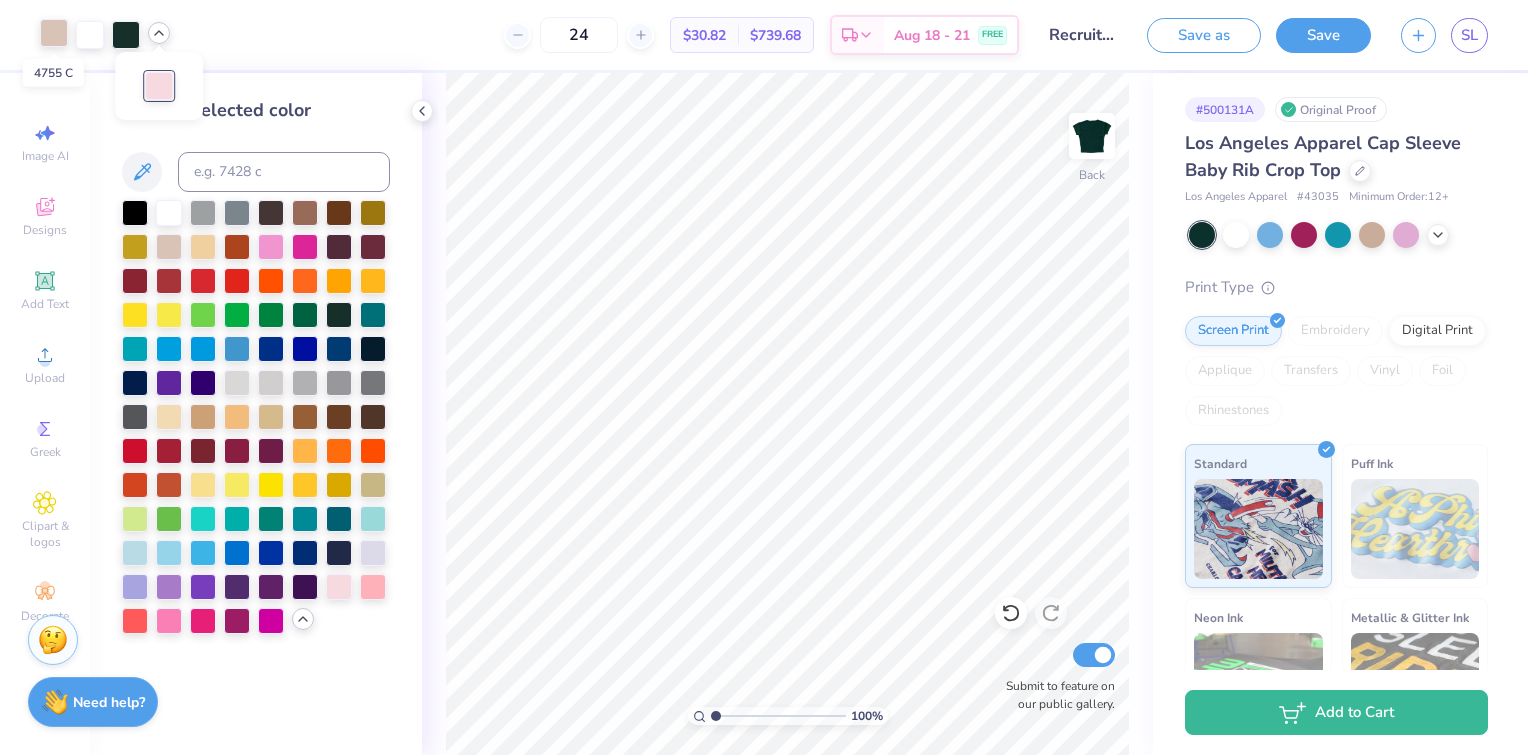 click at bounding box center (54, 33) 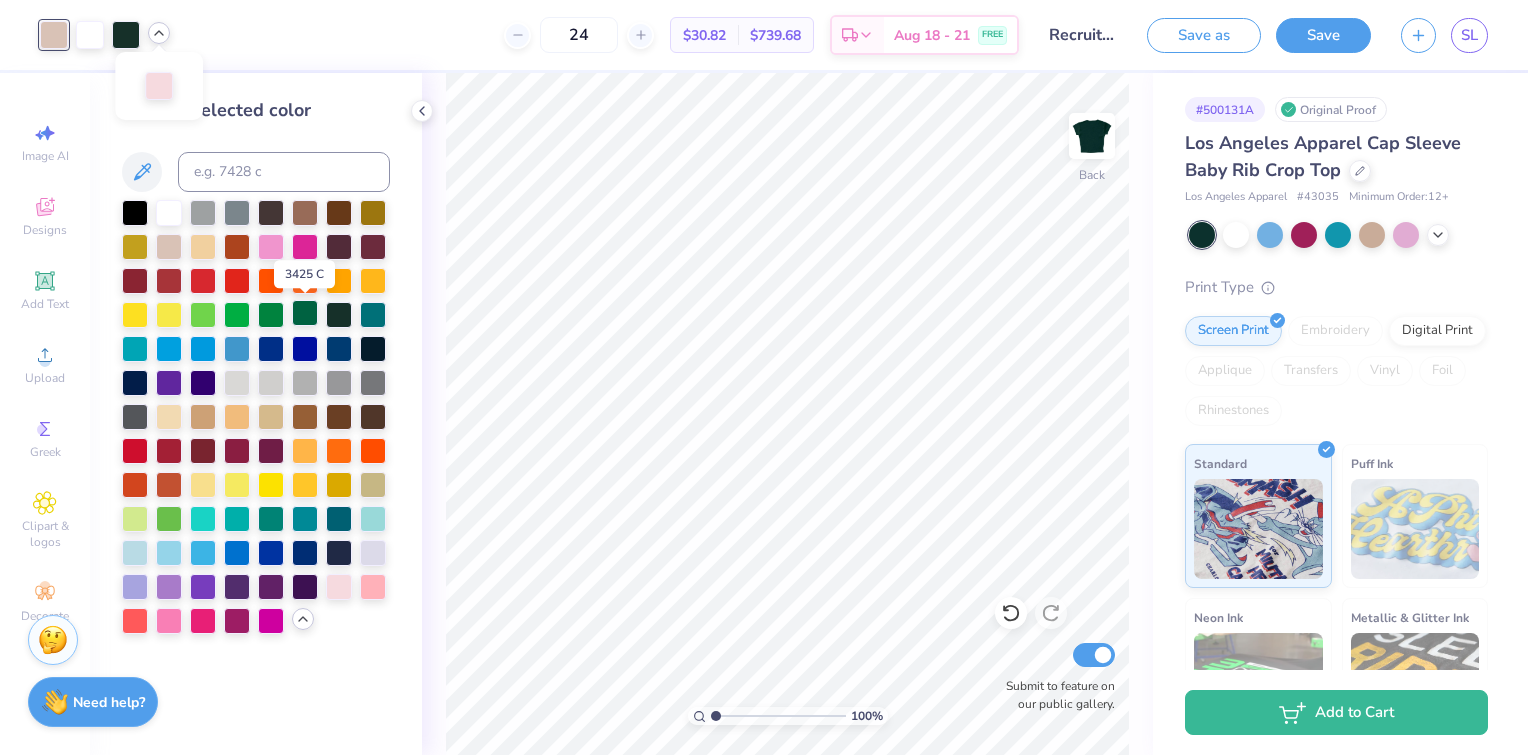 click at bounding box center (305, 313) 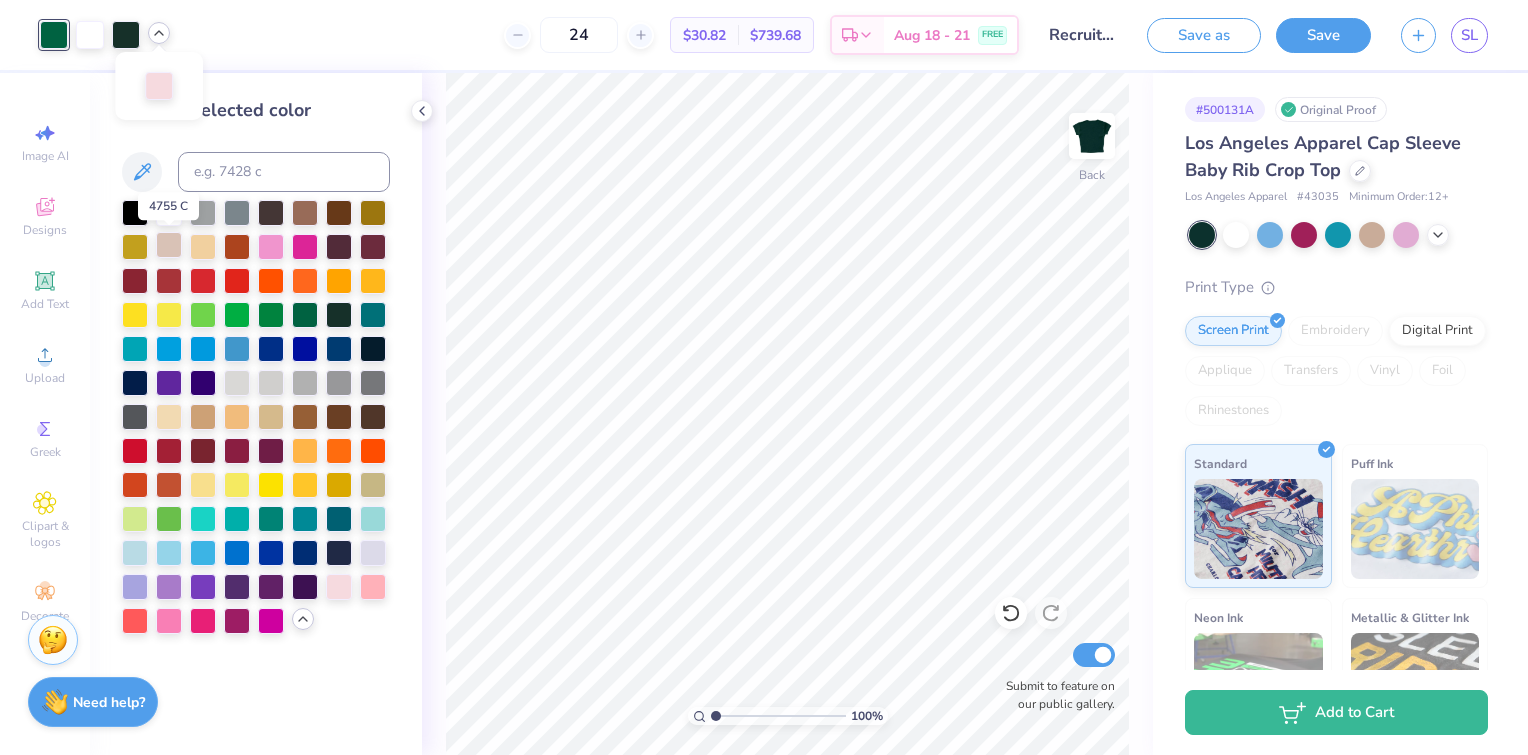 click at bounding box center [169, 245] 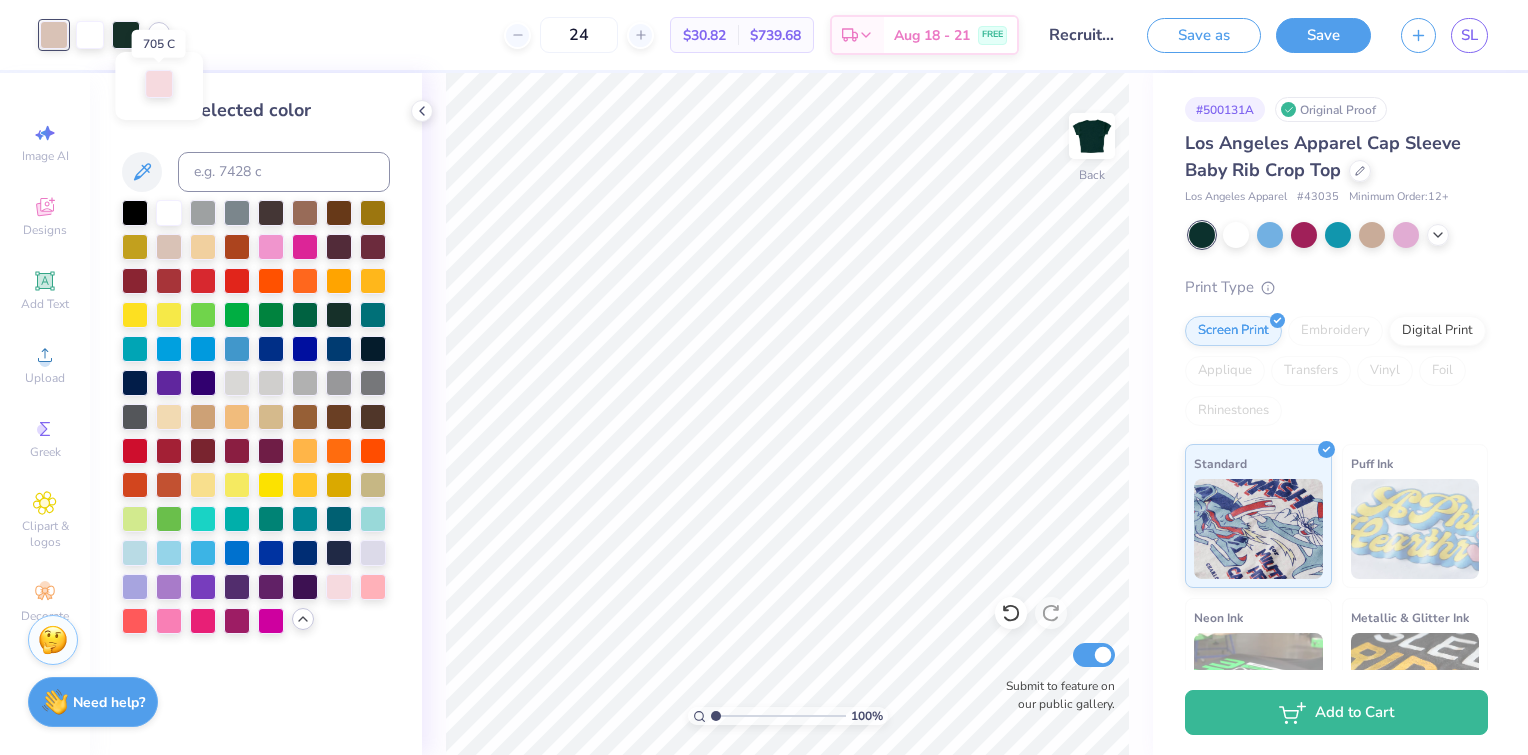 click at bounding box center (159, 84) 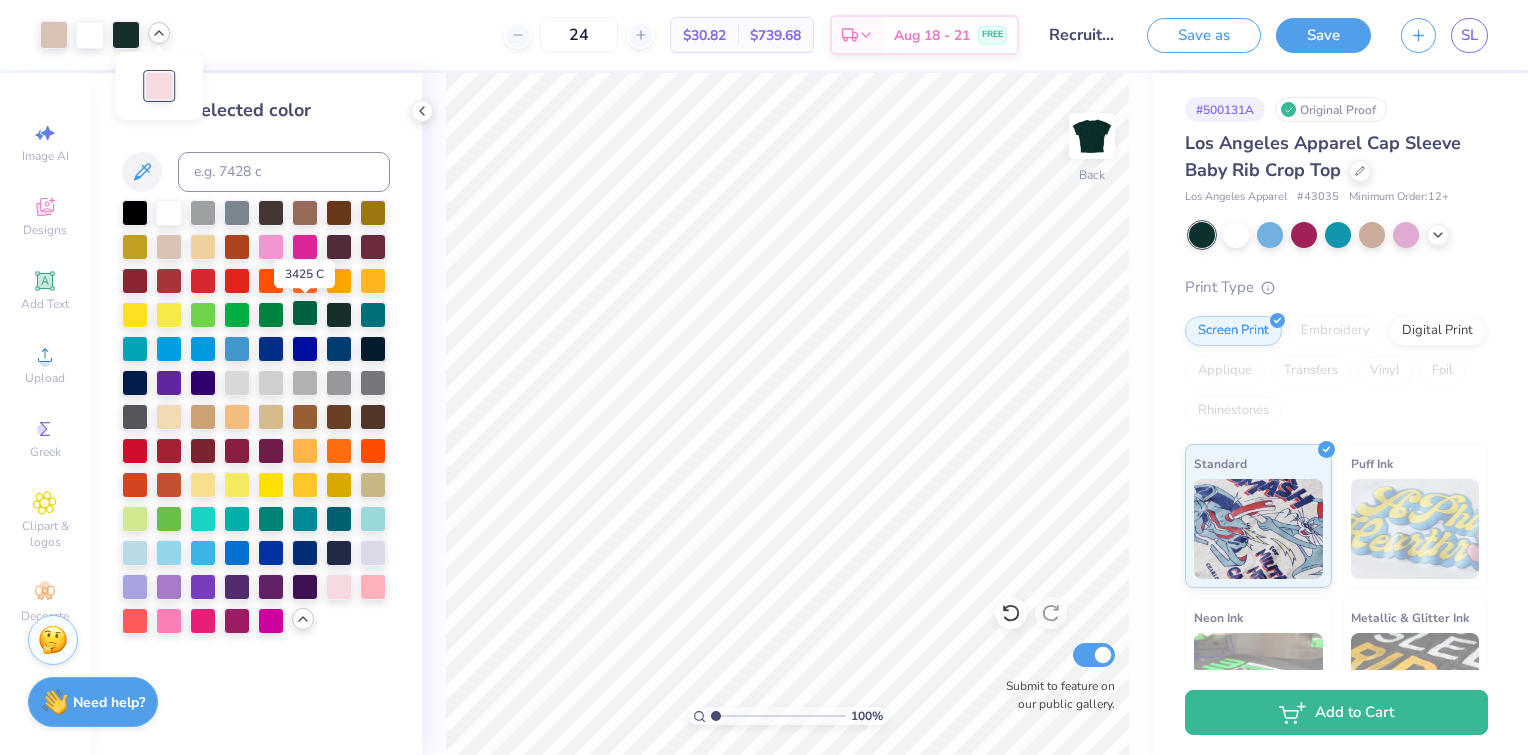 click at bounding box center (305, 313) 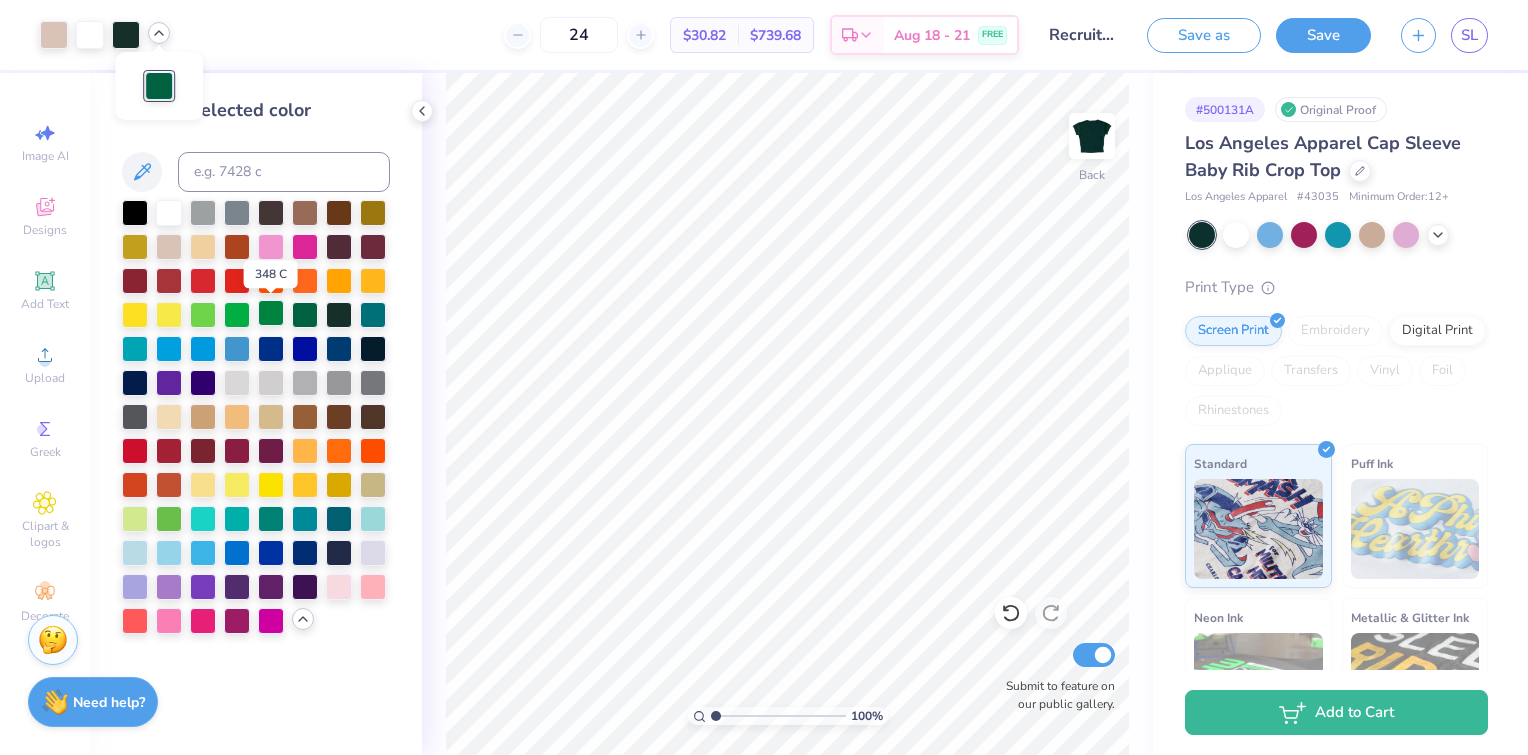 click at bounding box center [271, 313] 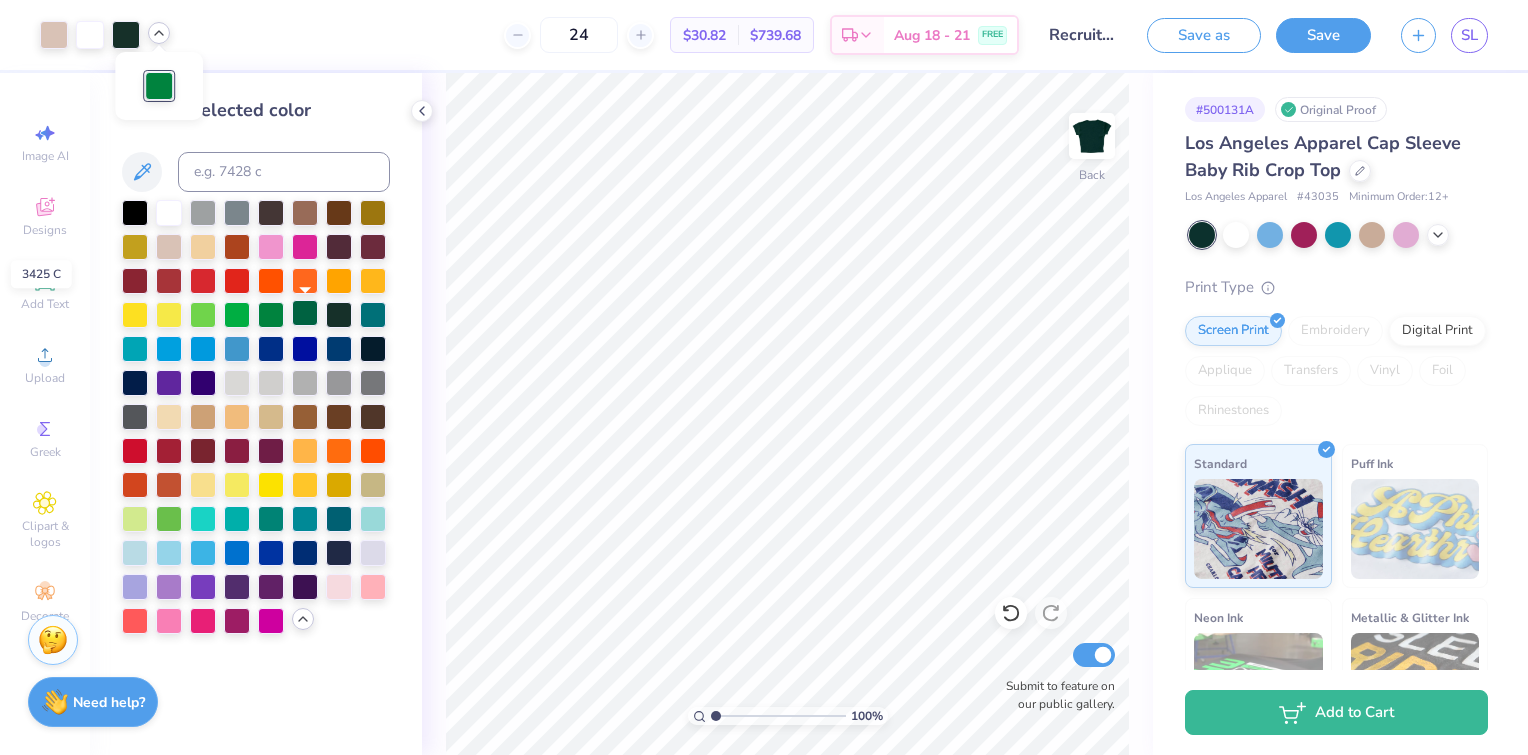 click at bounding box center (305, 313) 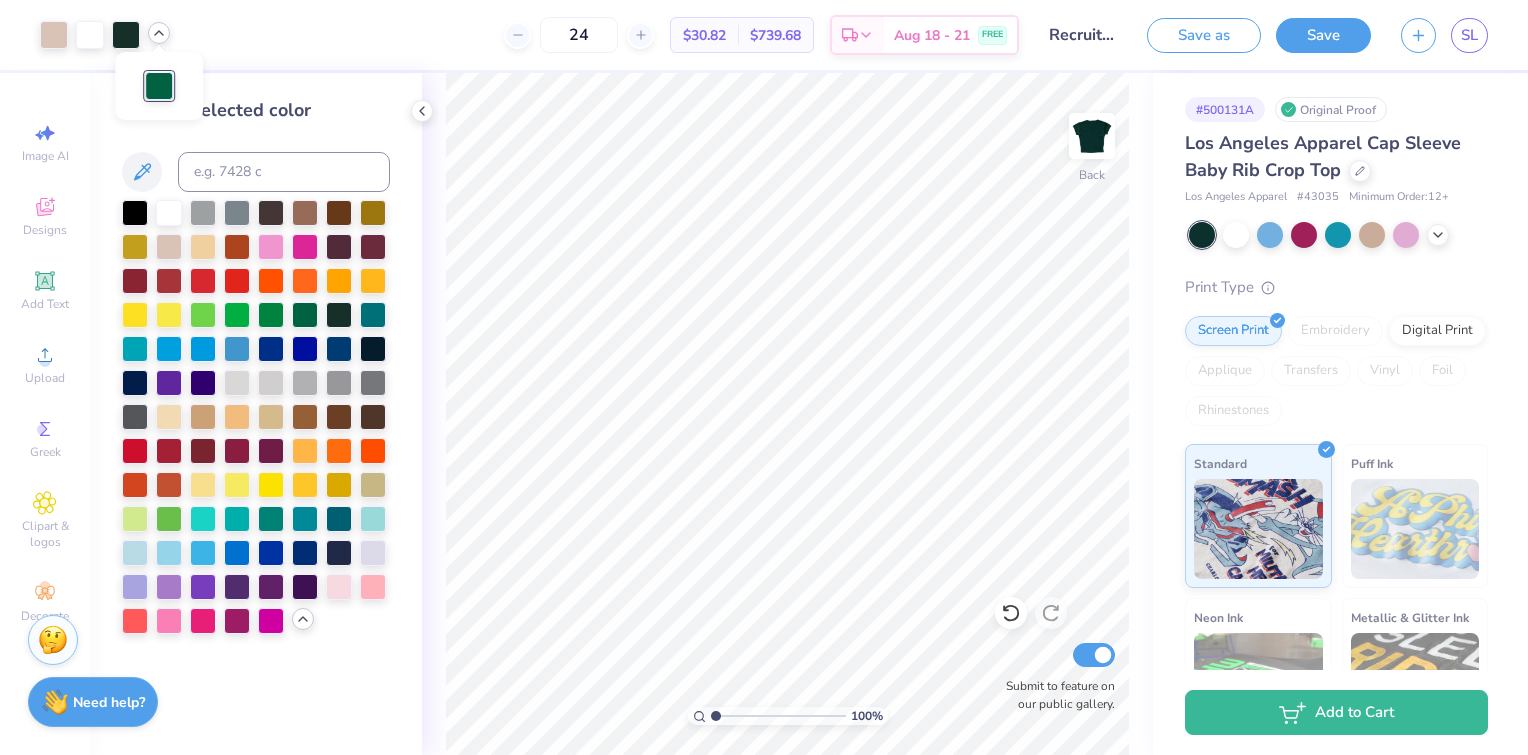 click on "100  % Back Submit to feature on our public gallery." at bounding box center (787, 414) 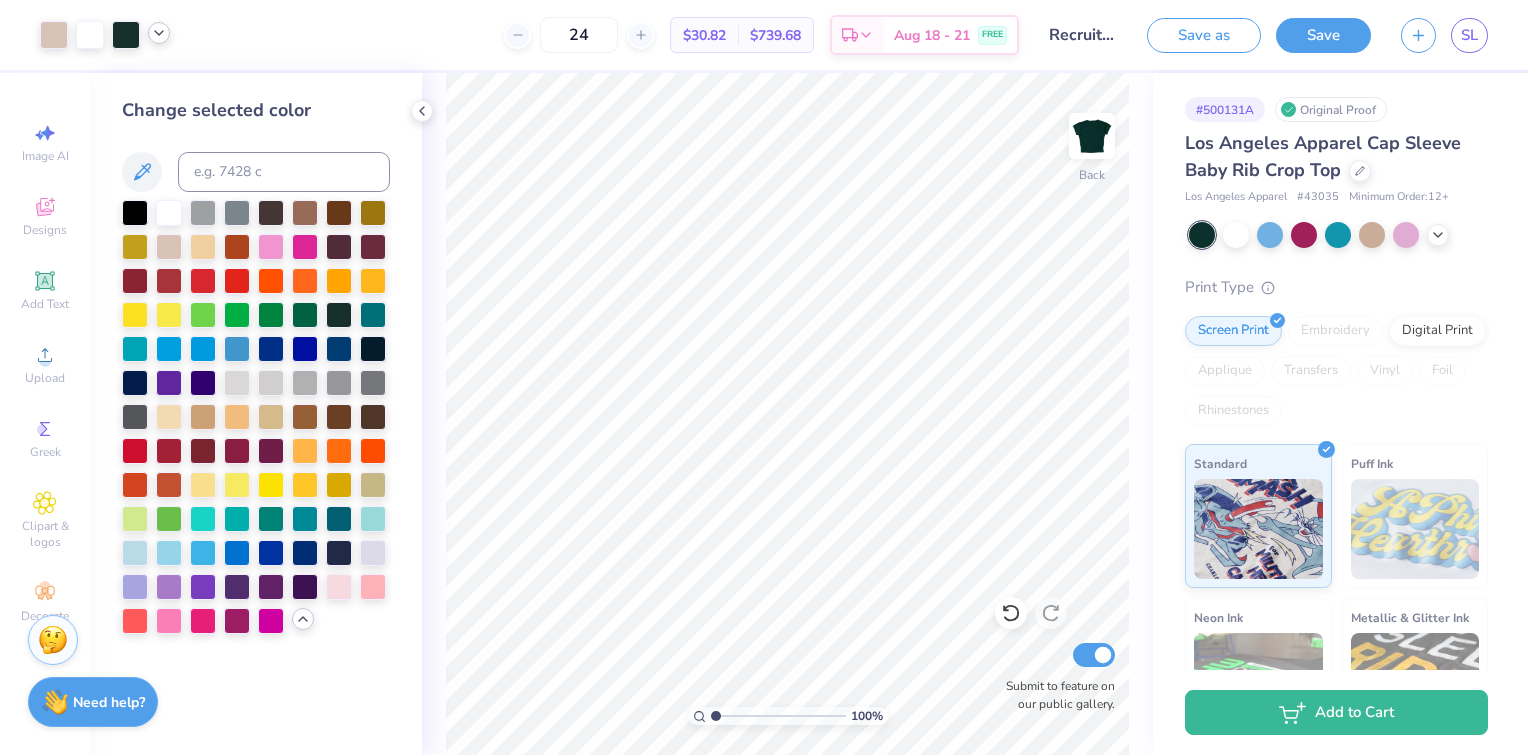 click on "Art colors" at bounding box center (85, 35) 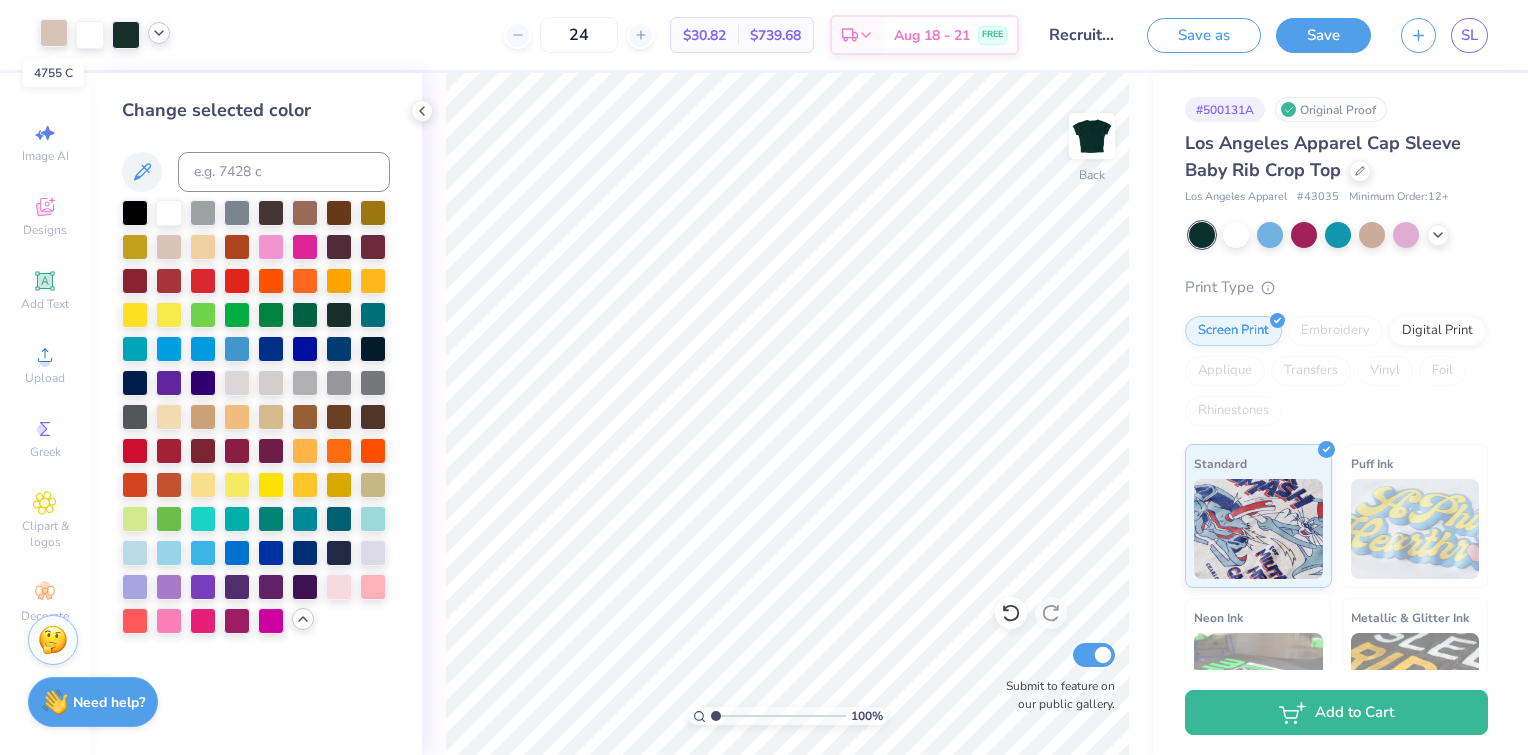 click at bounding box center [54, 33] 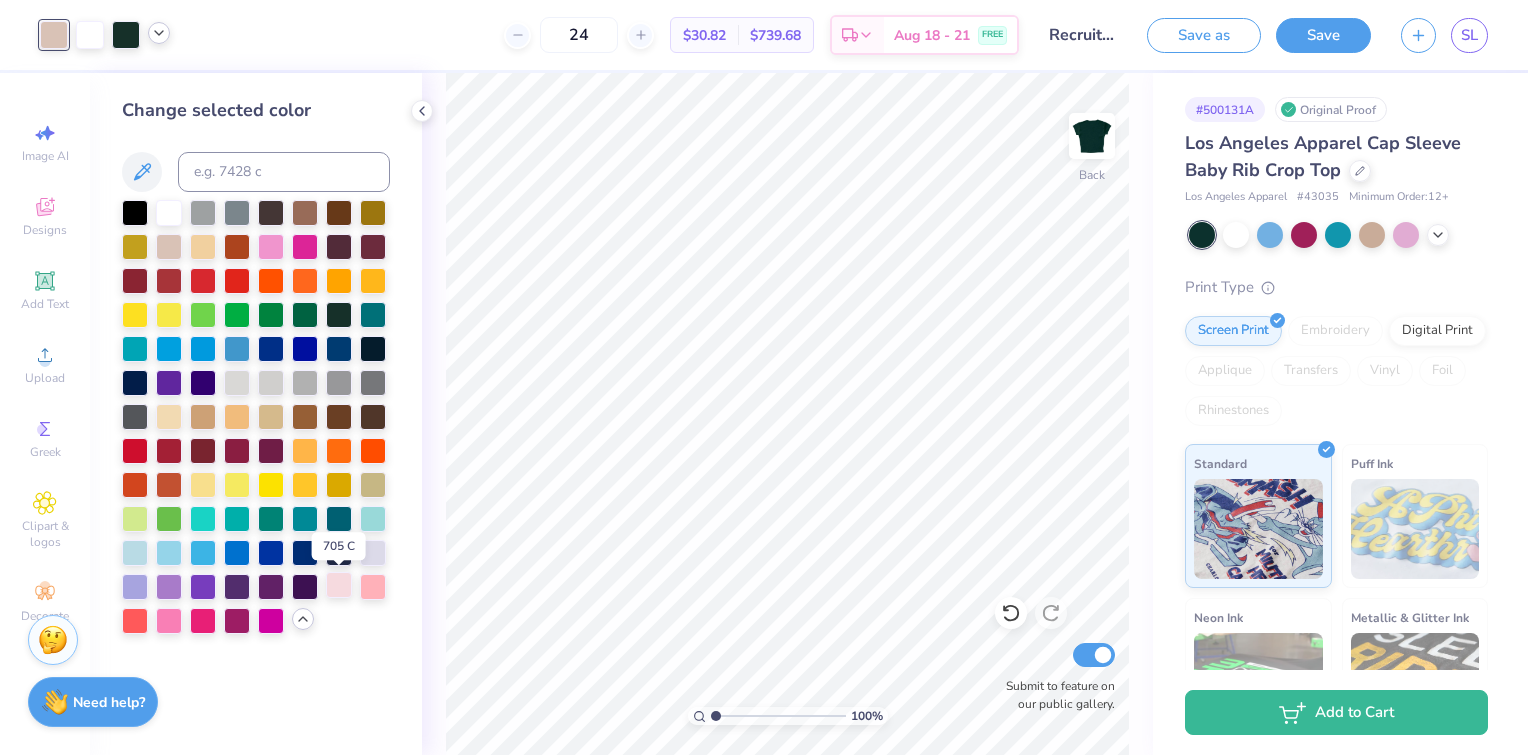 click at bounding box center [339, 585] 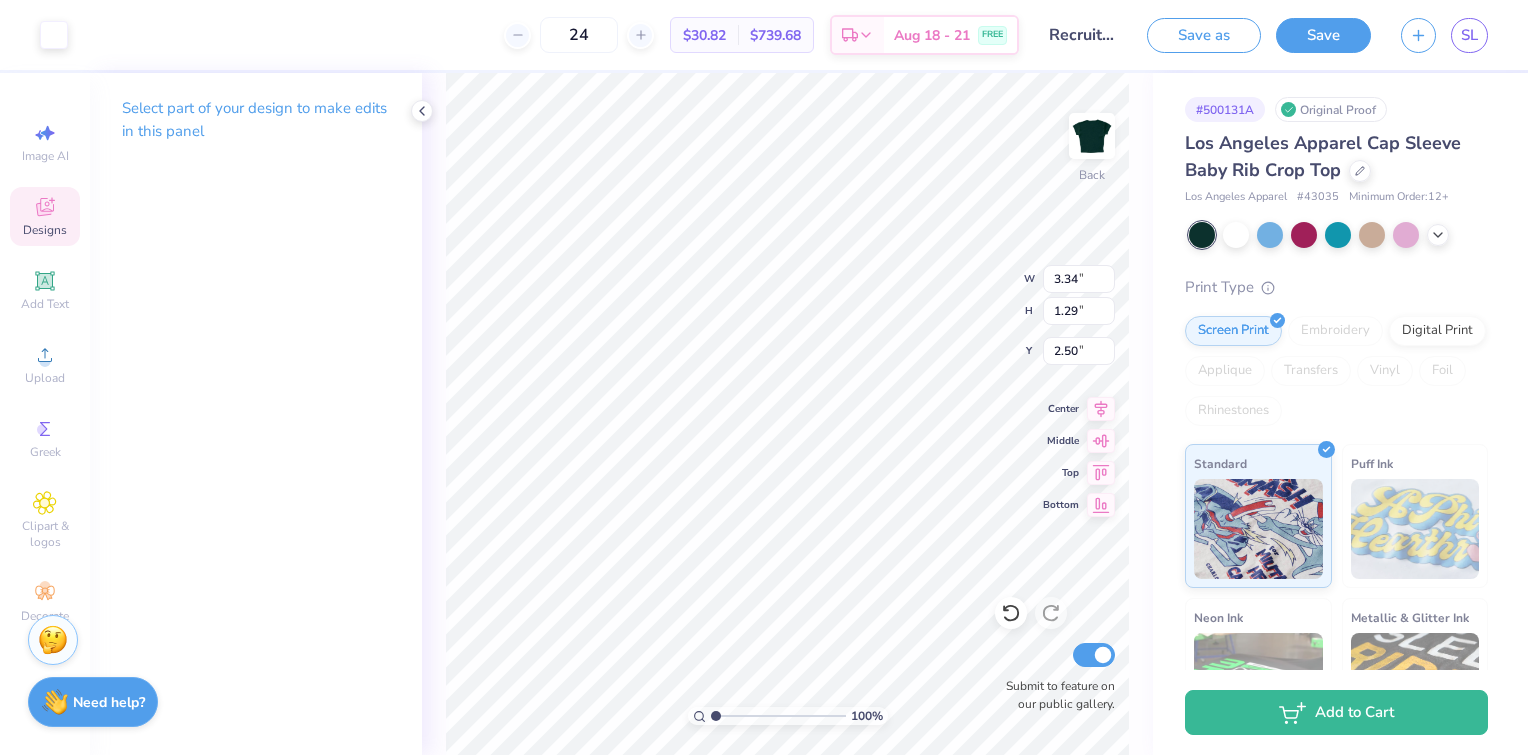 type on "2.35" 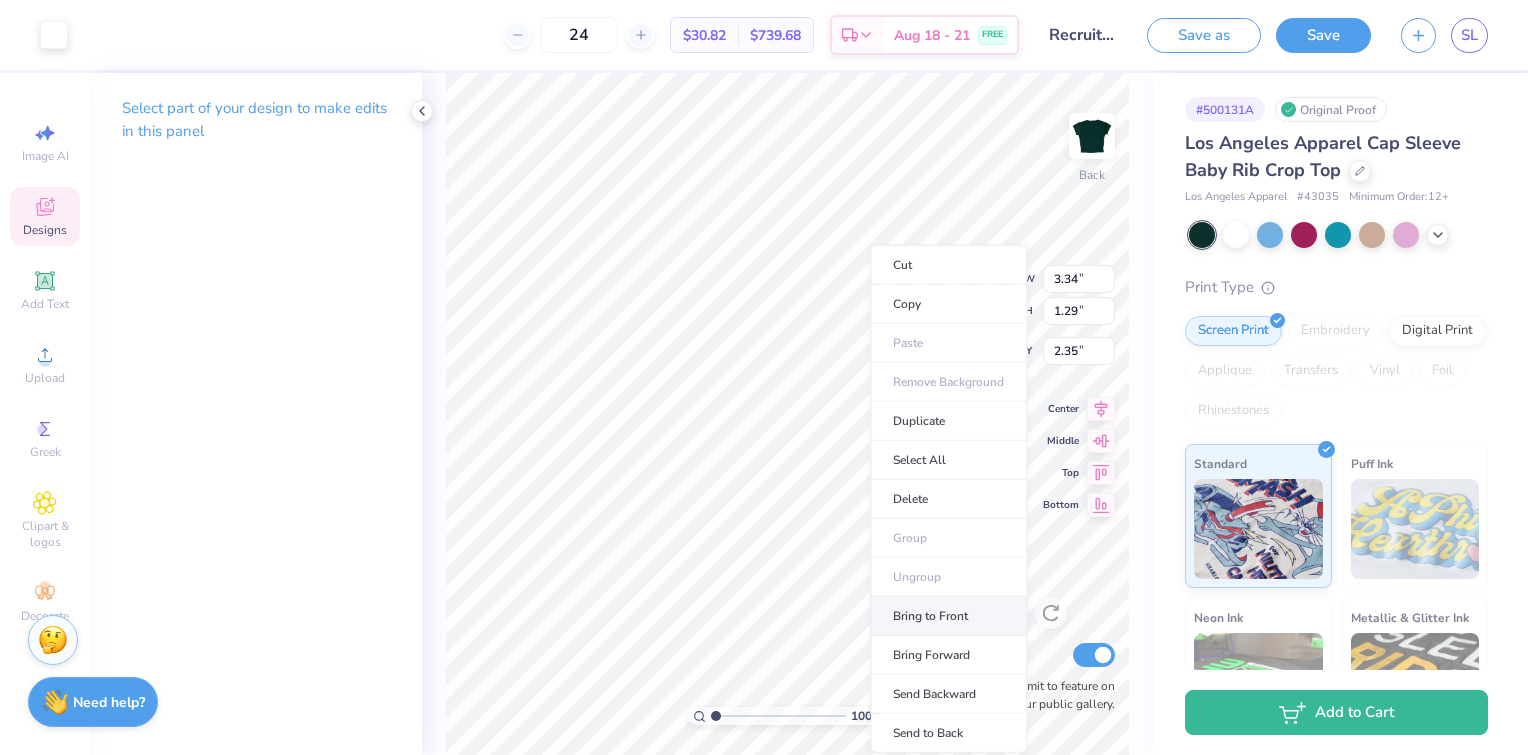 click on "Bring to Front" at bounding box center (948, 616) 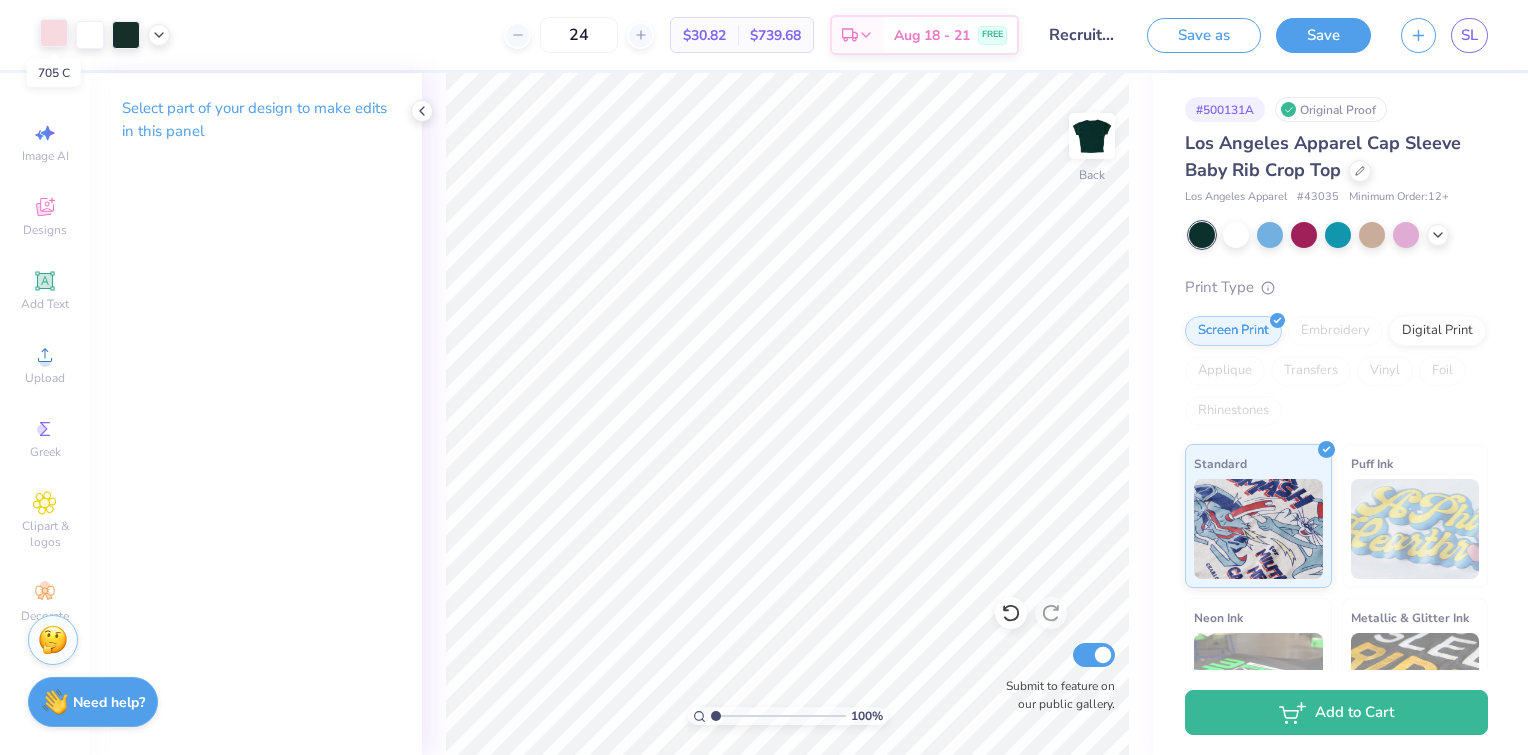 click at bounding box center [54, 33] 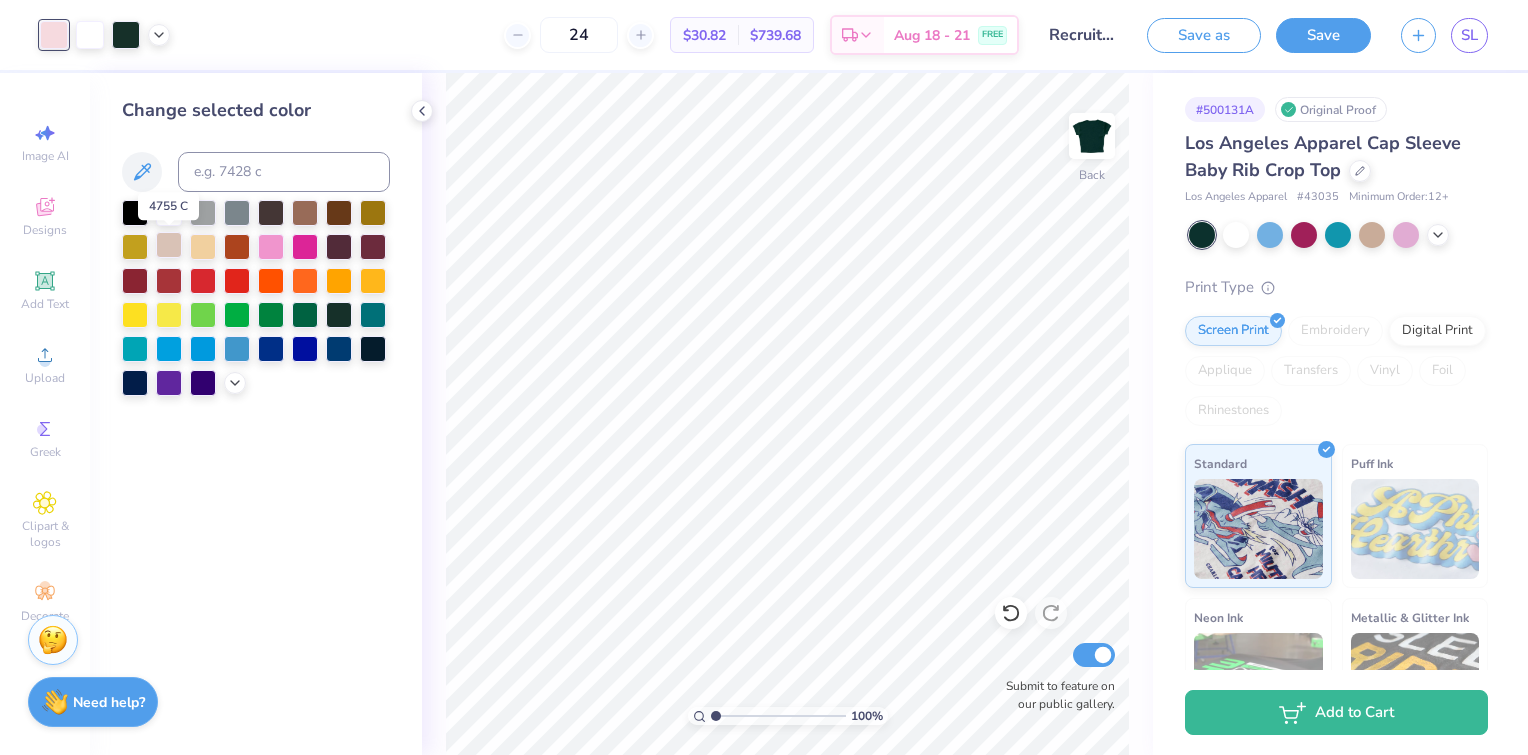 click at bounding box center (169, 245) 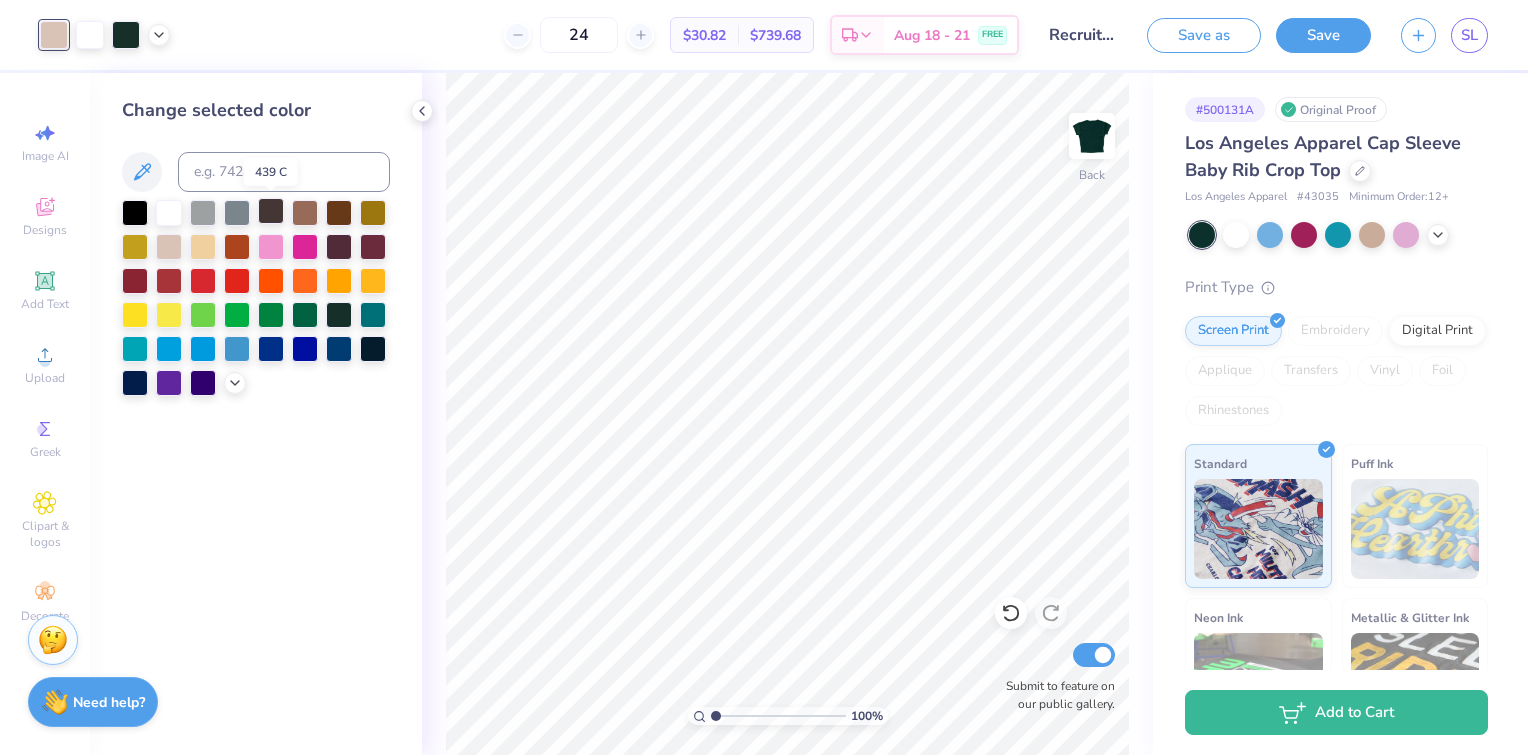click at bounding box center (271, 211) 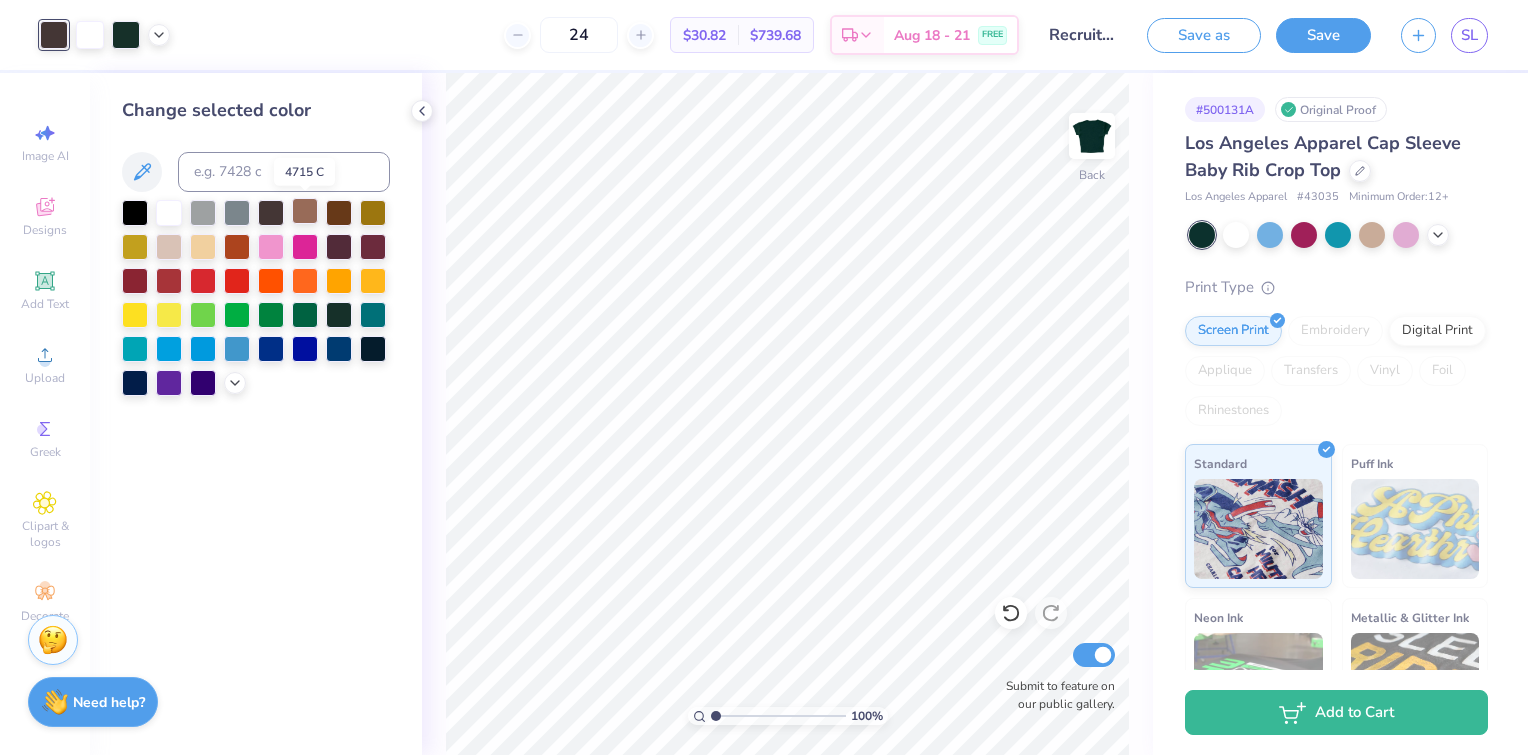 click at bounding box center (305, 211) 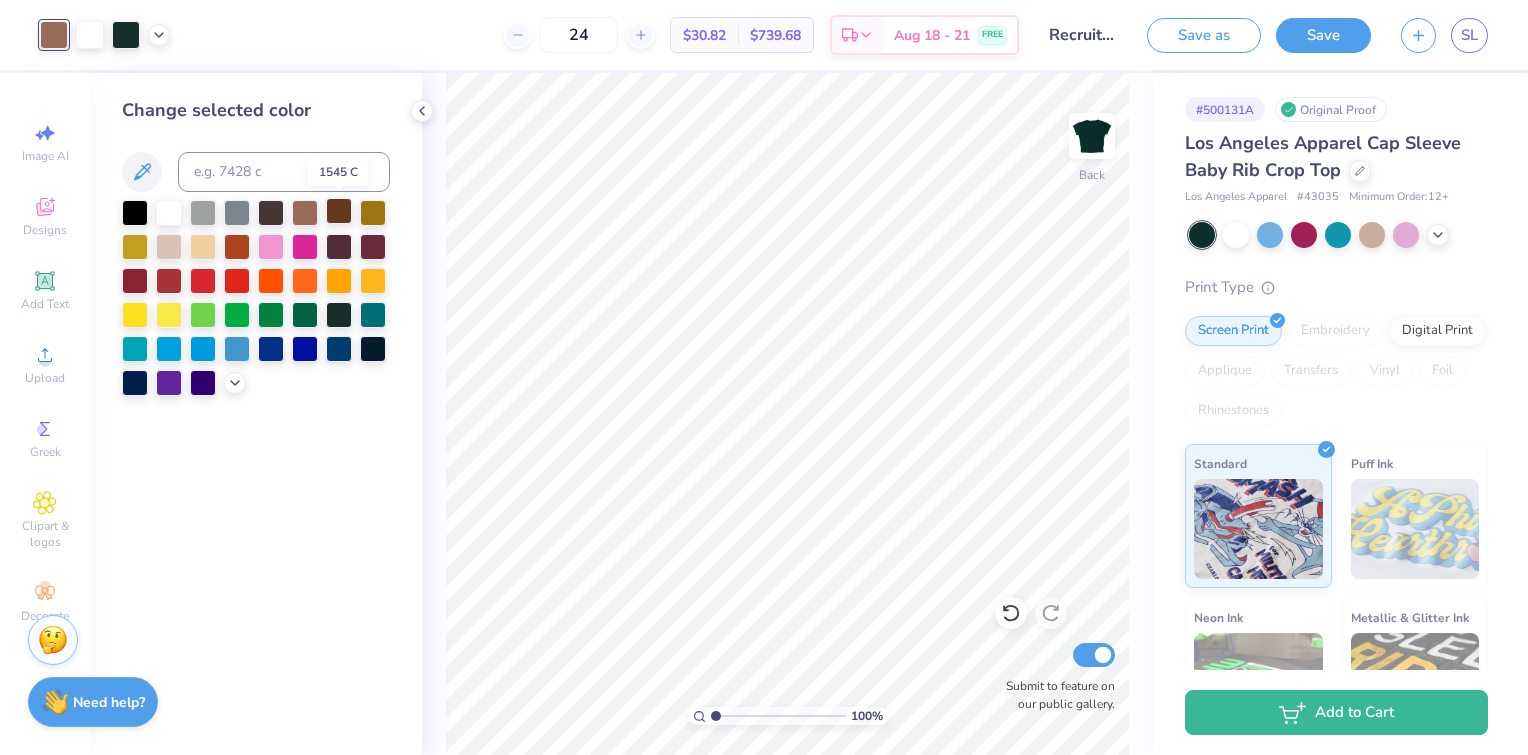 click at bounding box center (339, 211) 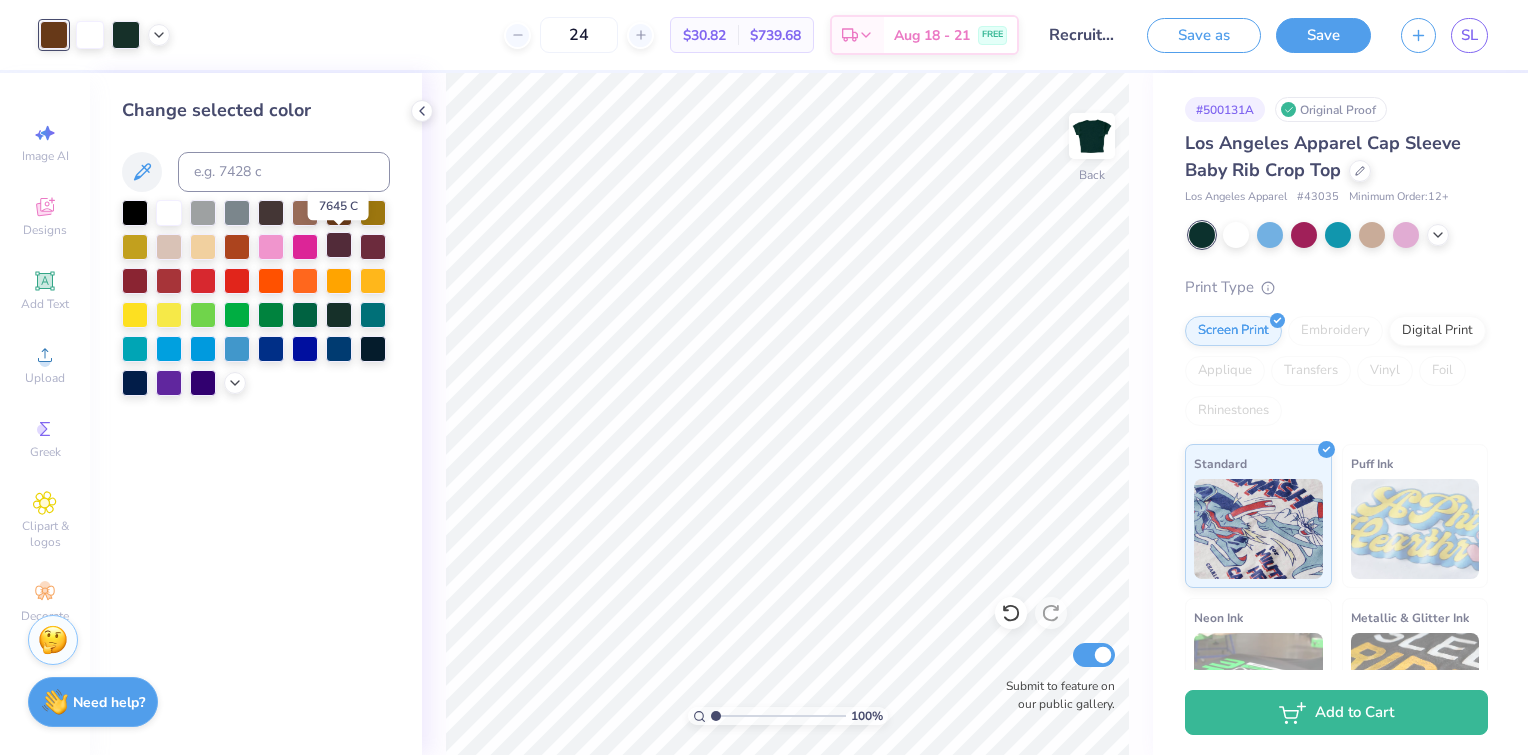 click at bounding box center (339, 245) 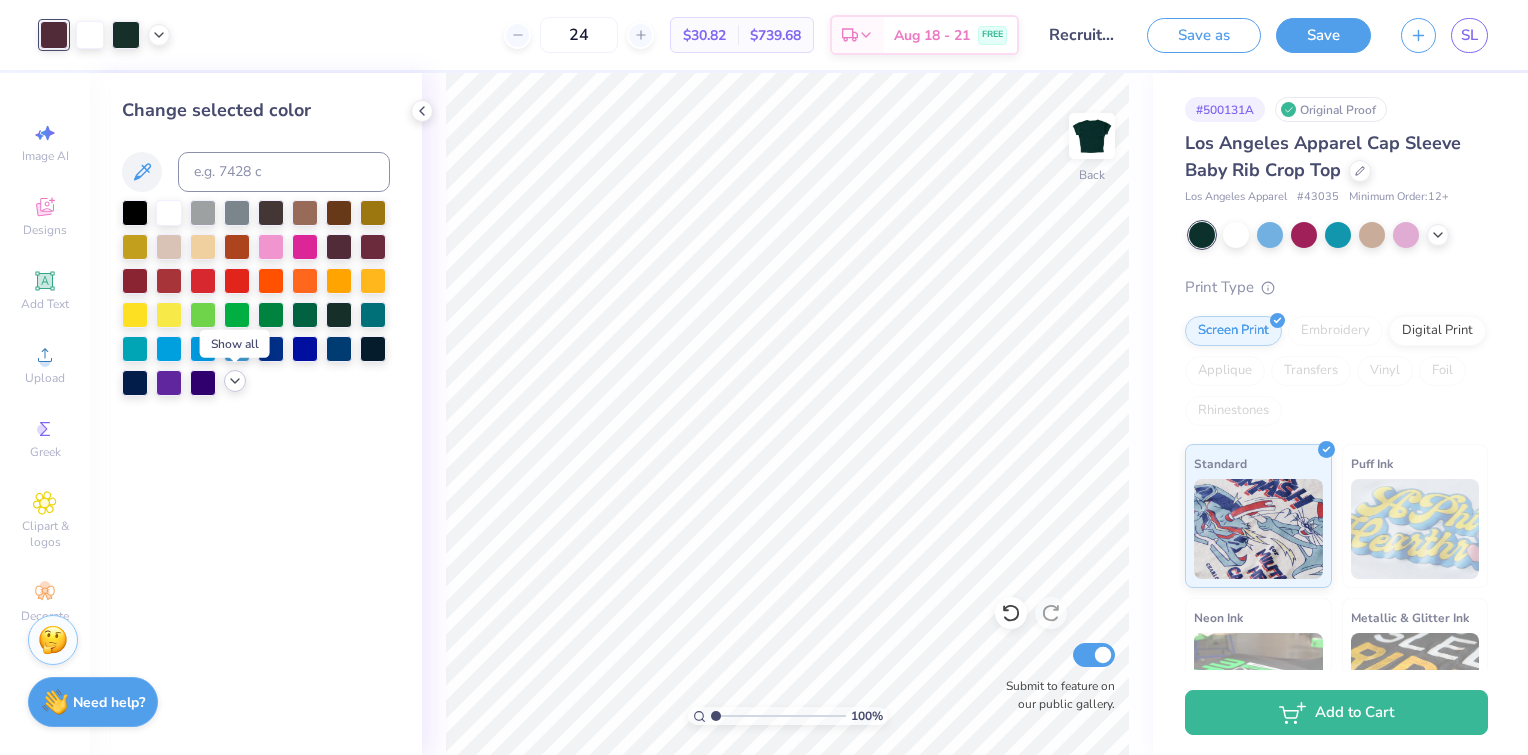 click 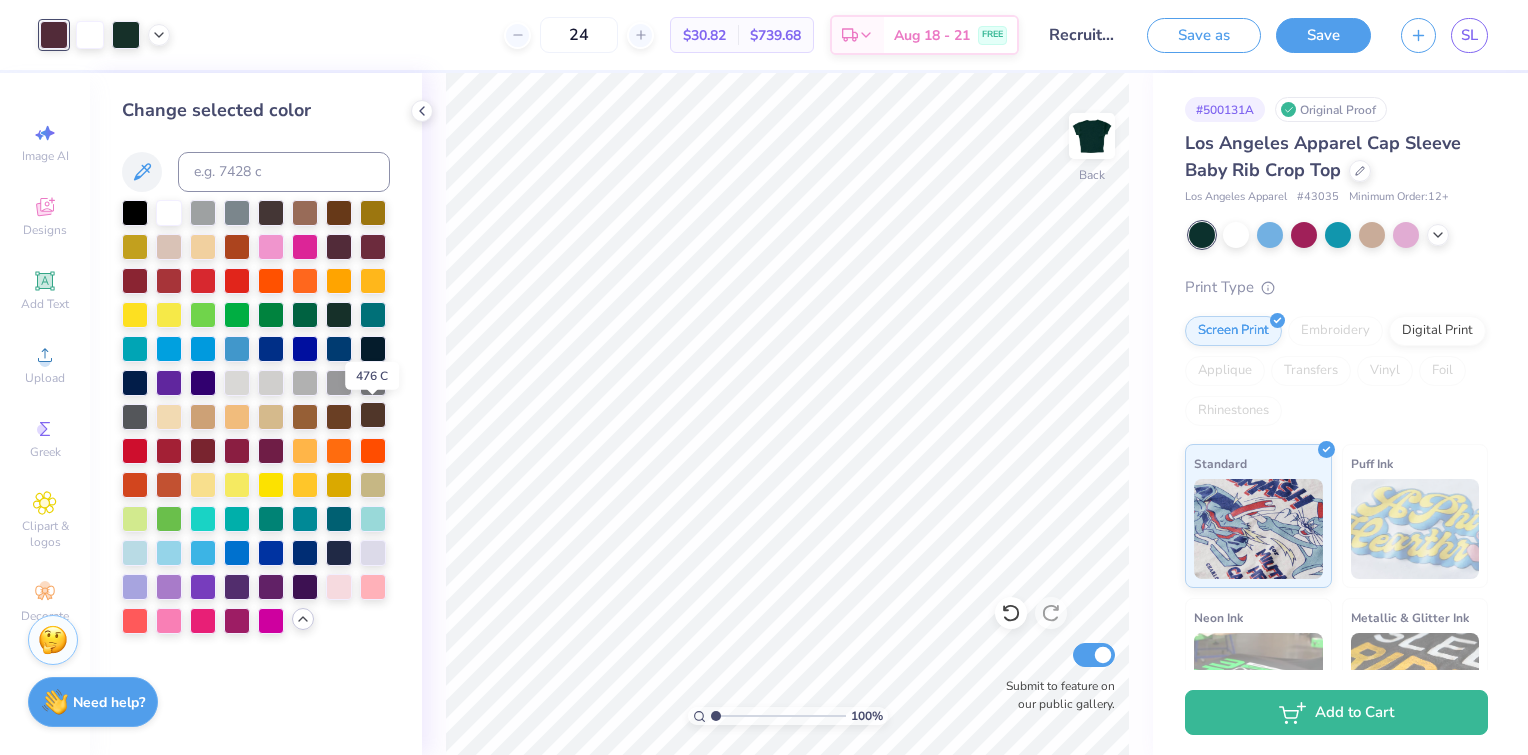 click at bounding box center (373, 415) 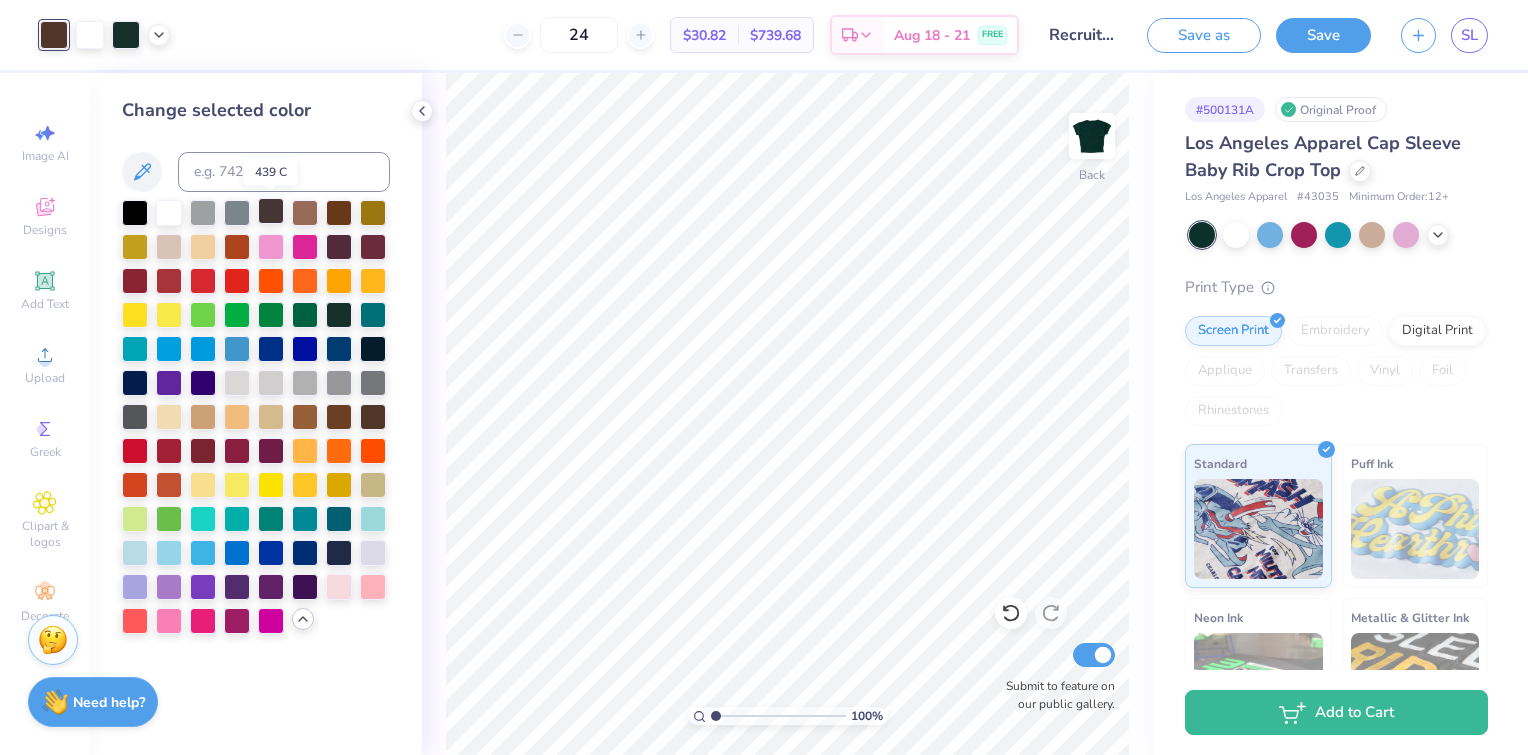 click at bounding box center [271, 211] 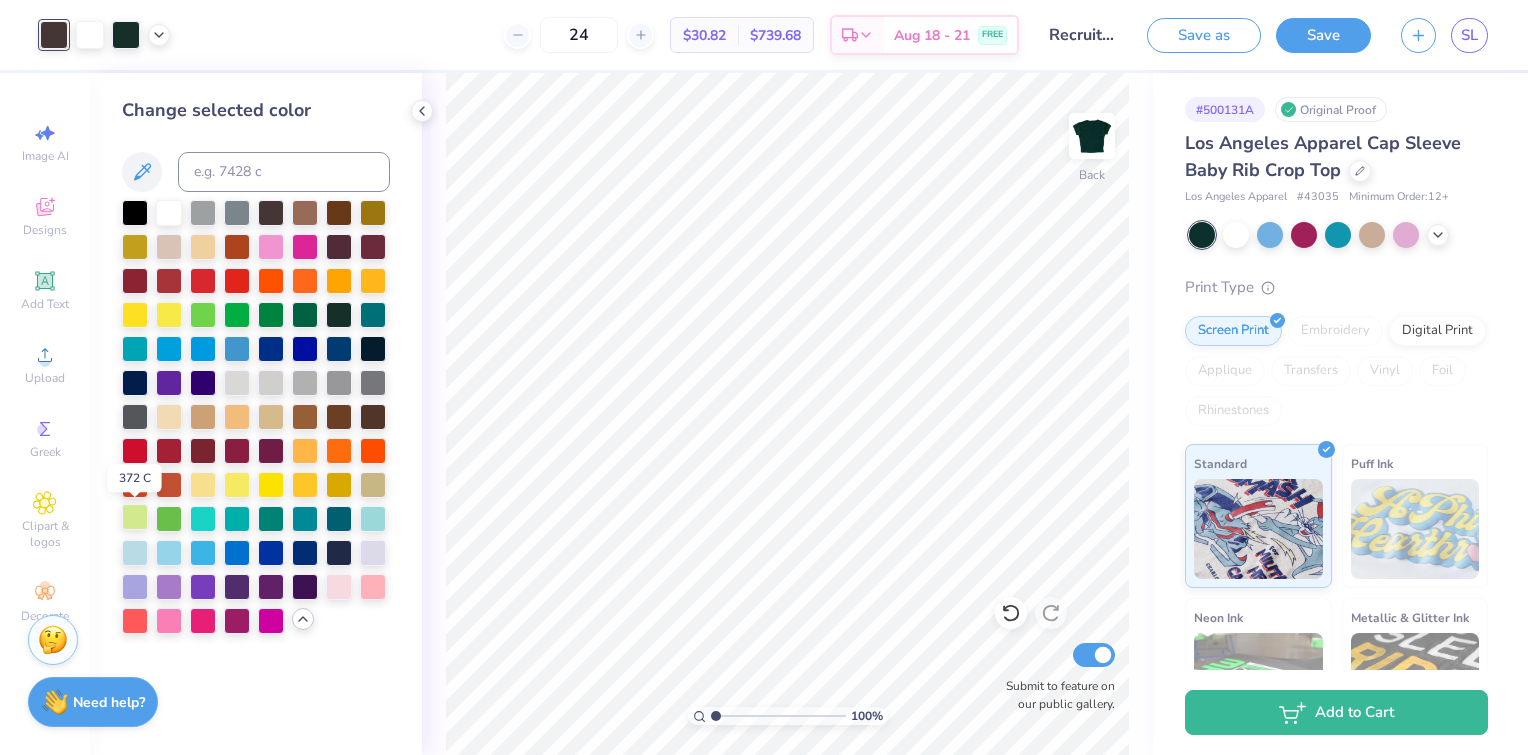 click at bounding box center (135, 517) 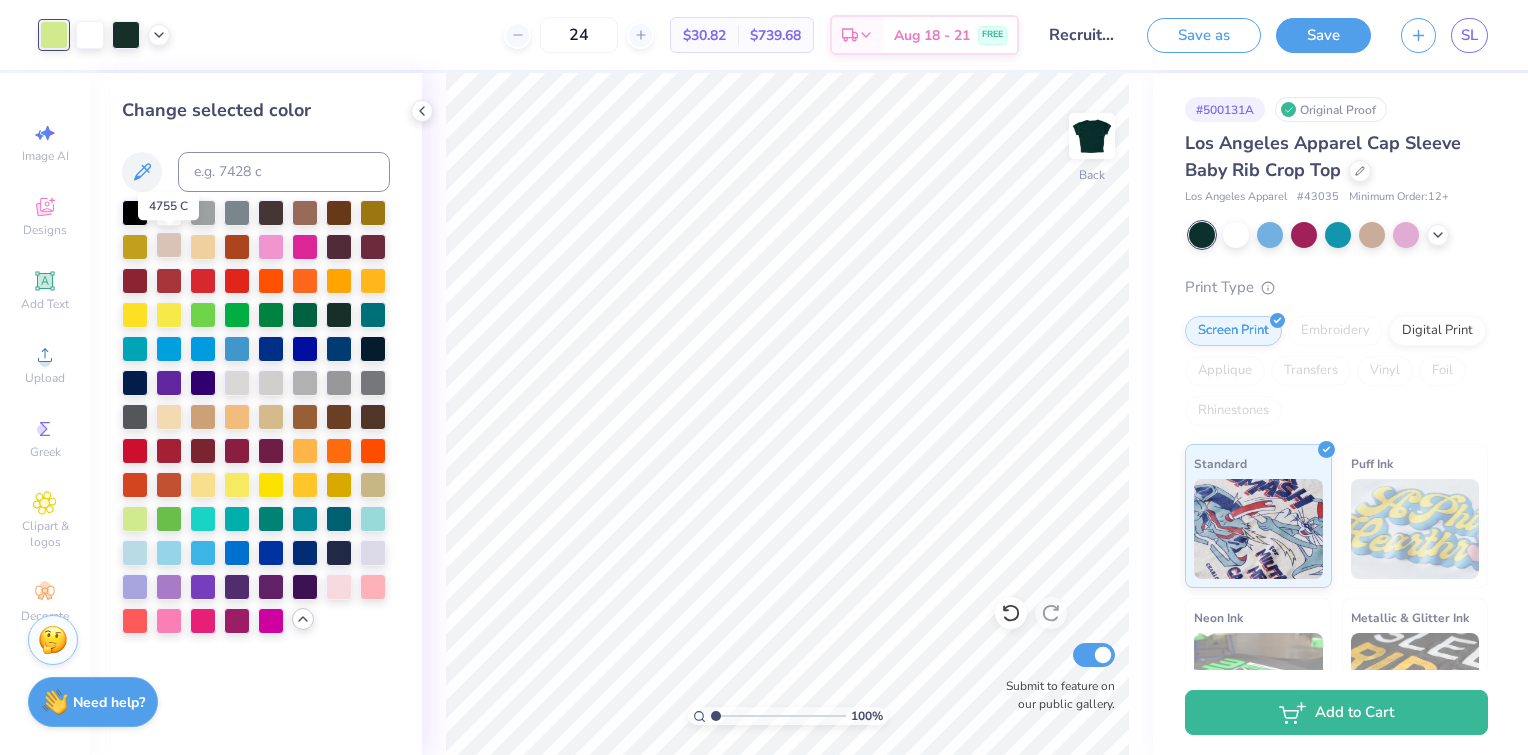 click at bounding box center (169, 245) 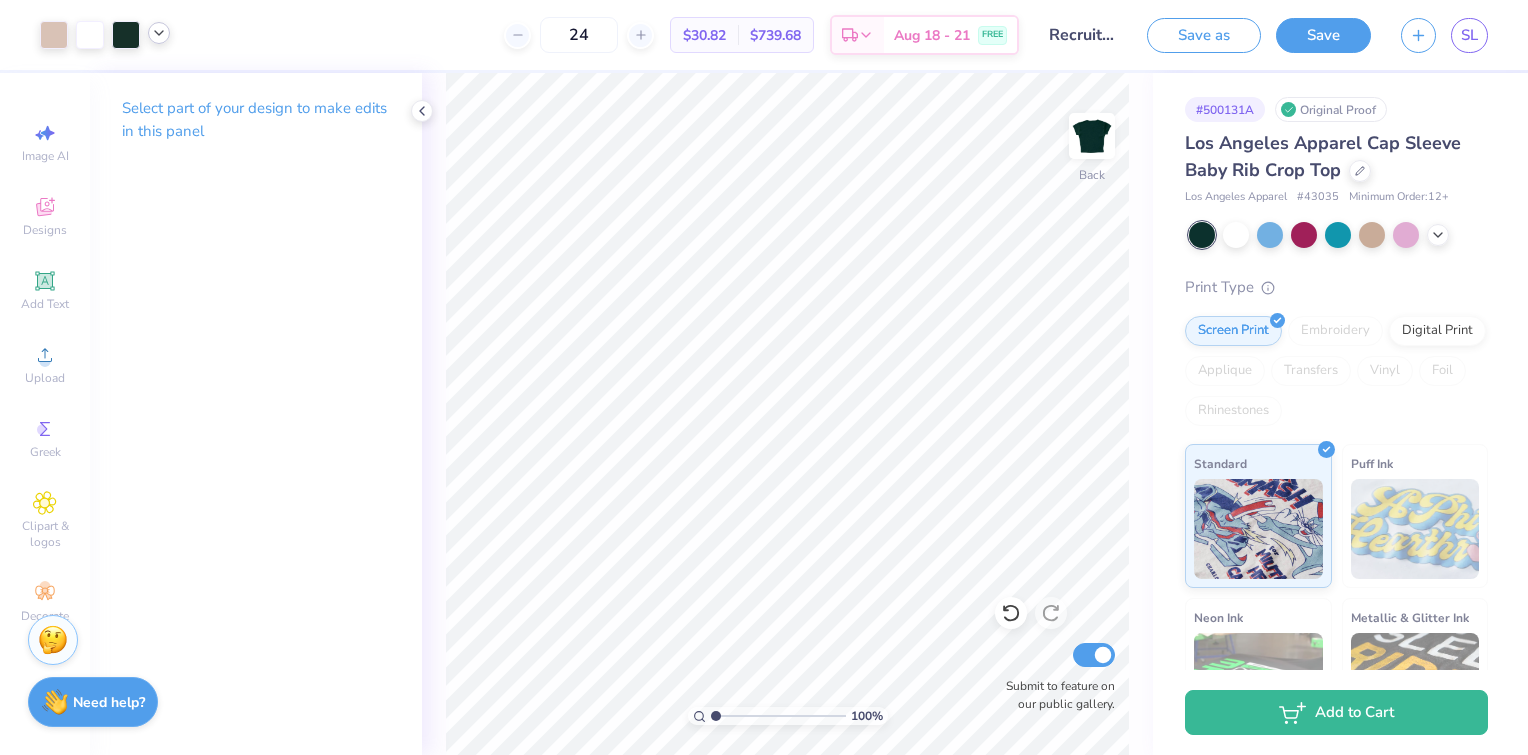 click 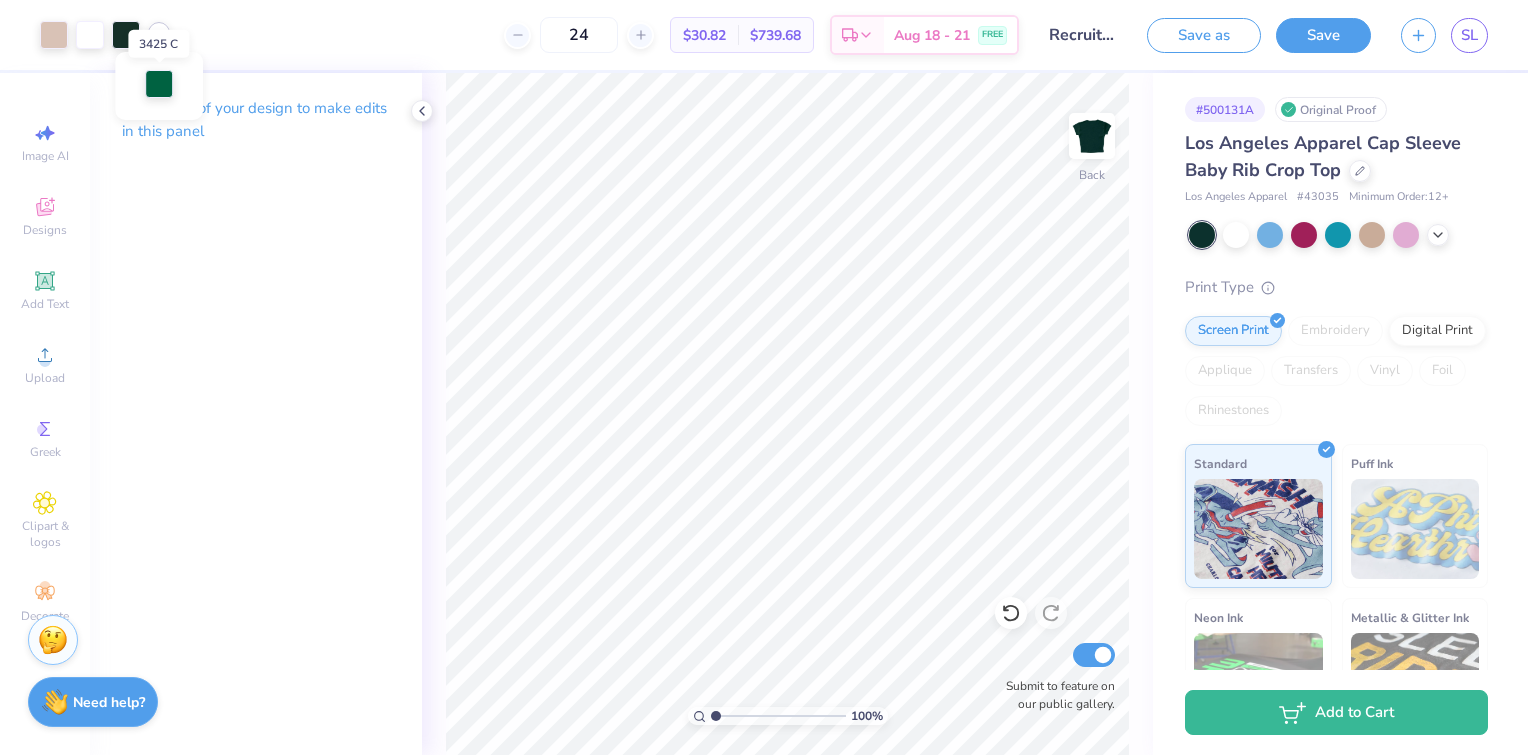 click at bounding box center (159, 84) 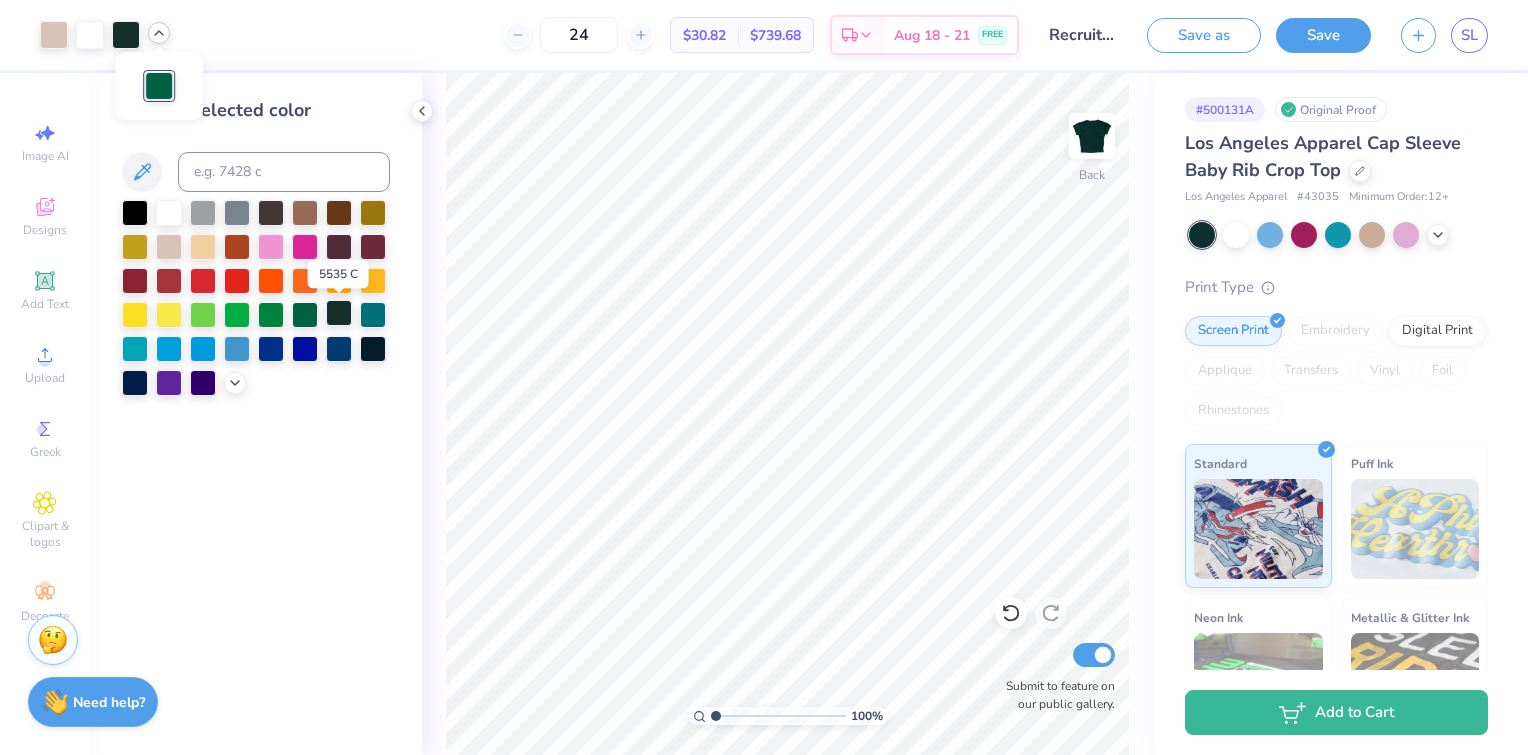 click at bounding box center (339, 313) 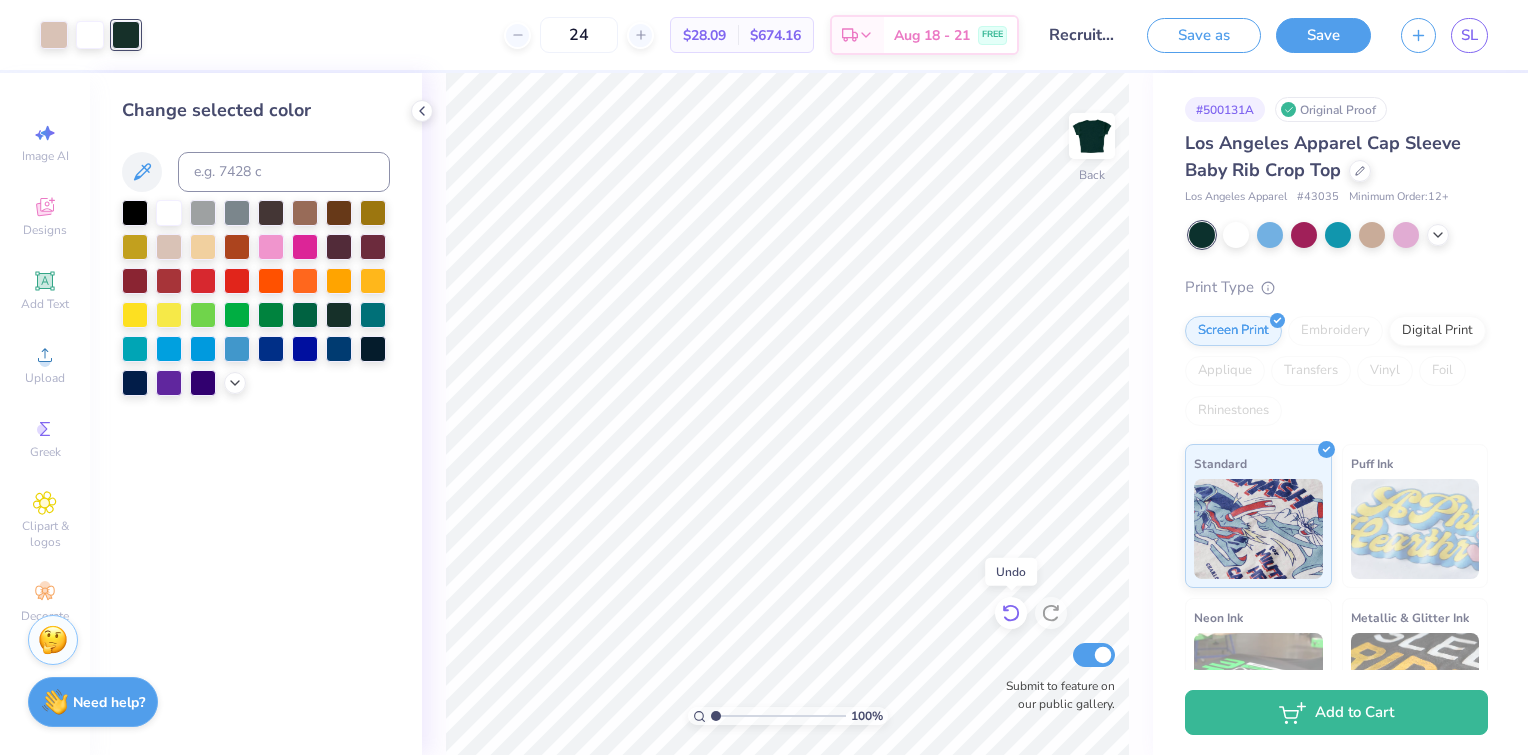 click 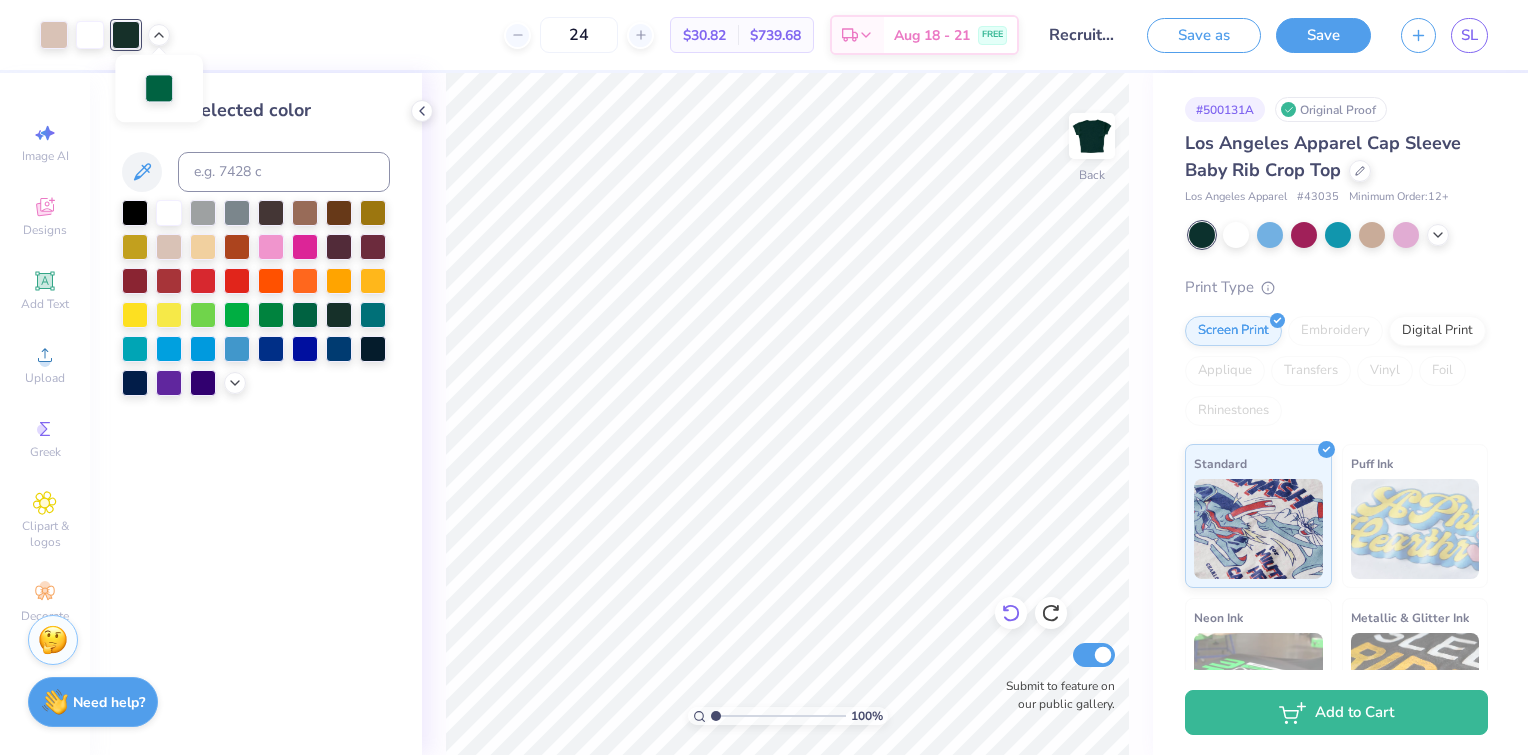click 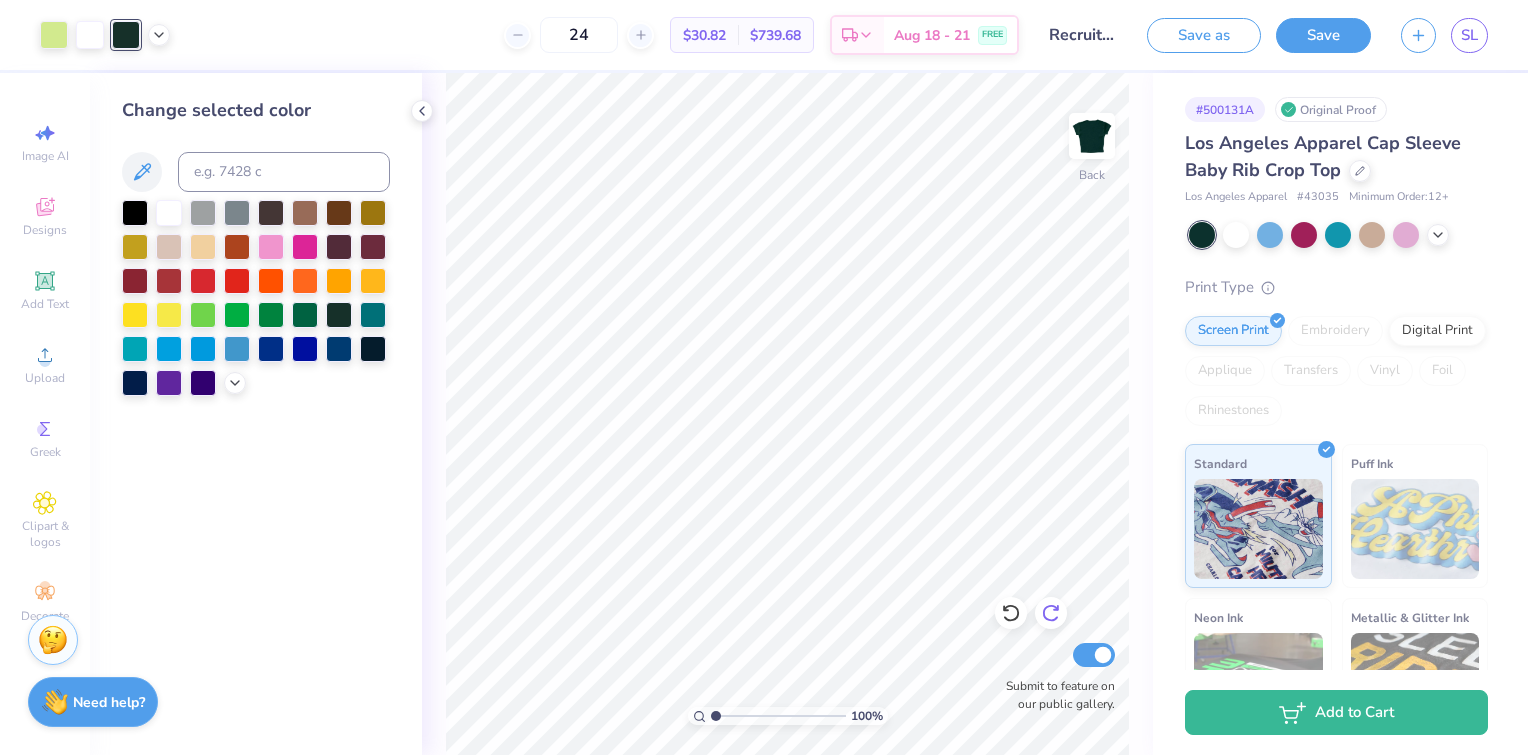 click 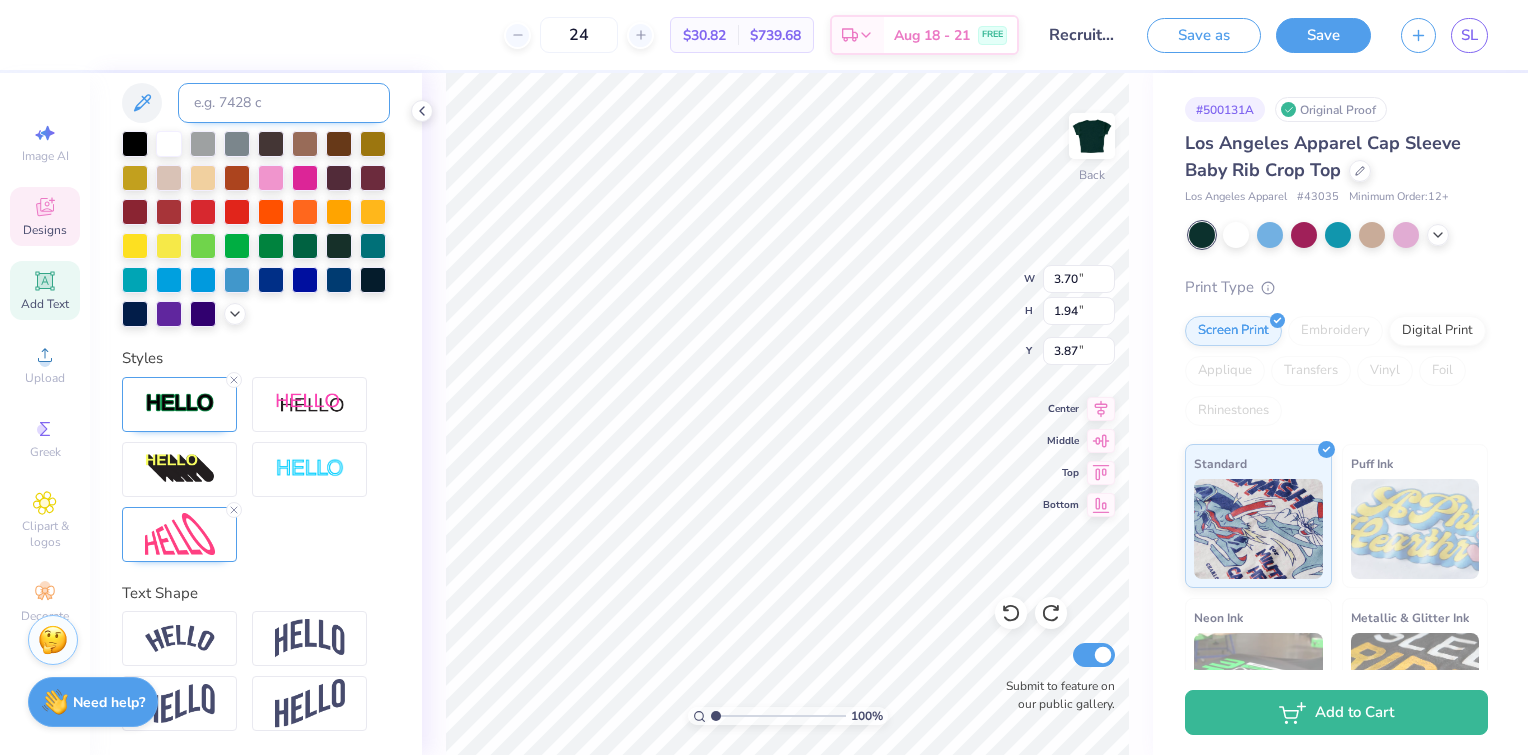 scroll, scrollTop: 518, scrollLeft: 0, axis: vertical 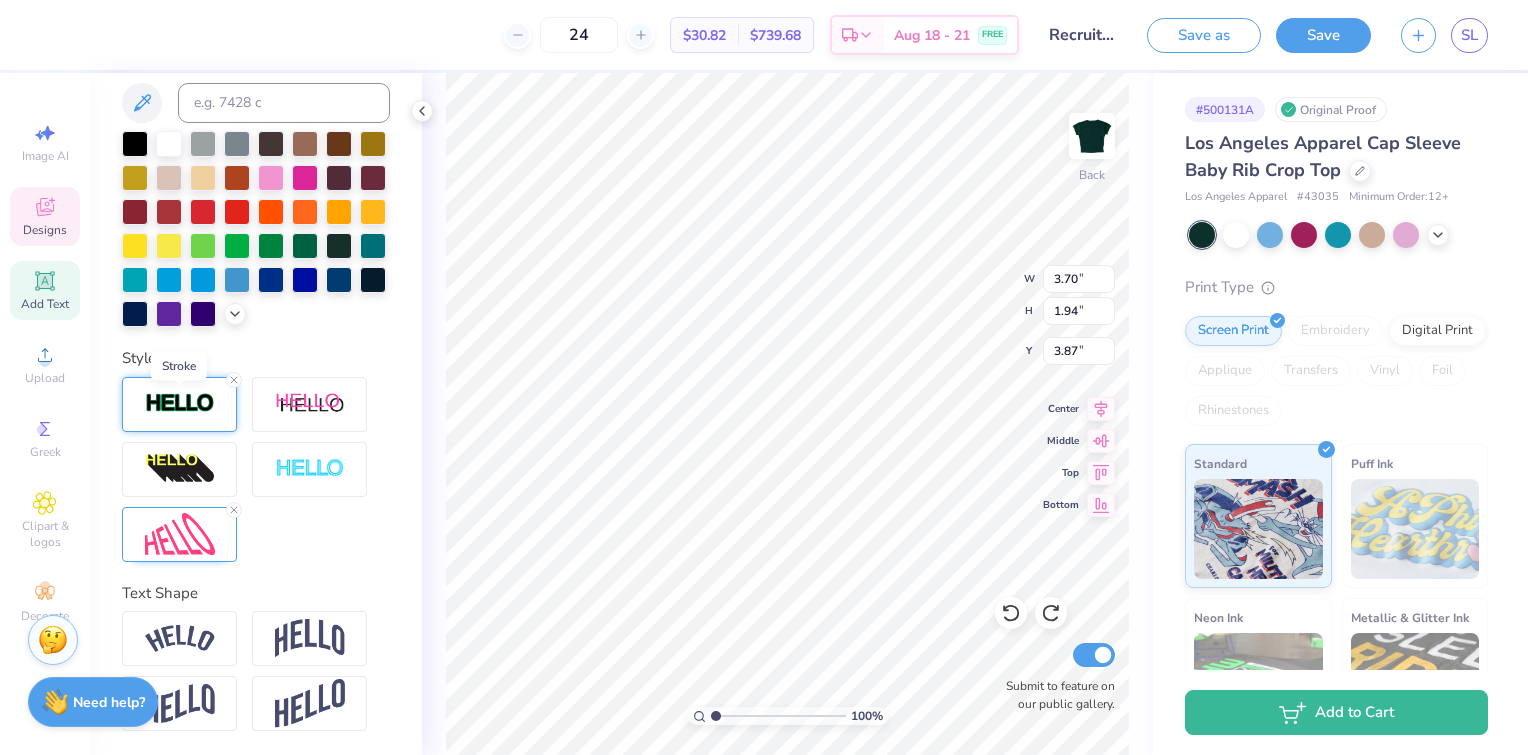 click at bounding box center [180, 403] 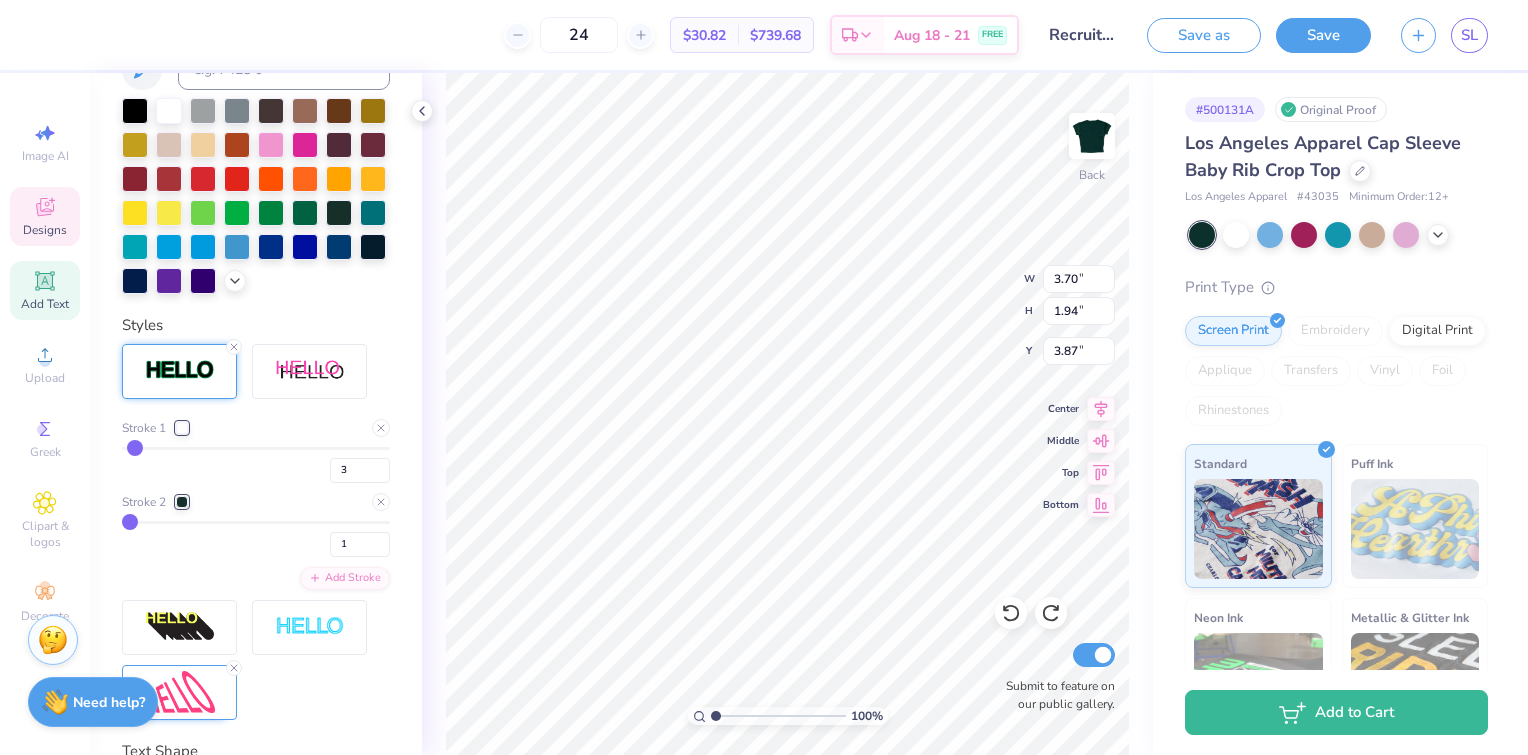 click on "Stroke 2" at bounding box center (155, 502) 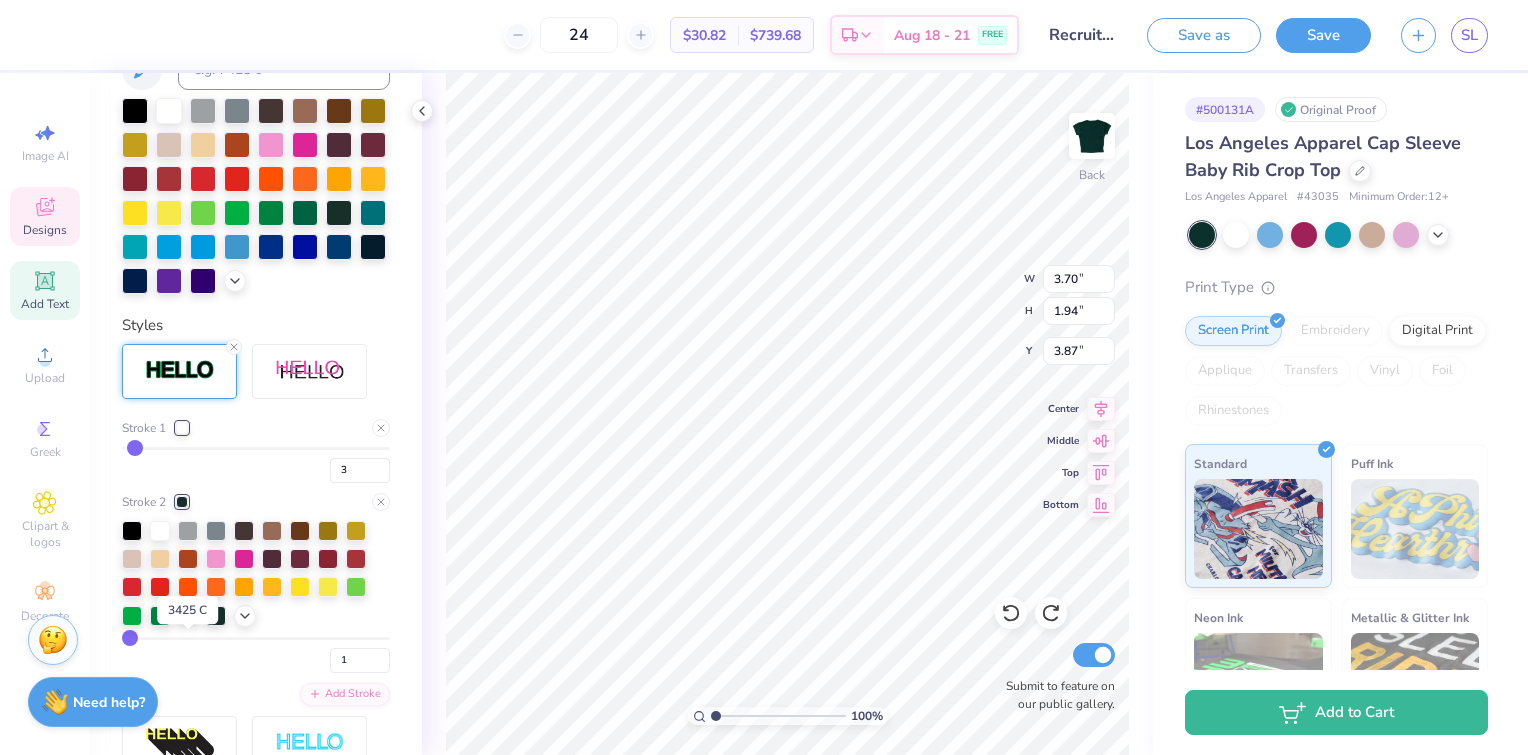 click at bounding box center [188, 614] 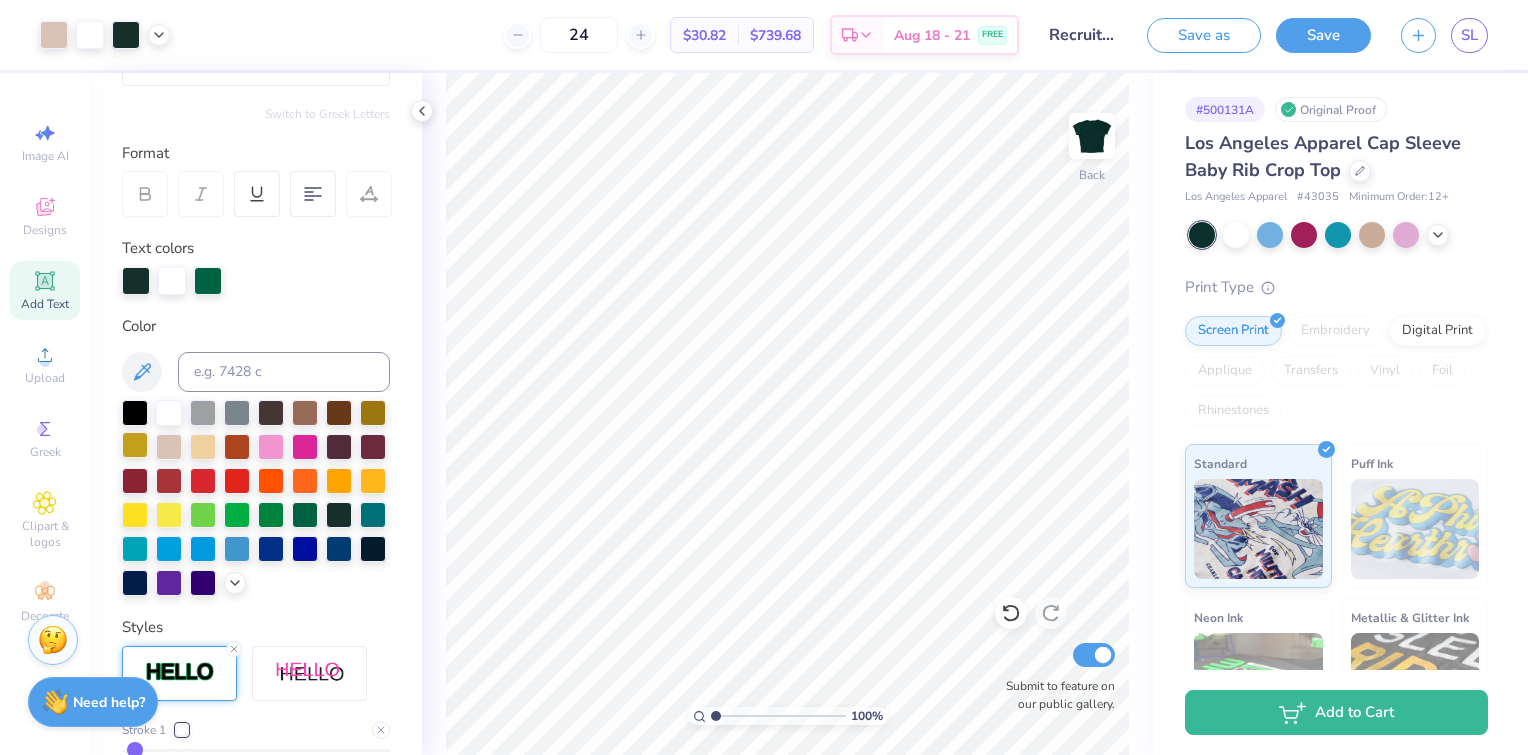 scroll, scrollTop: 0, scrollLeft: 0, axis: both 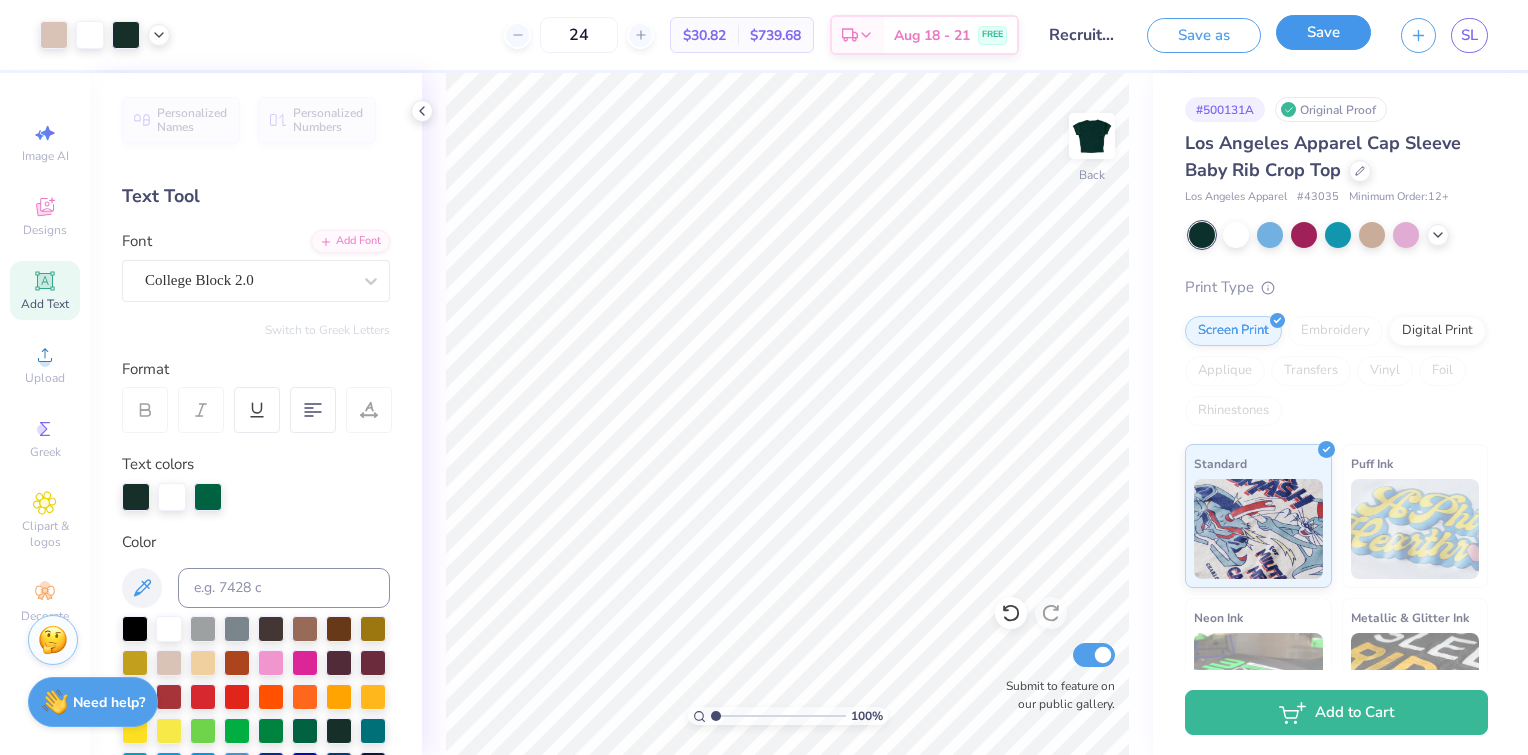 click on "Save" at bounding box center (1323, 32) 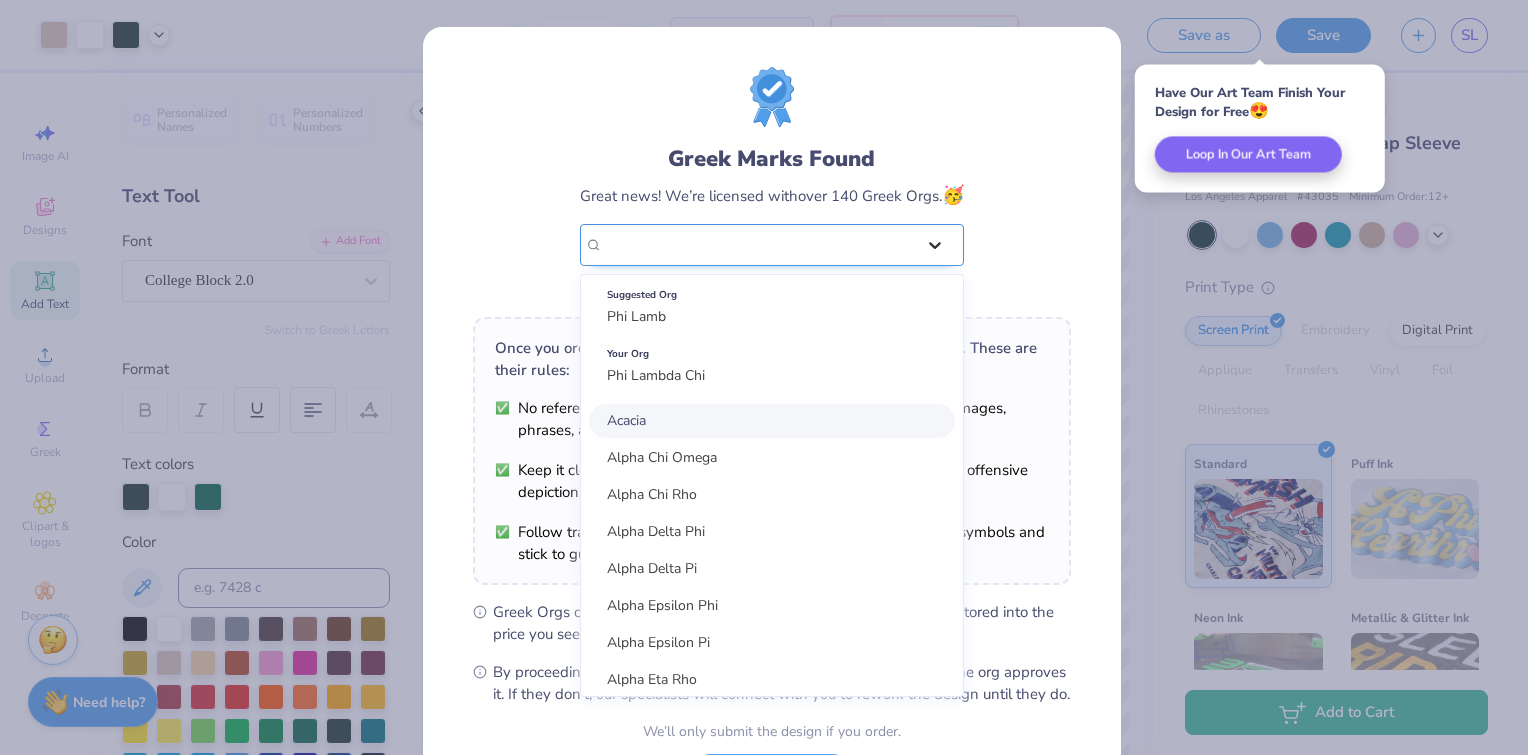 click at bounding box center (935, 245) 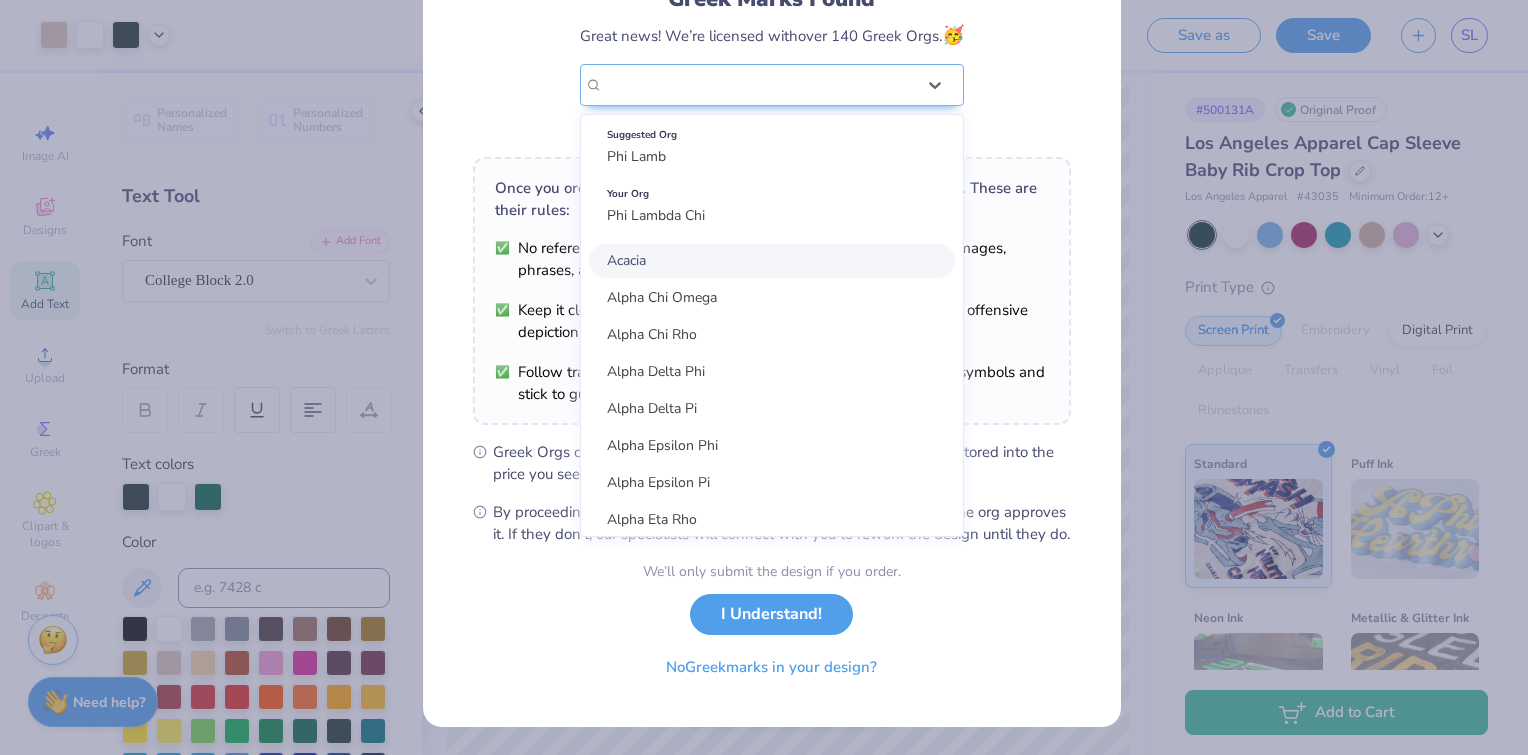 click on "Greek Marks Found Great news! We’re licensed with  over 140 Greek Orgs. 🥳 option  focused, 1 of 30. 30 results available. Use Up and Down to choose options, press Enter to select the currently focused option, press Escape to exit the menu, press Tab to select the option and exit the menu. Phi Lambda Chi Suggested Org Phi Lamb Your Org Phi Lambda Chi Acacia Alpha Chi Omega Alpha Chi Rho Alpha Delta Phi Alpha Delta Pi Alpha Epsilon Phi Alpha Epsilon Pi Alpha Eta Rho Alpha Gamma Rho alpha Kappa Delta Phi Alpha Kappa Lambda Alpha Kappa Psi Alpha Omega Epsilon Alpha Omicron Pi Alpha Phi alpha phi gamma Alpha Phi Omega Alpha Psi Lambda Alpha Sigma Alpha Alpha Sigma Kappa Alpha Sigma Phi Alpha Sigma Tau Alpha Tau Omega Alpha Xi Delta Beta Chi Theta Beta Theta Pi Beta Upsilon Chi Chi Omega Chi Phi Chi Psi Not your org? Please pick the right one. Once you order,  the org  will need to review and approve your design. These are their rules: We’ll only submit the design if you order. I Understand! No  Greek" at bounding box center (772, 297) 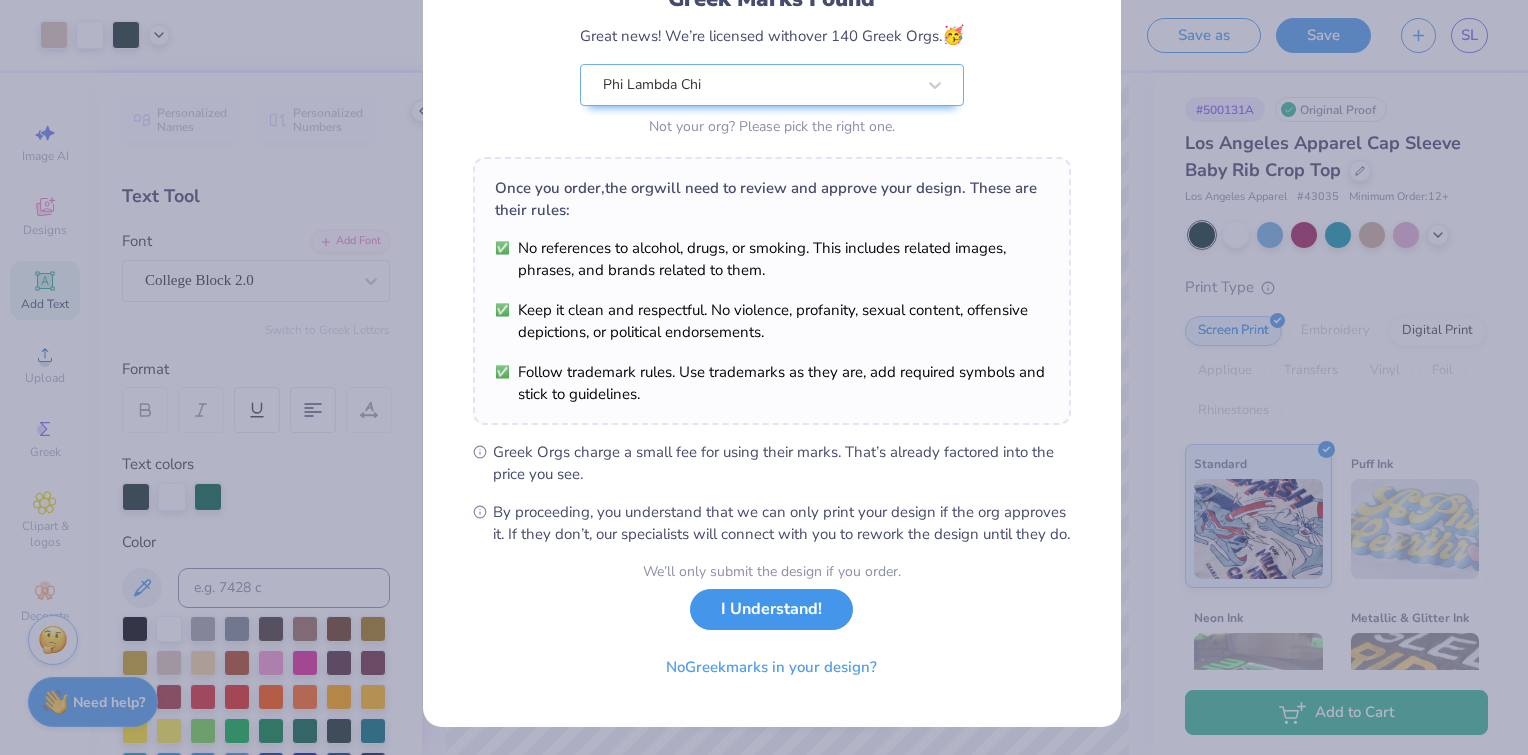 click on "I Understand!" at bounding box center (771, 609) 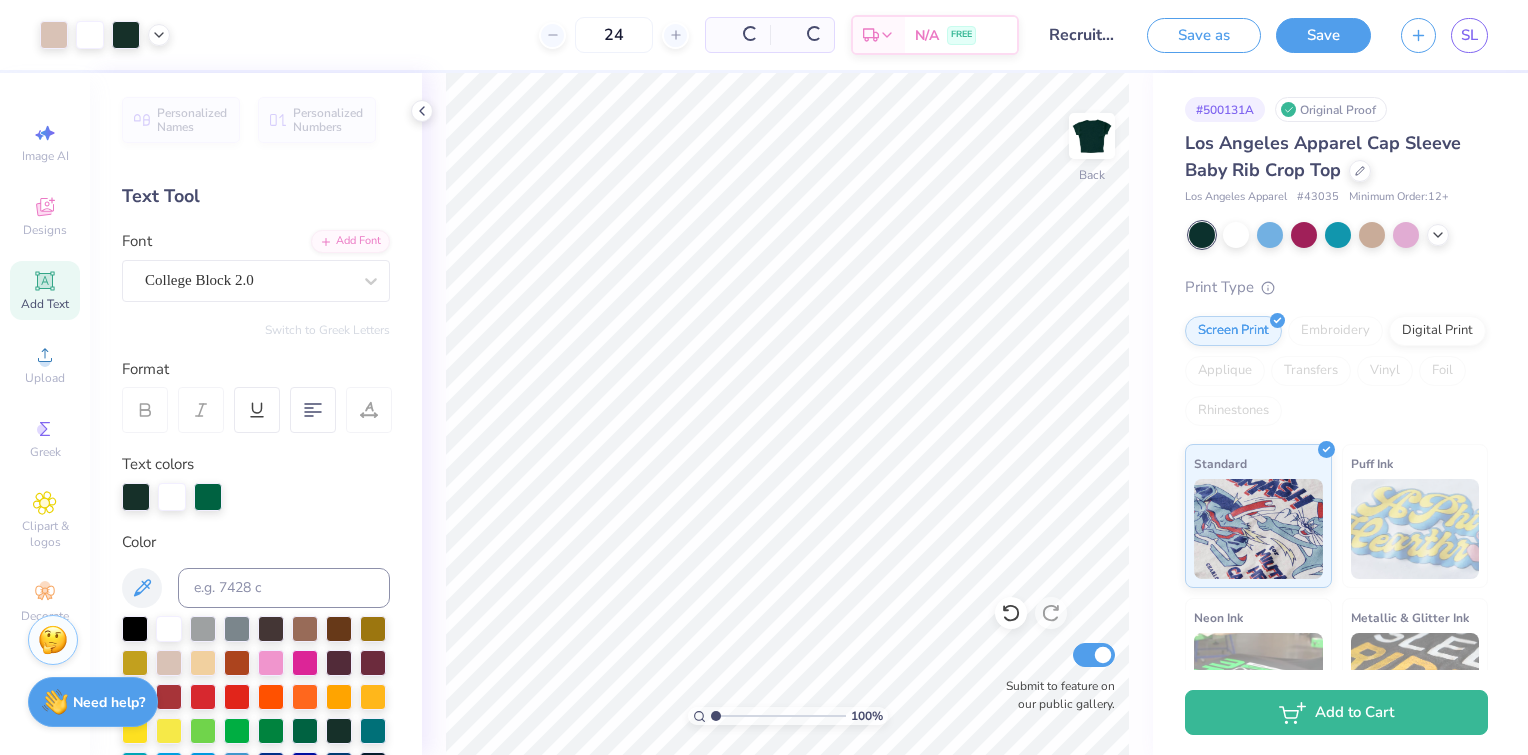 scroll, scrollTop: 0, scrollLeft: 0, axis: both 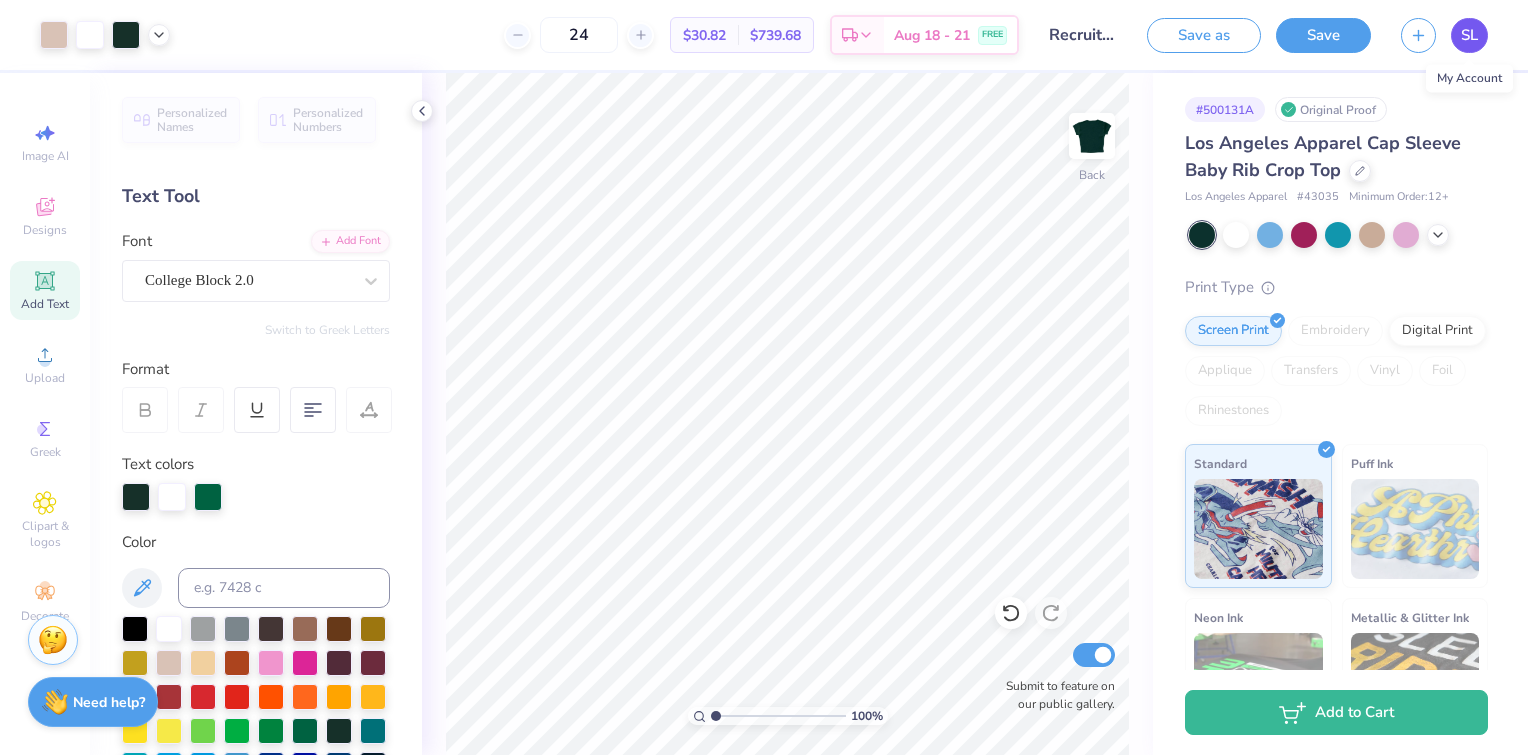click on "SL" at bounding box center [1469, 35] 